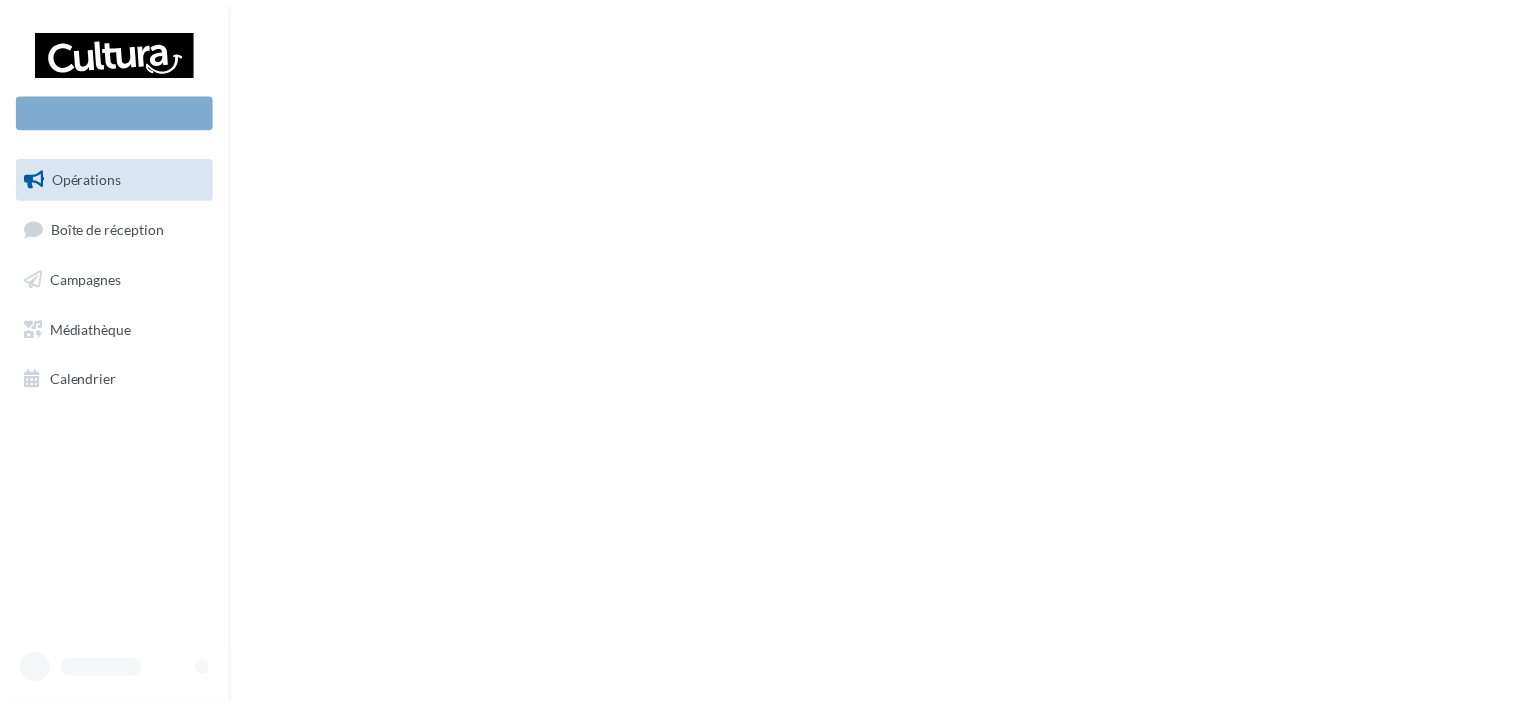 scroll, scrollTop: 0, scrollLeft: 0, axis: both 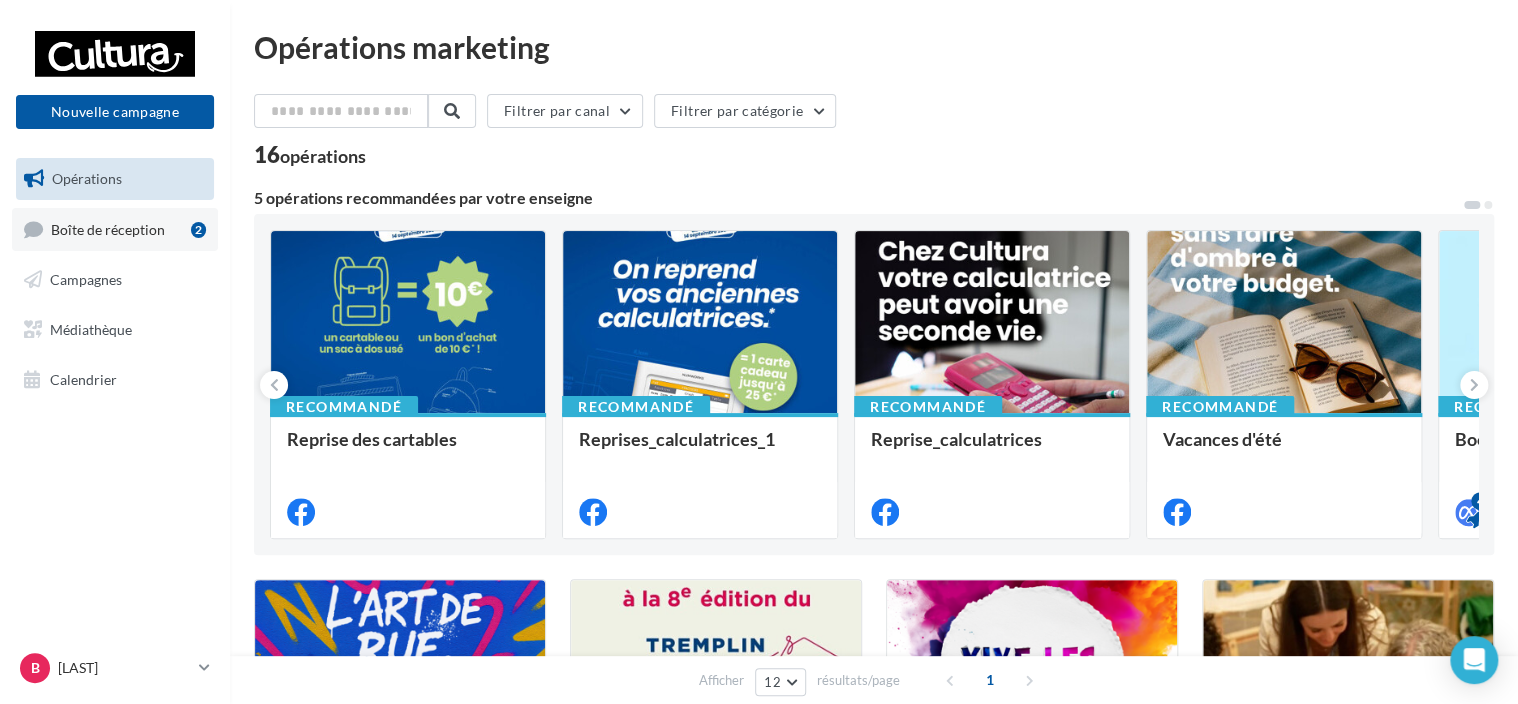 click on "Boîte de réception
2" at bounding box center [115, 229] 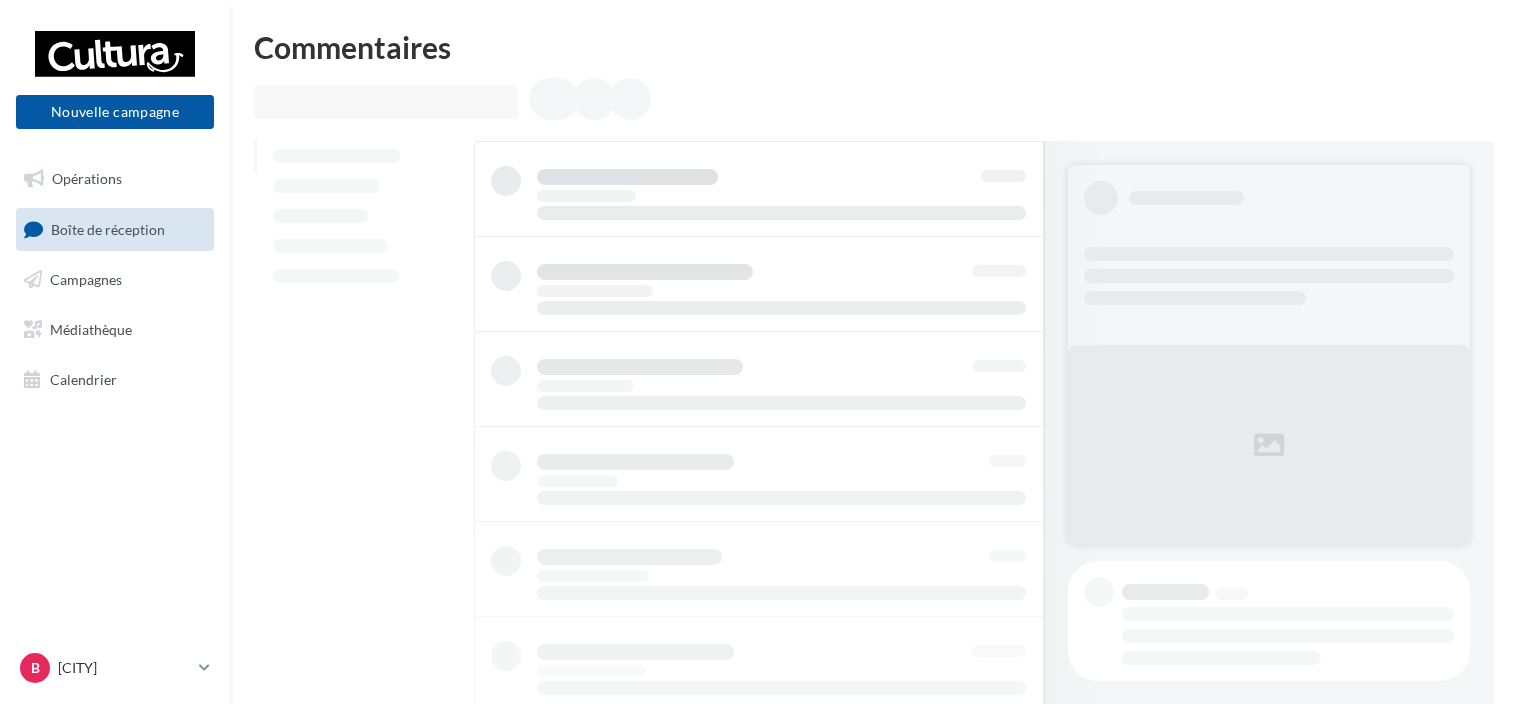 scroll, scrollTop: 0, scrollLeft: 0, axis: both 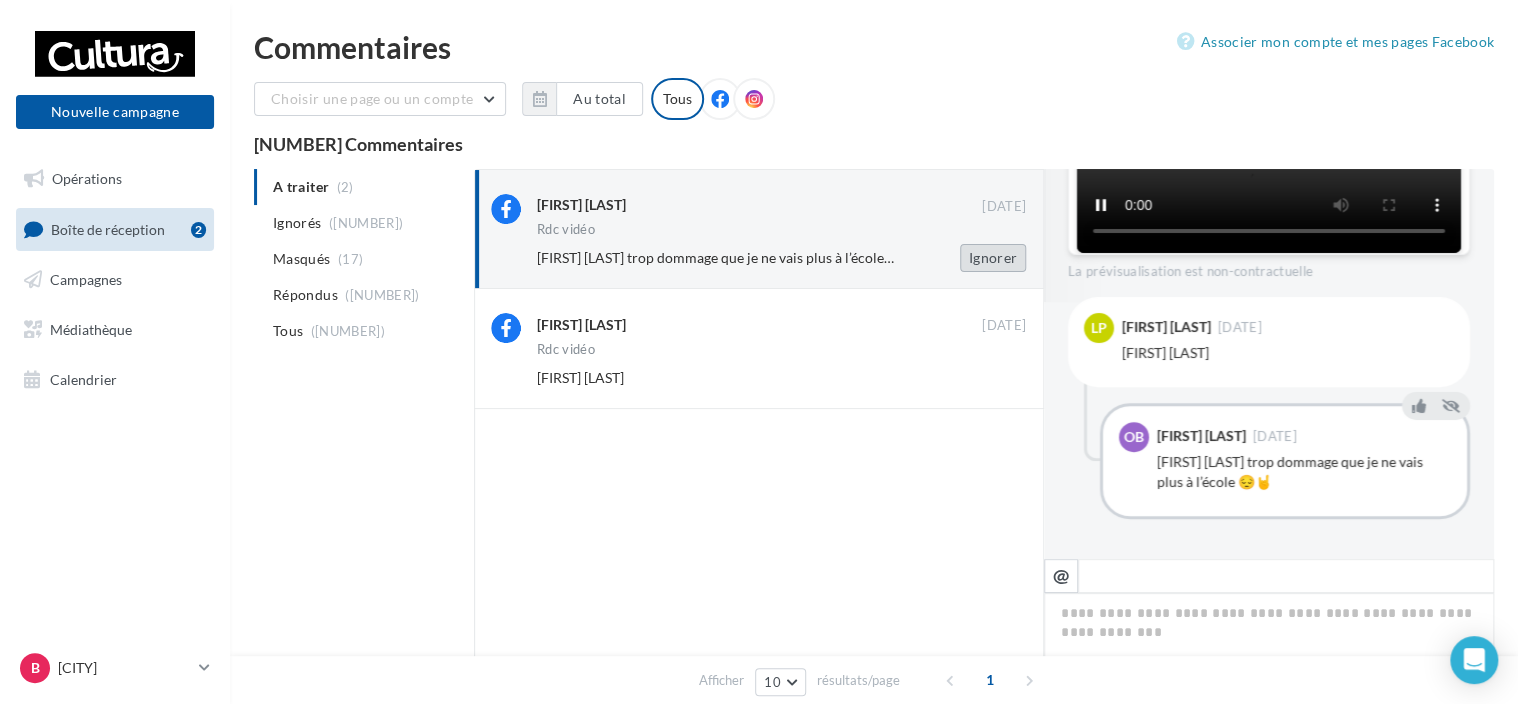 click on "Ignorer" at bounding box center [993, 258] 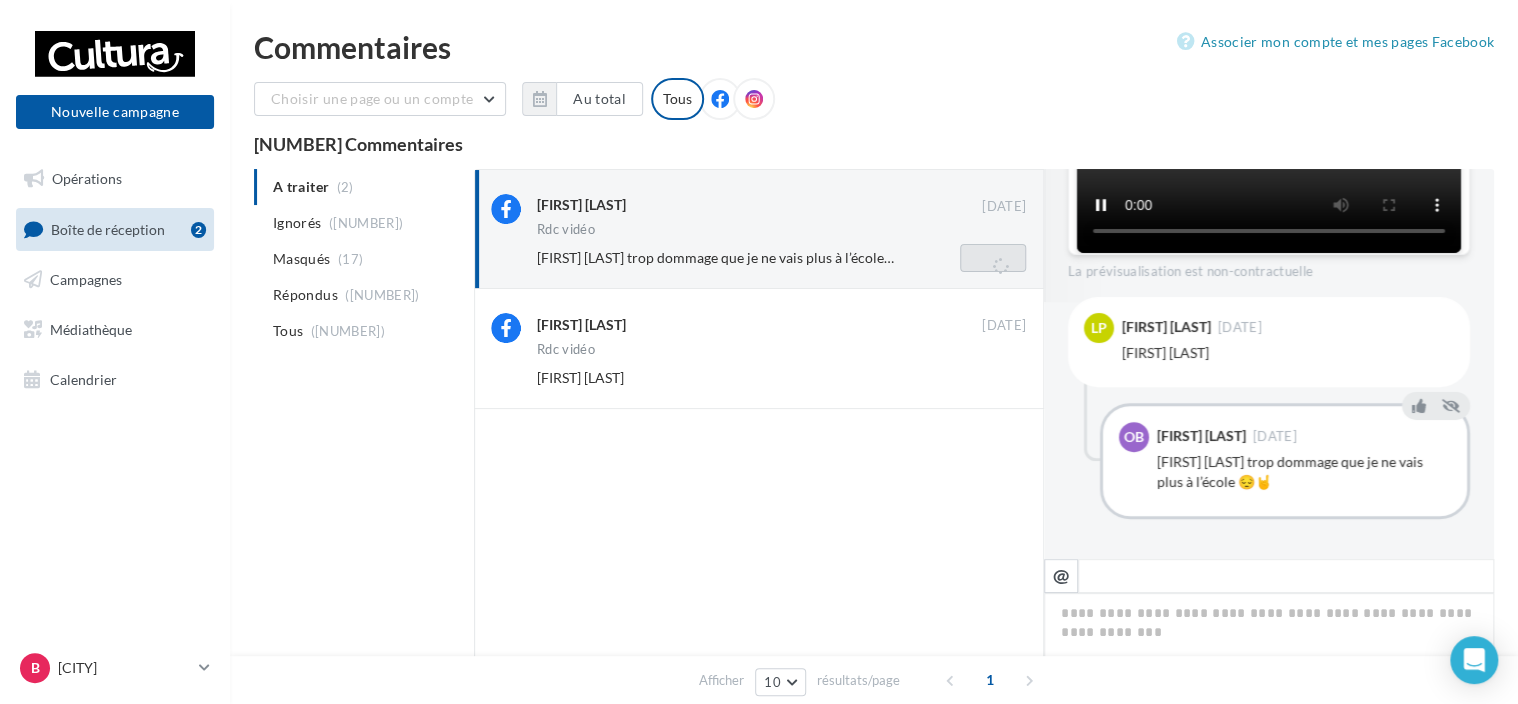 scroll, scrollTop: 189, scrollLeft: 0, axis: vertical 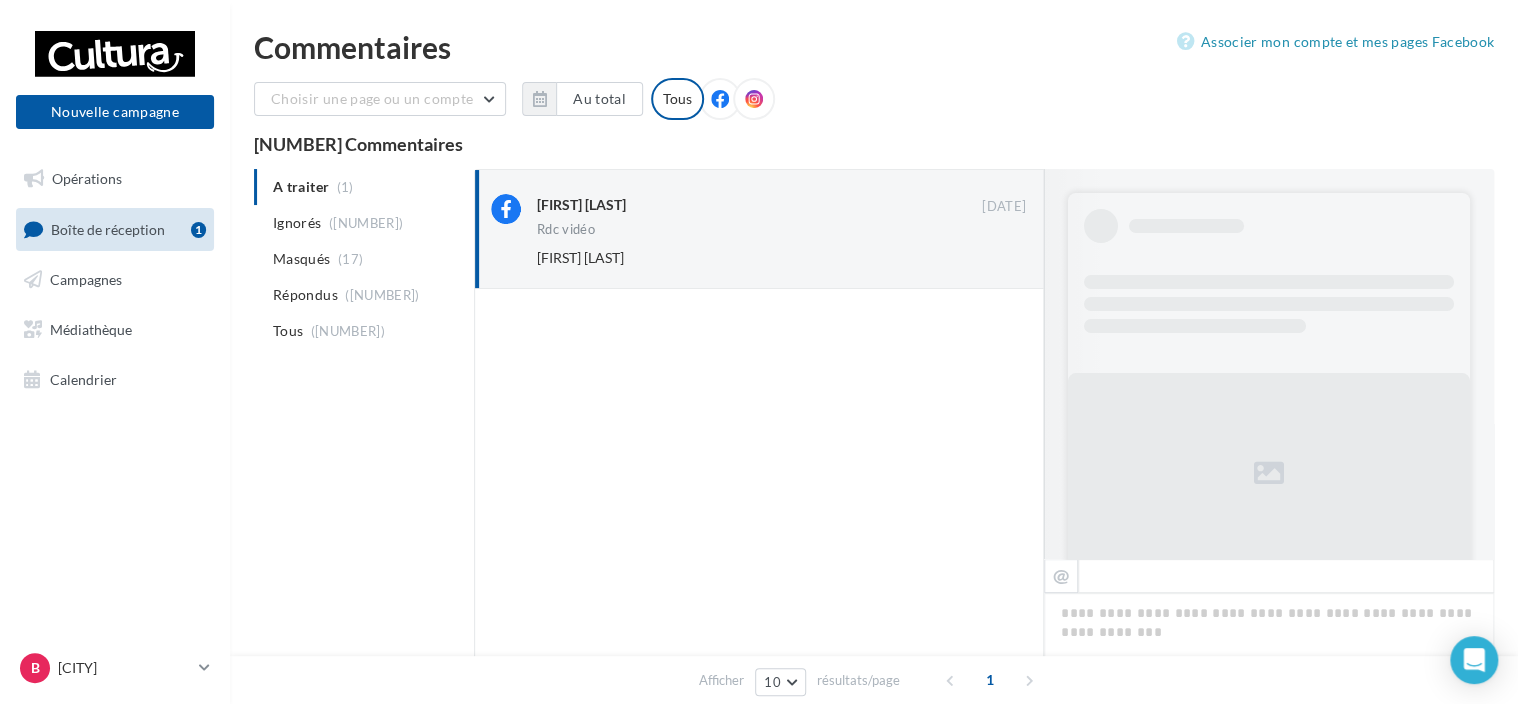 click on "Ignorer" at bounding box center [993, 258] 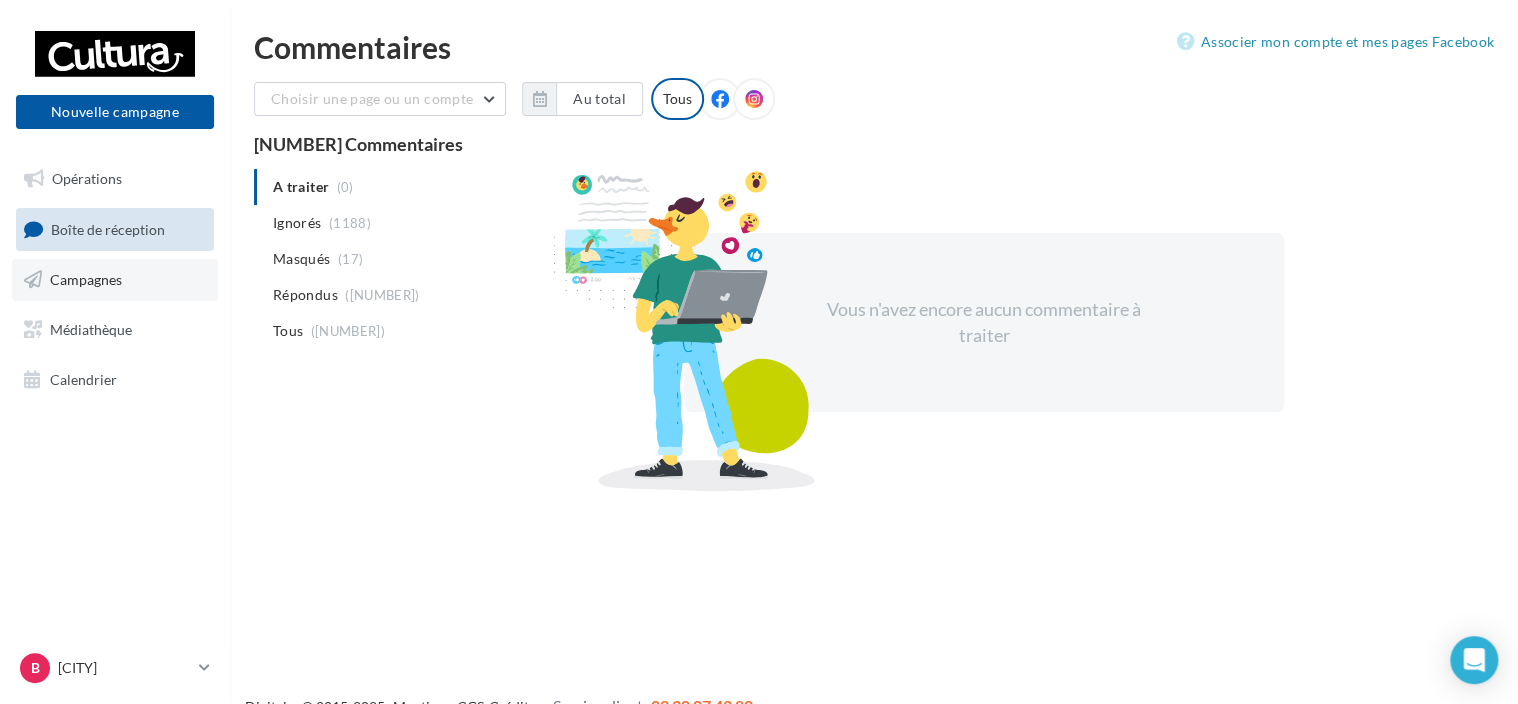 click on "Campagnes" at bounding box center (115, 280) 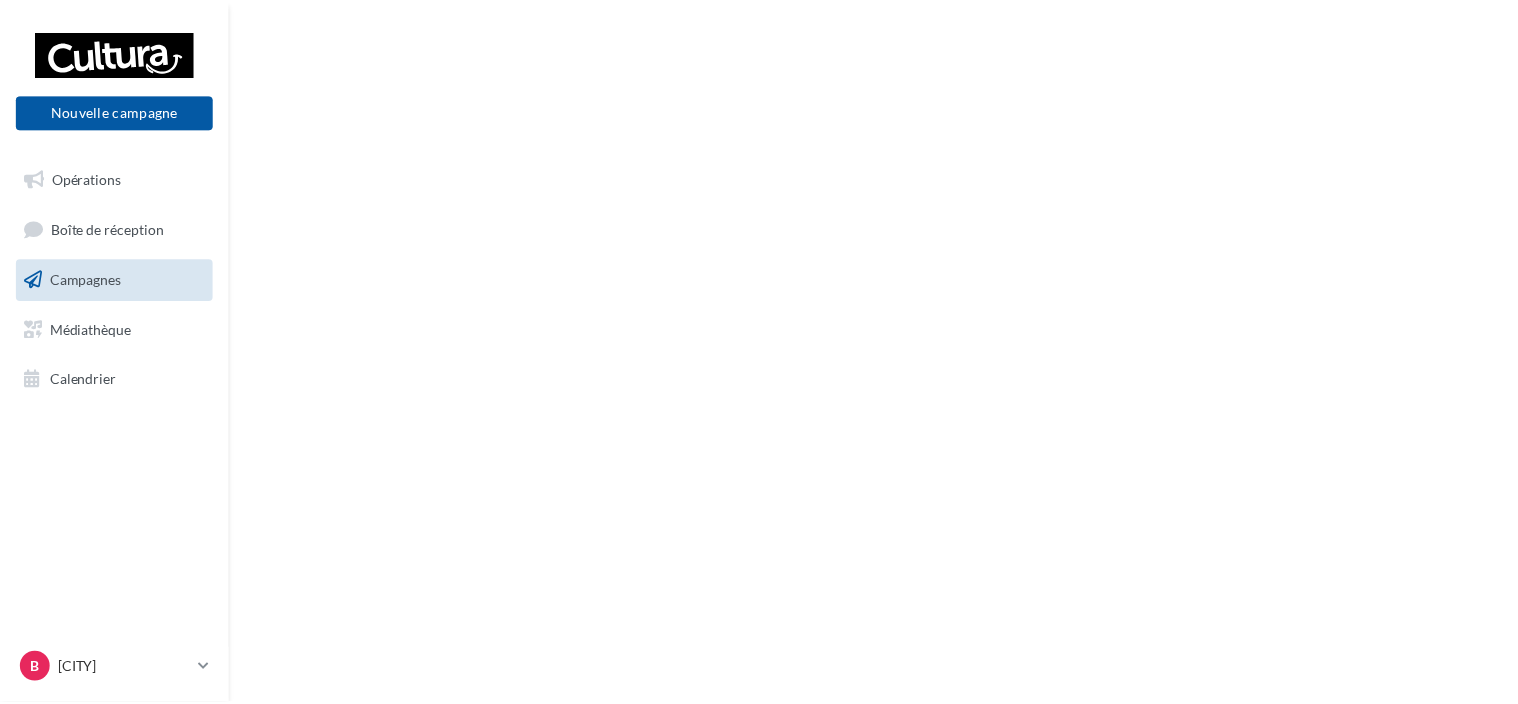 scroll, scrollTop: 0, scrollLeft: 0, axis: both 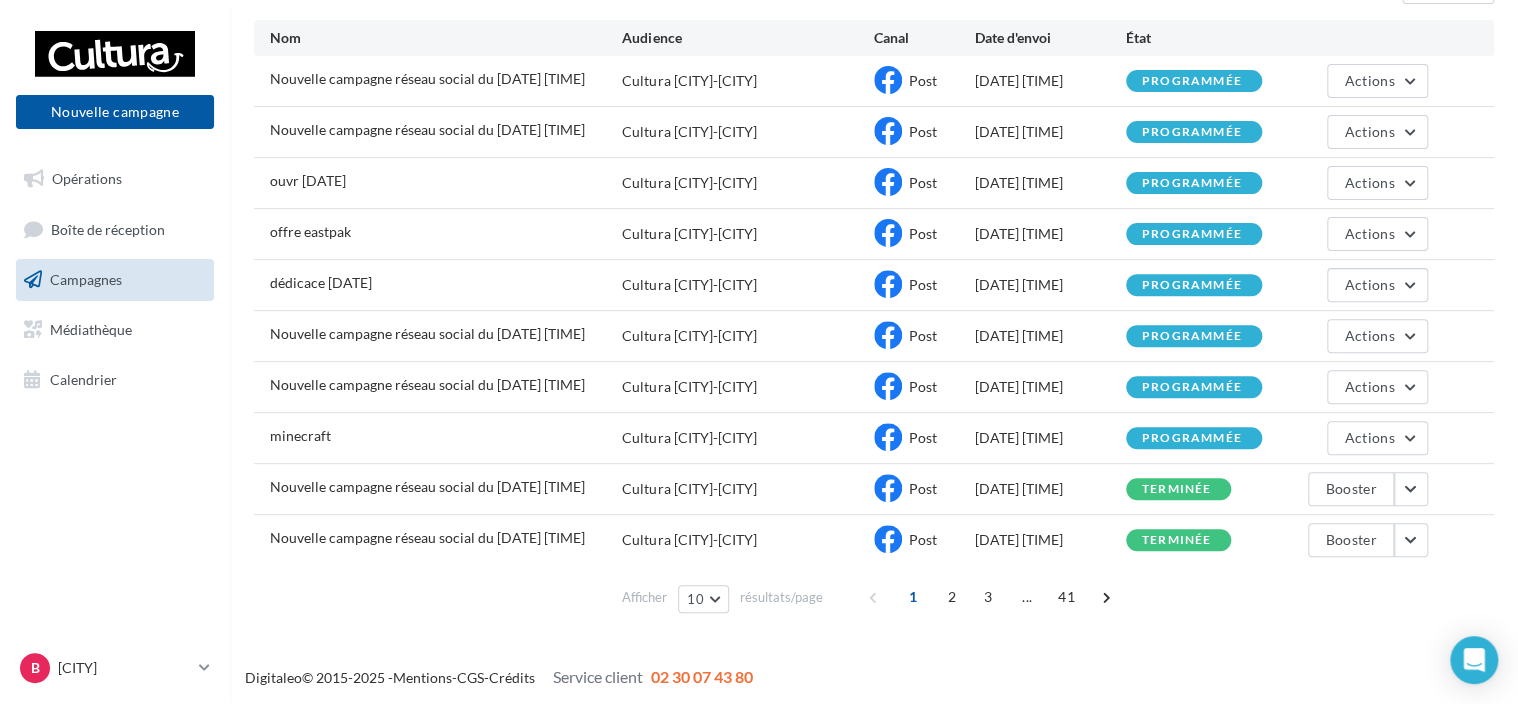 click on "Digitaleo                                     © 2015-2025 -
Mentions
-
CGS
-
Crédits
Service client
02 30 07 43 80" at bounding box center (874, 677) 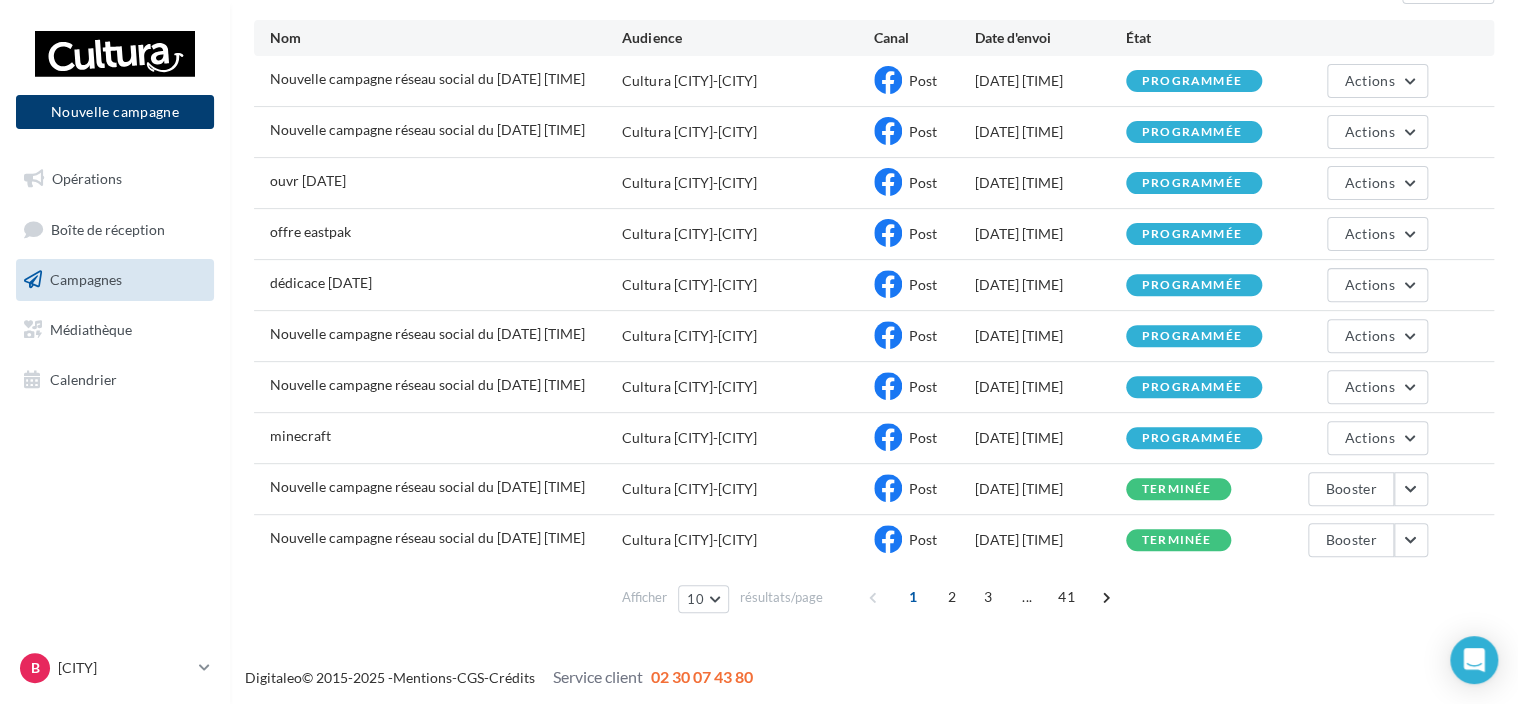 click on "Nouvelle campagne" at bounding box center (115, 112) 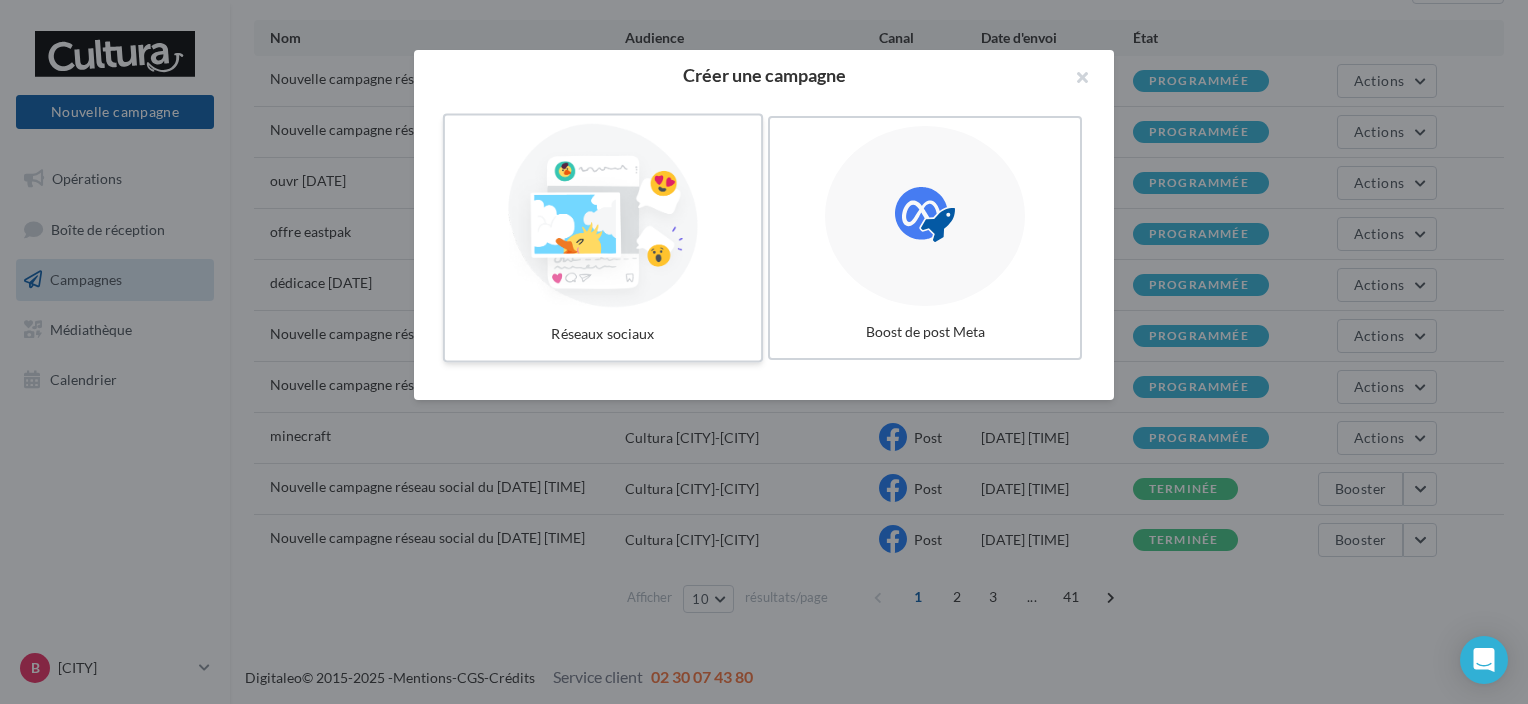 click at bounding box center (603, 216) 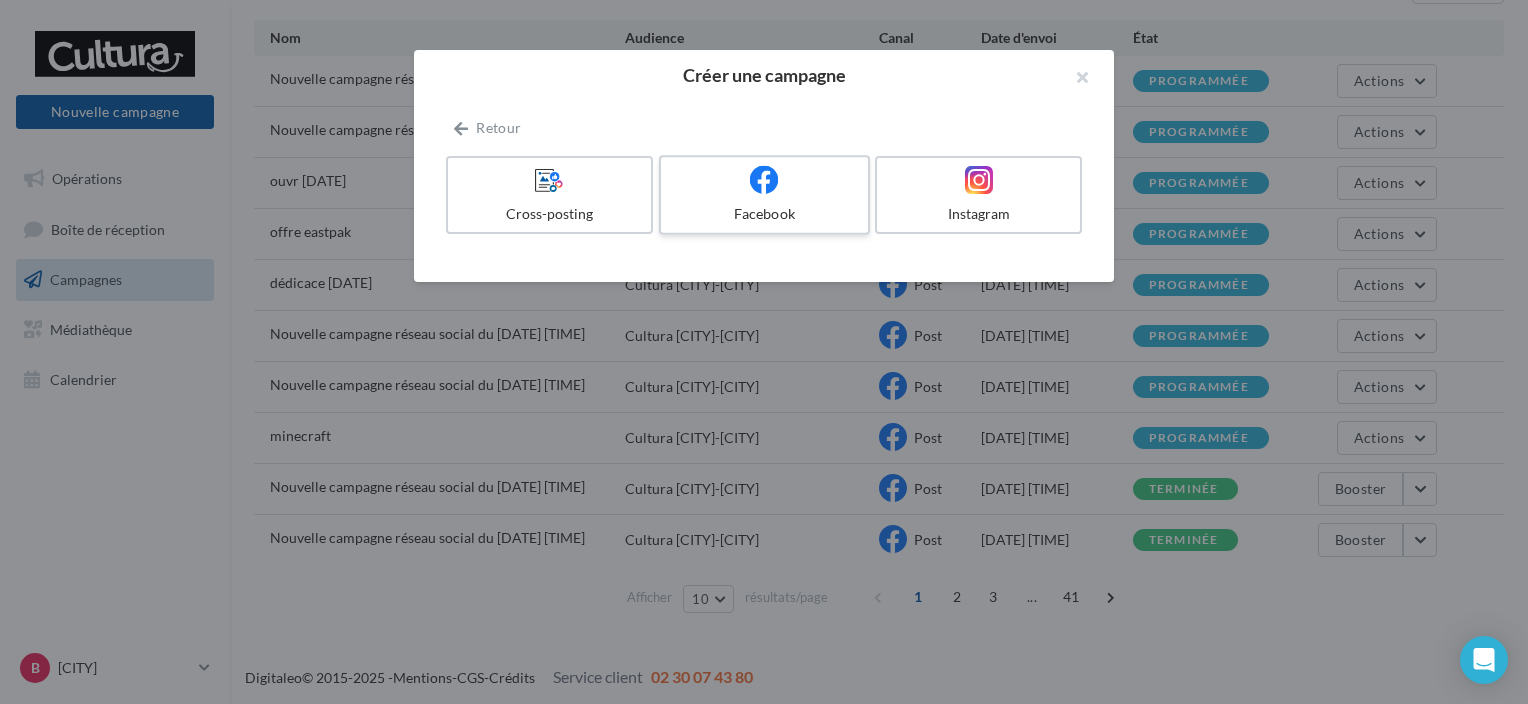 click on "Facebook" at bounding box center (764, 195) 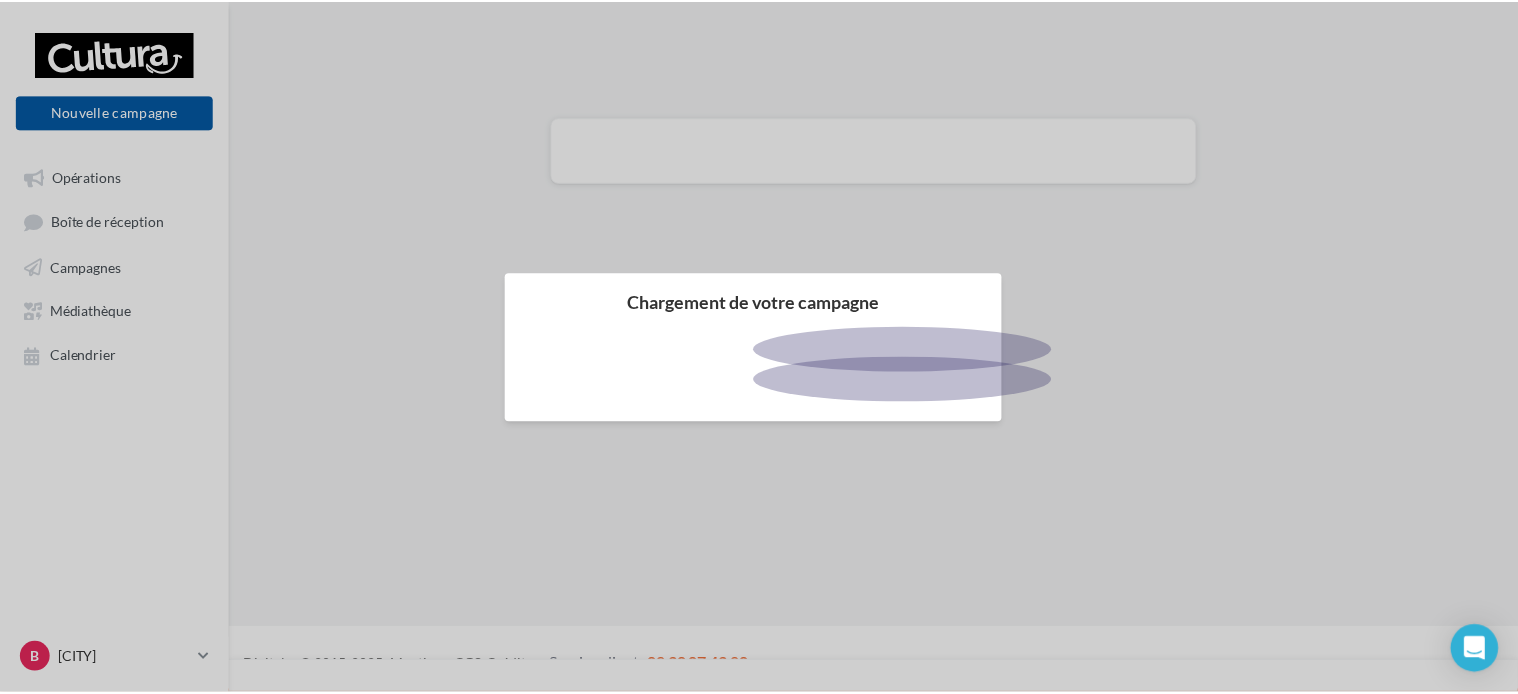 scroll, scrollTop: 0, scrollLeft: 0, axis: both 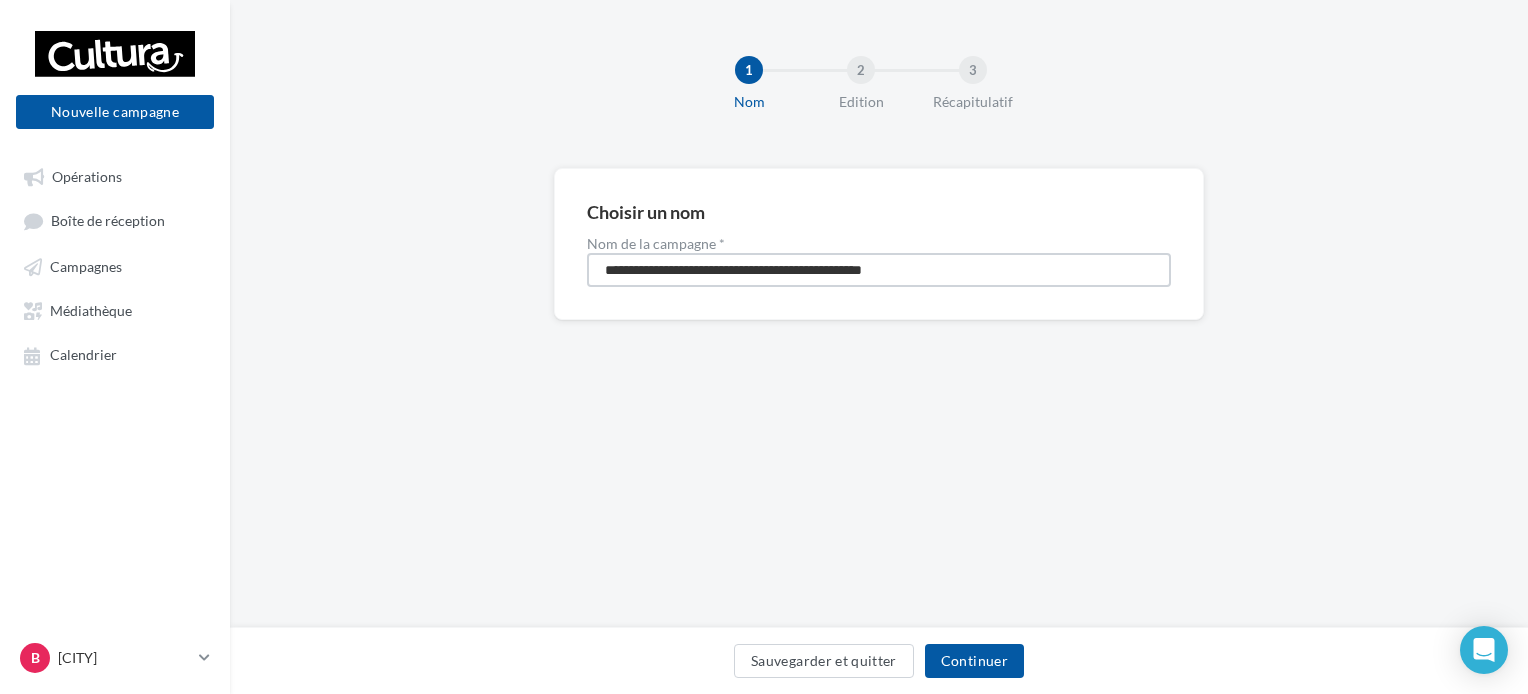 click on "**********" at bounding box center [879, 270] 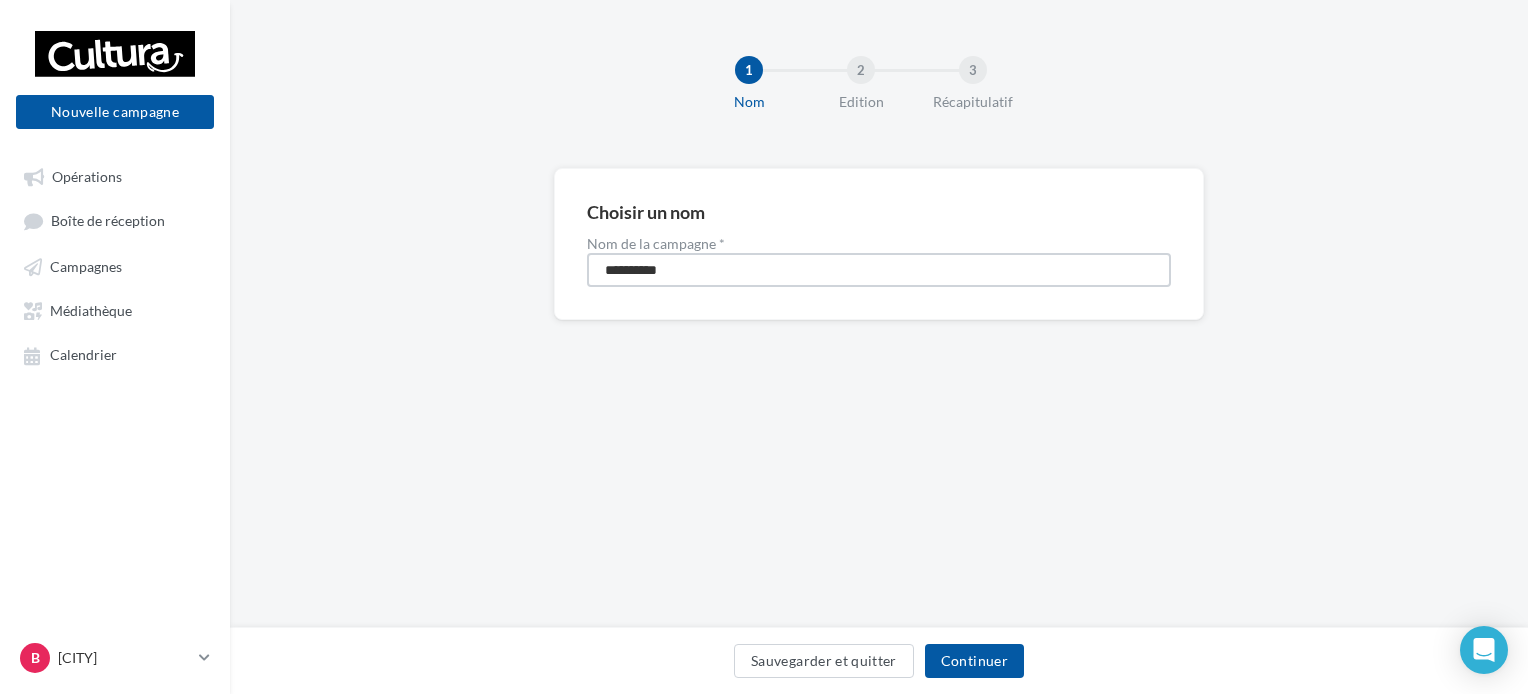 type on "**********" 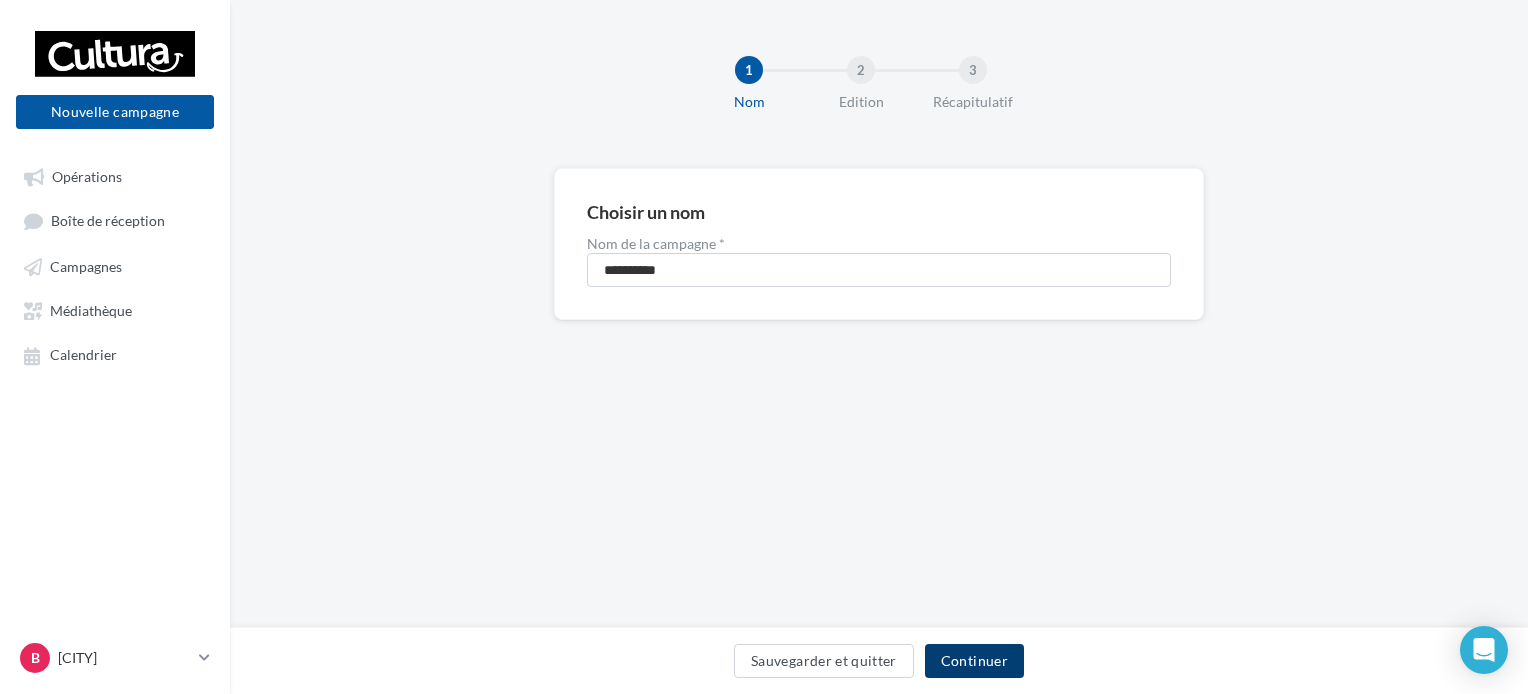 click on "Continuer" at bounding box center (974, 661) 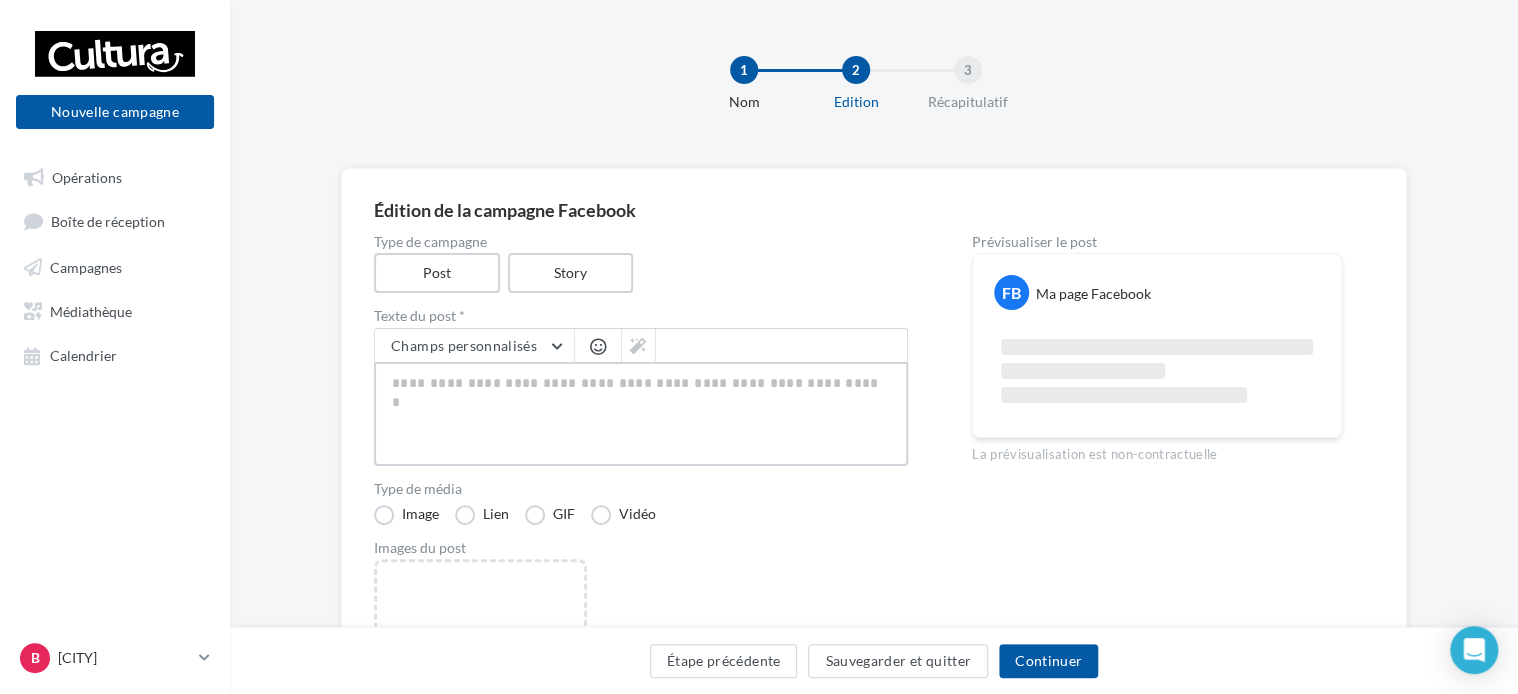 click at bounding box center [641, 414] 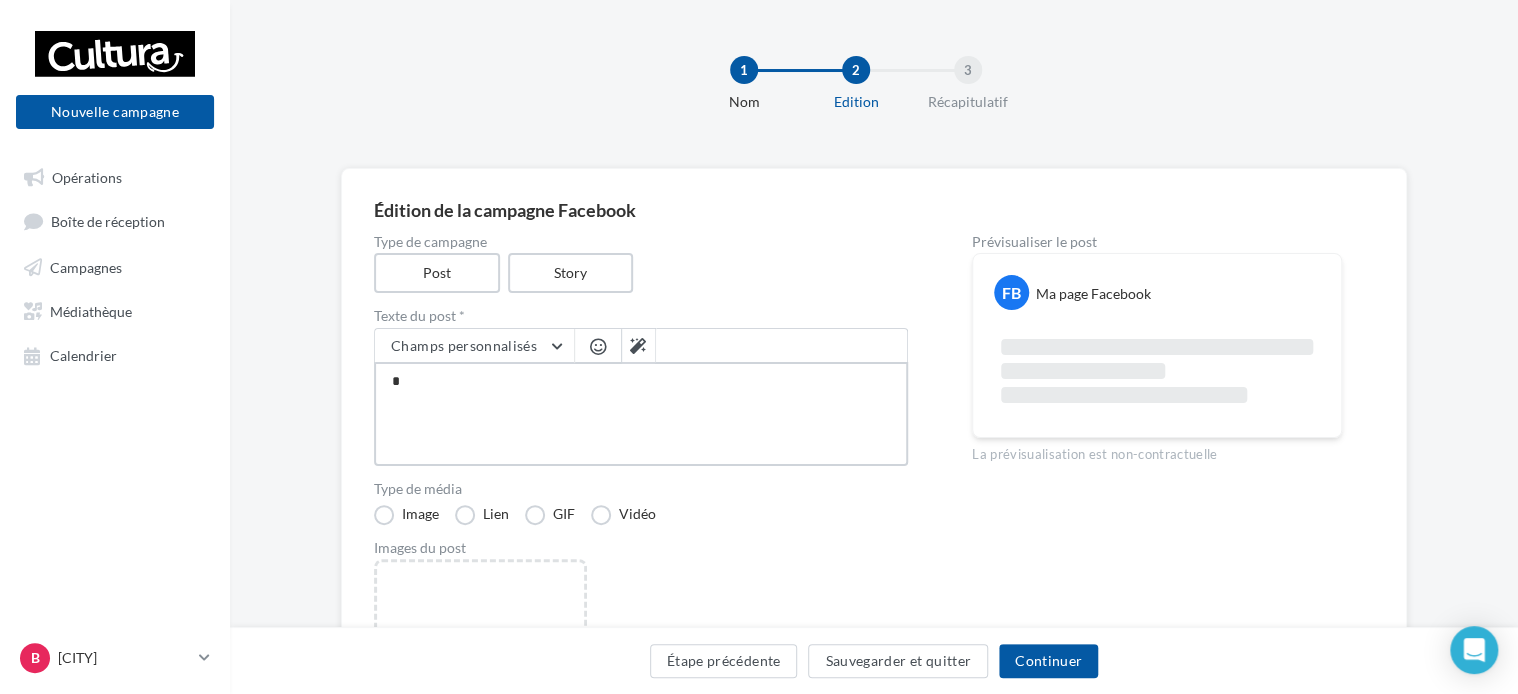type on "**" 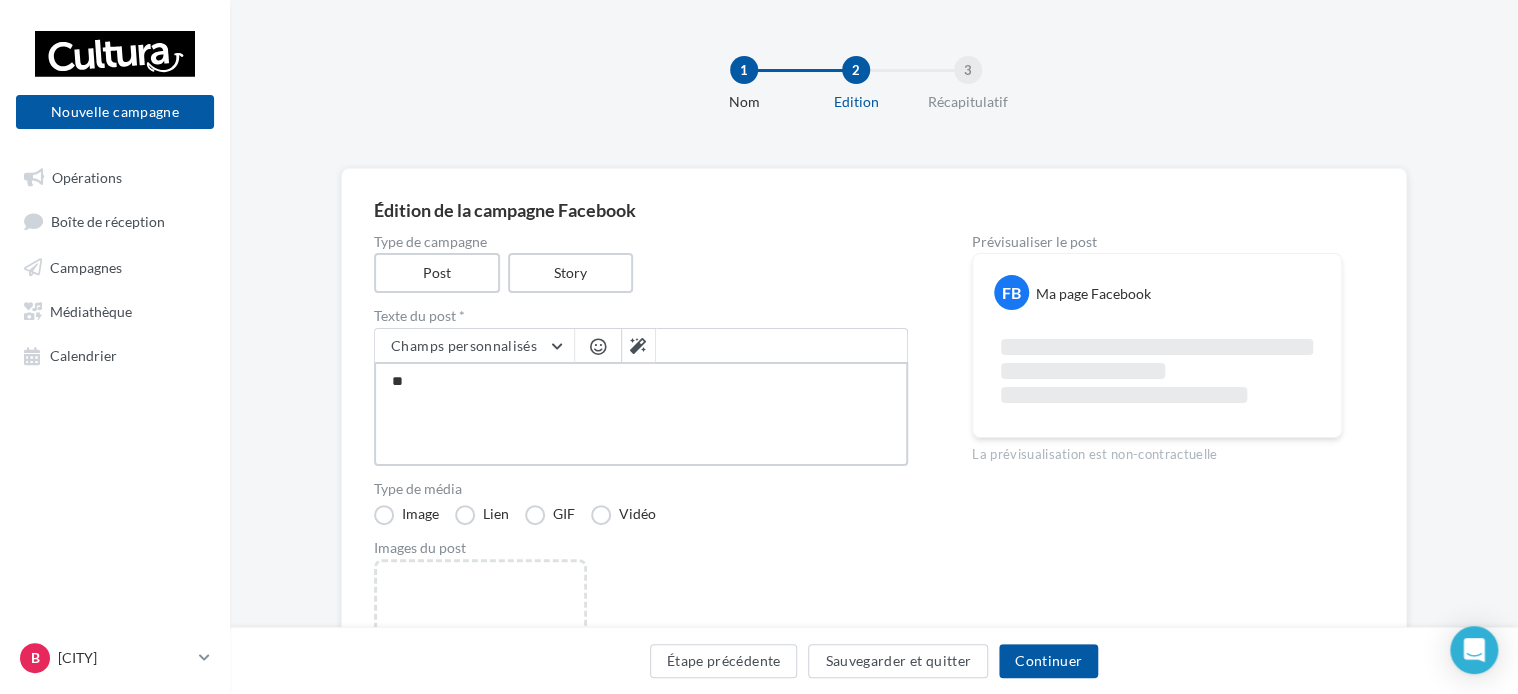 type on "***" 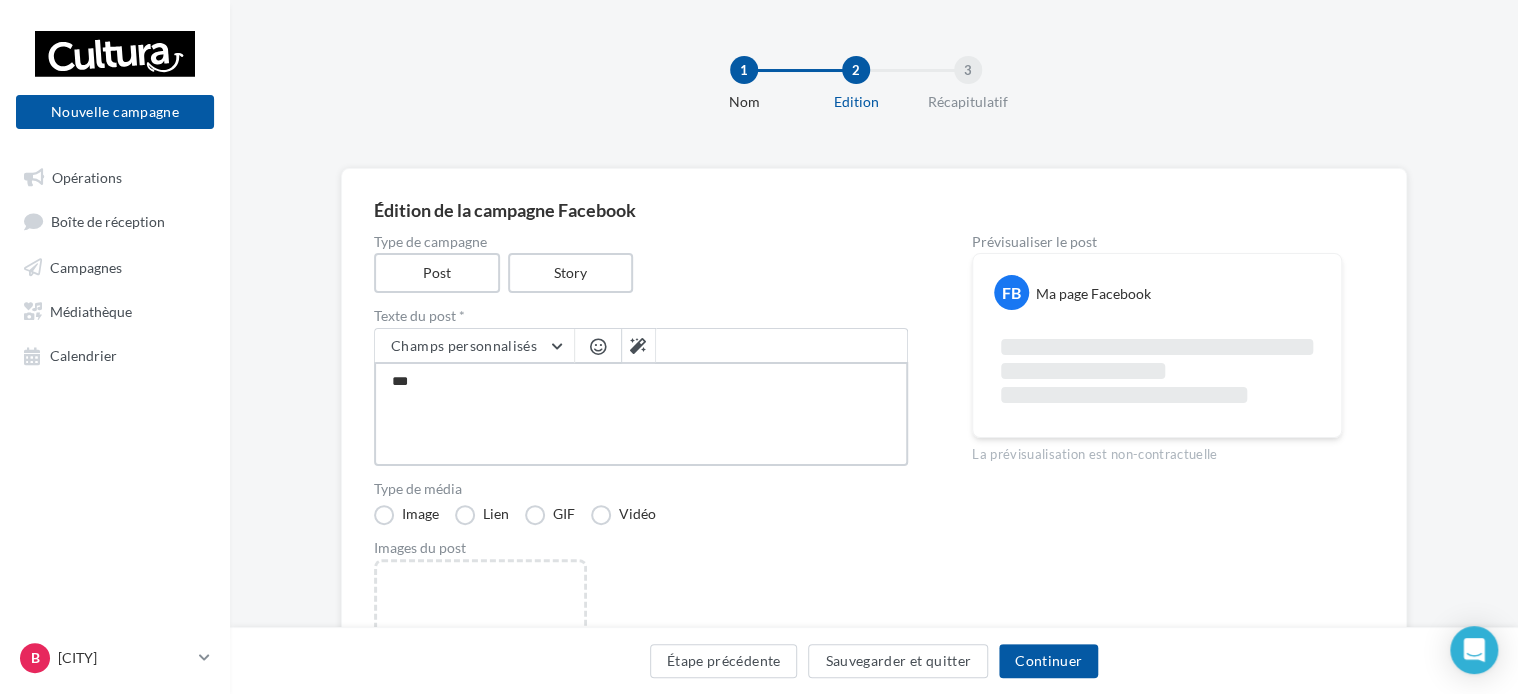 type on "****" 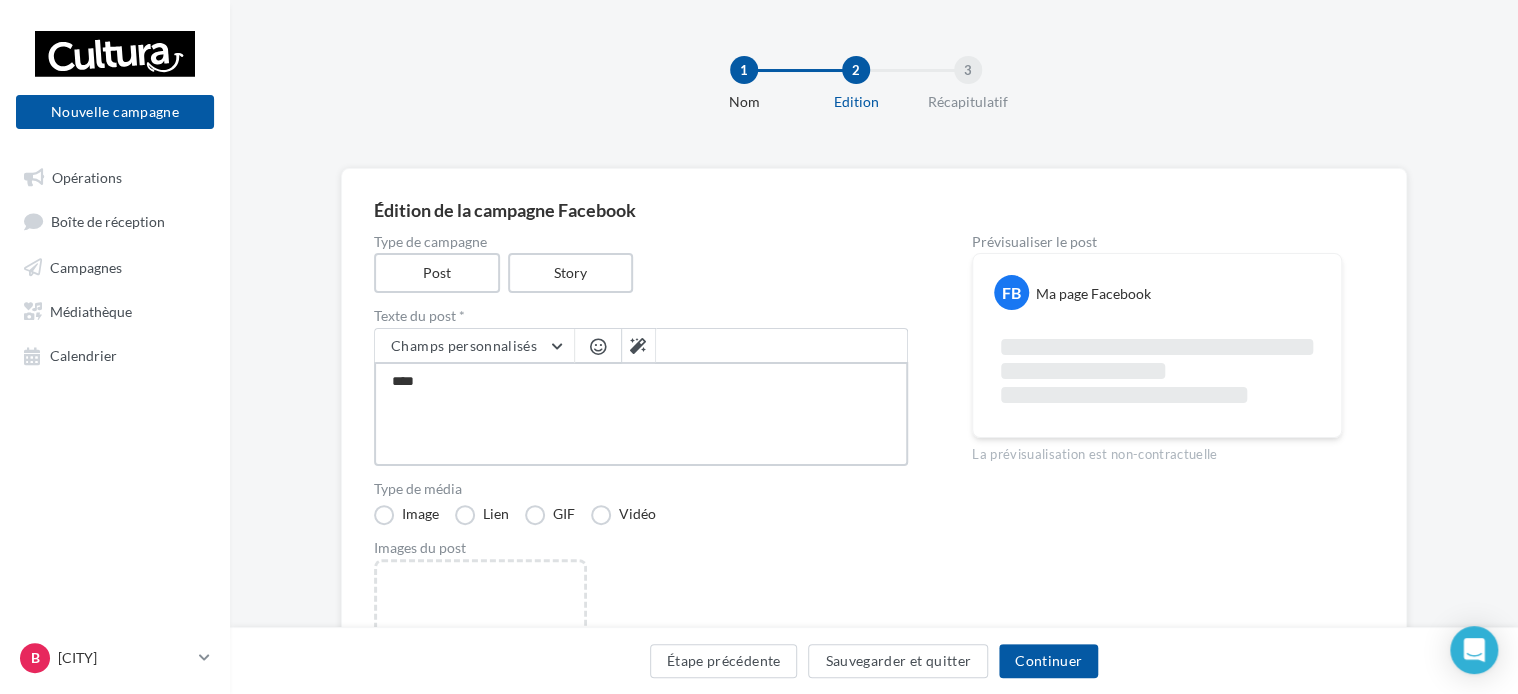type on "*****" 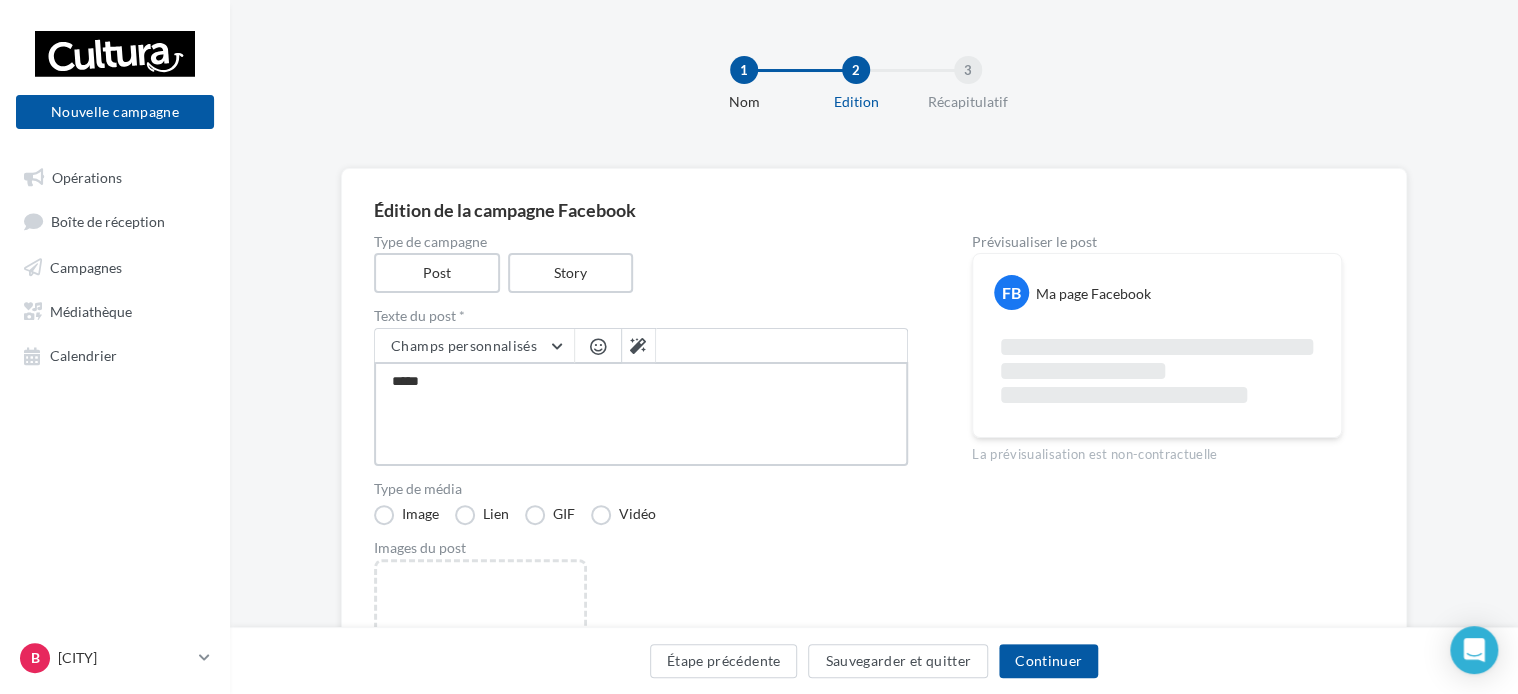 type on "******" 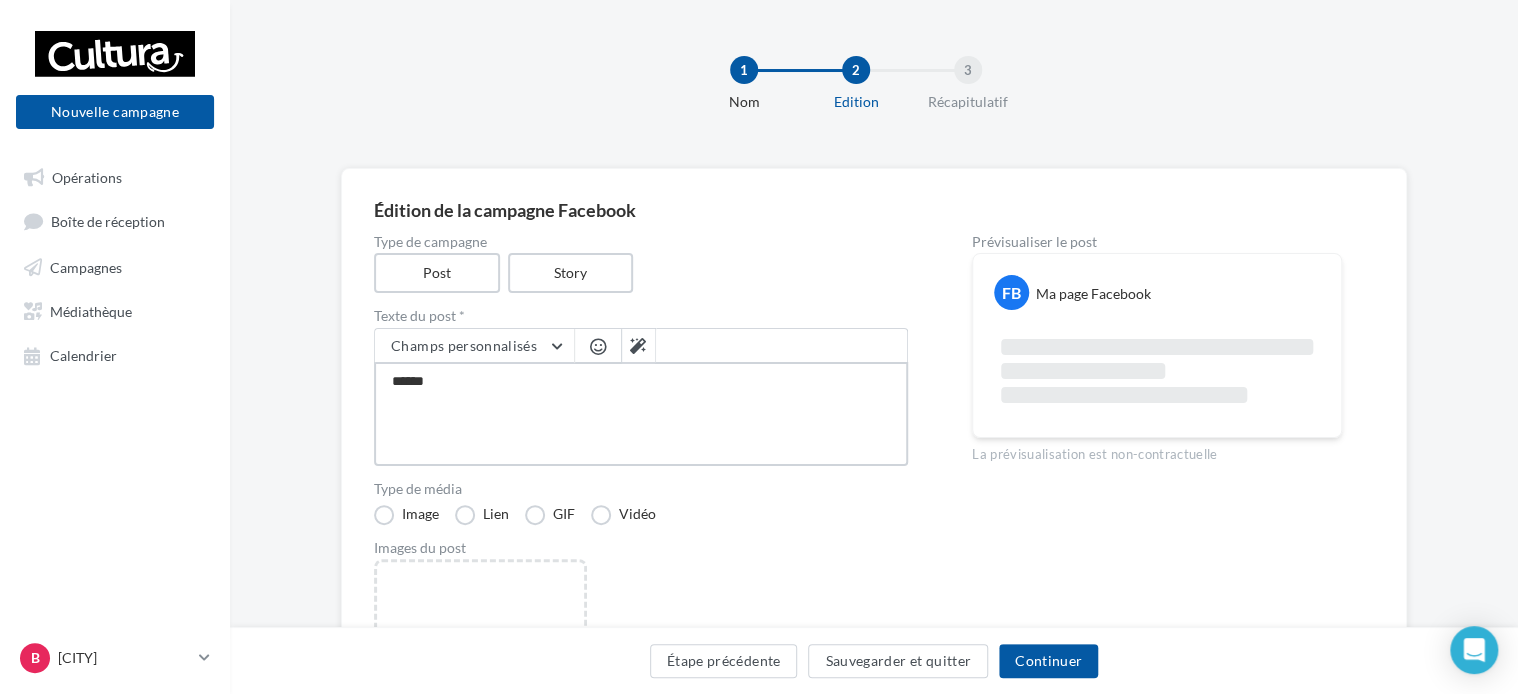 type on "*******" 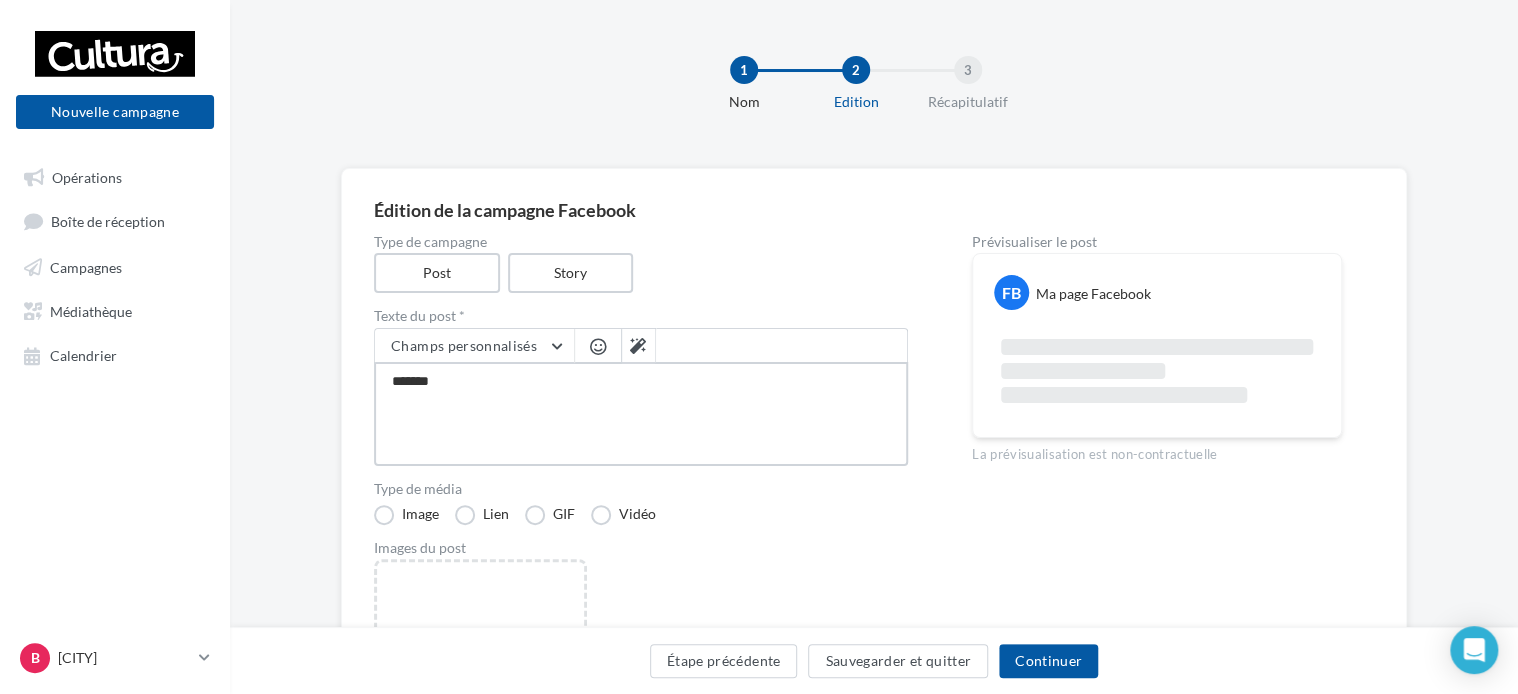 type on "********" 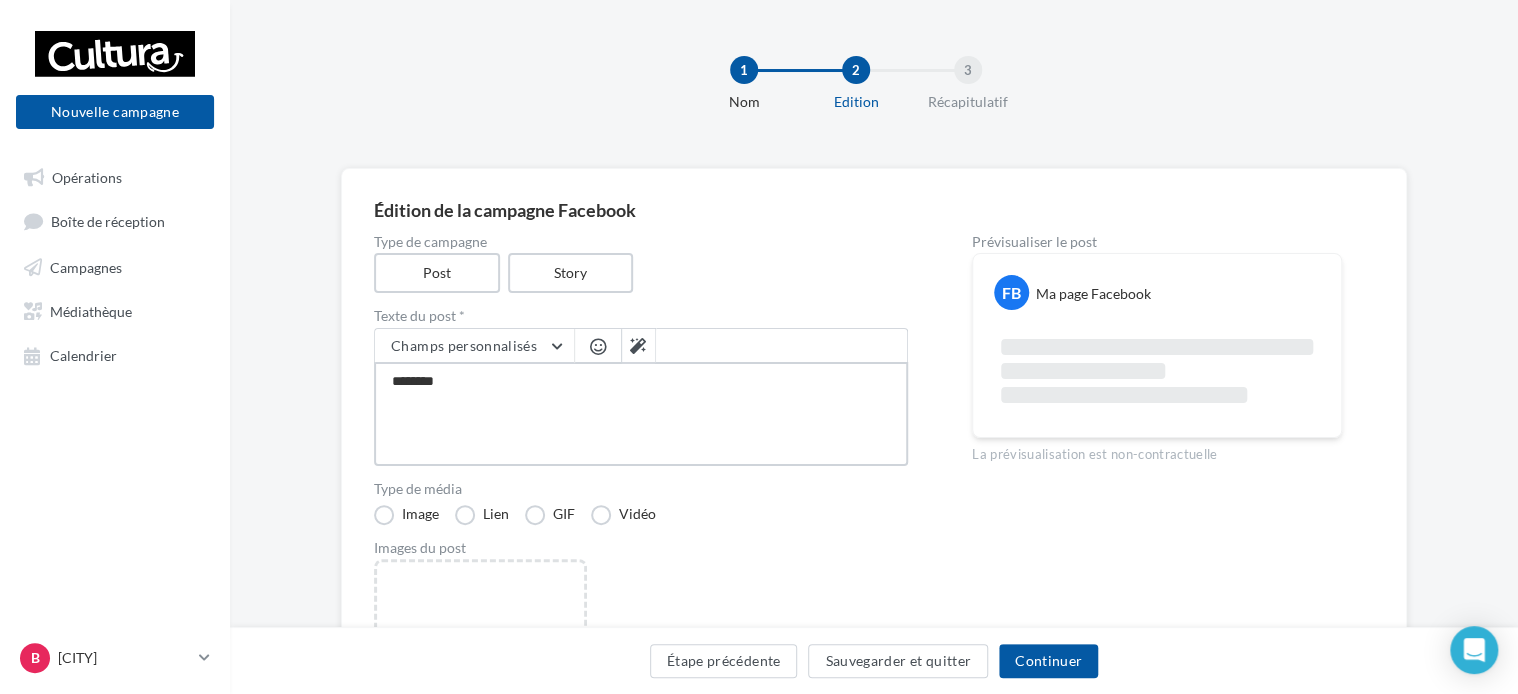 type on "*********" 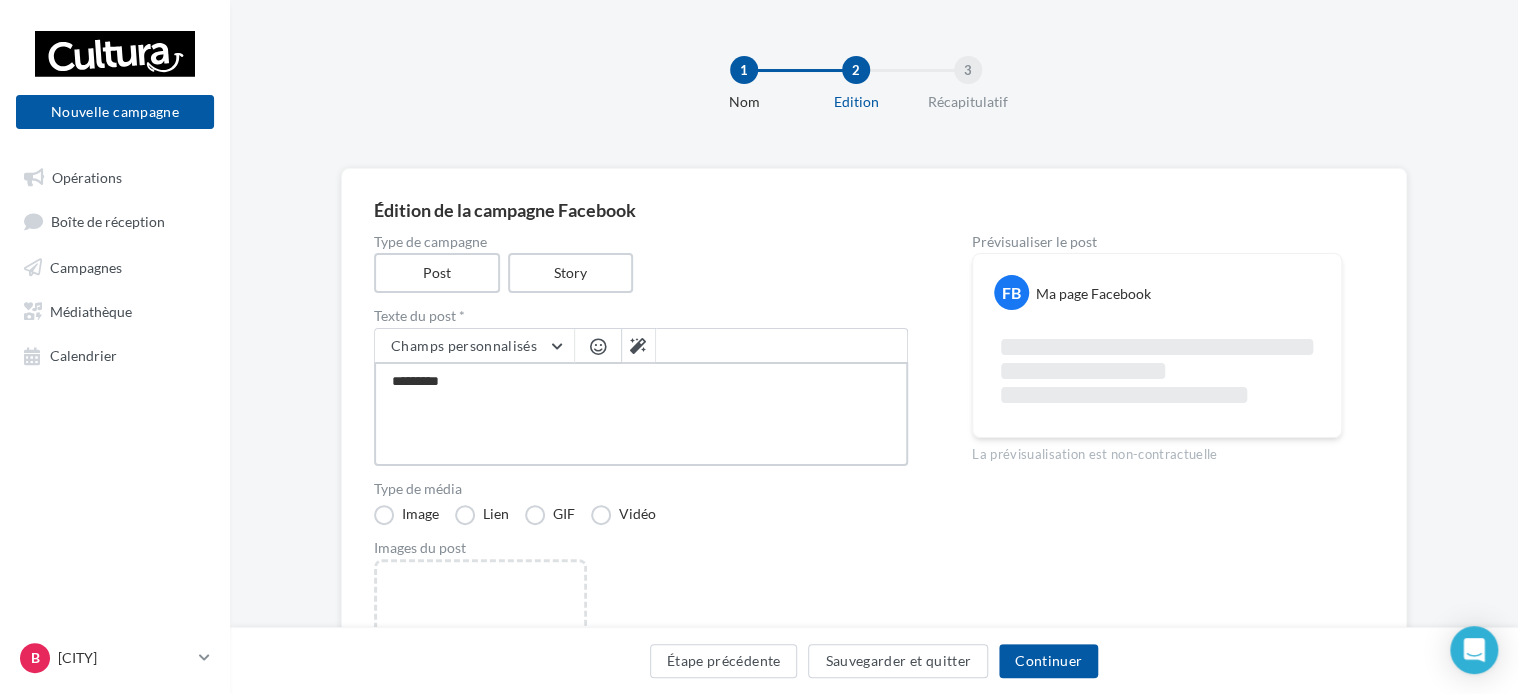 type on "**********" 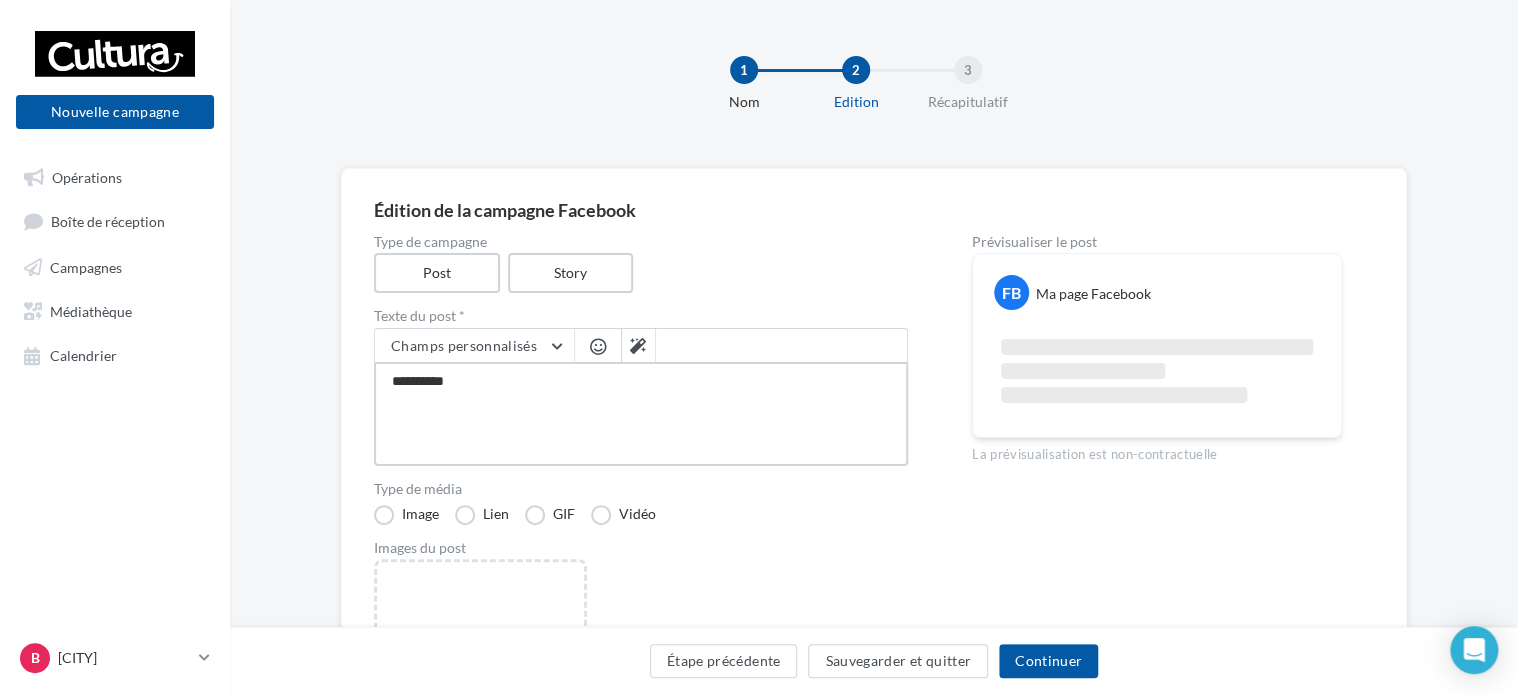 type on "**********" 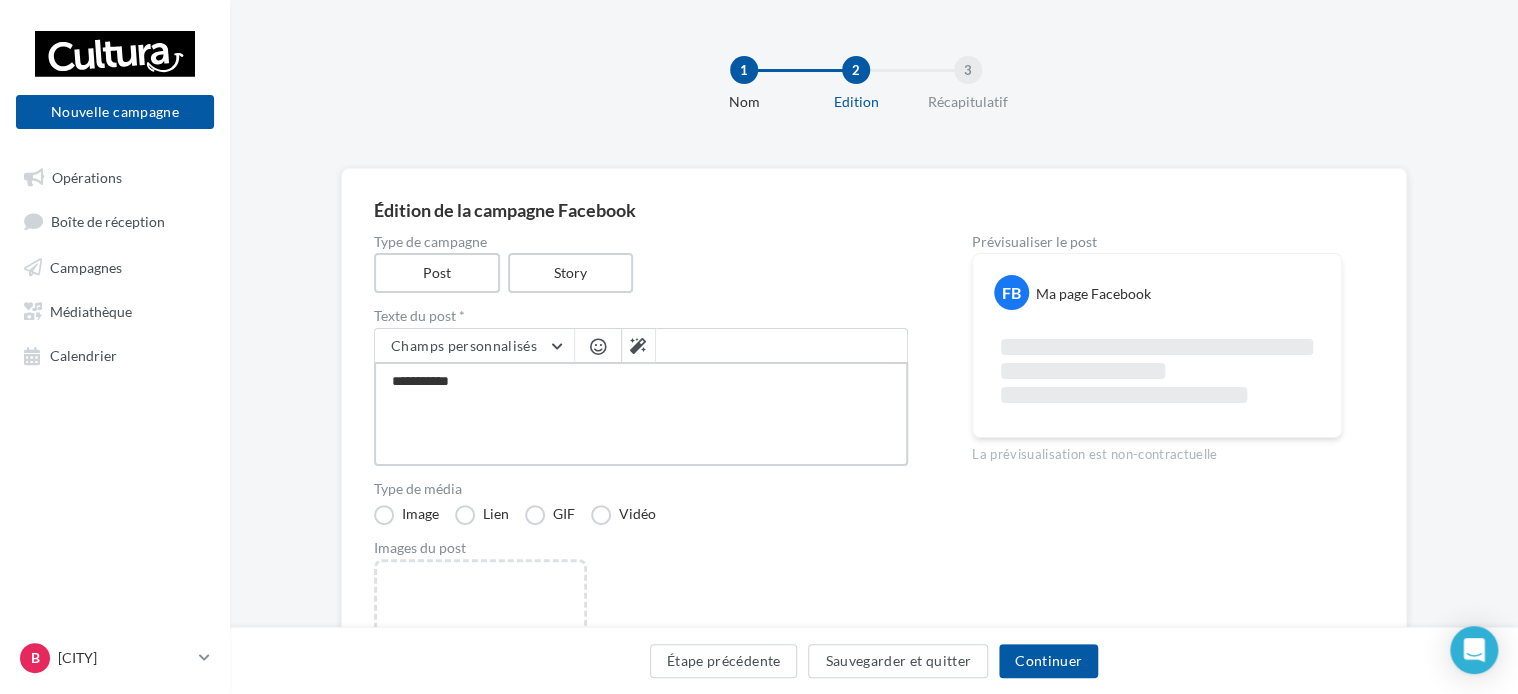 type on "**********" 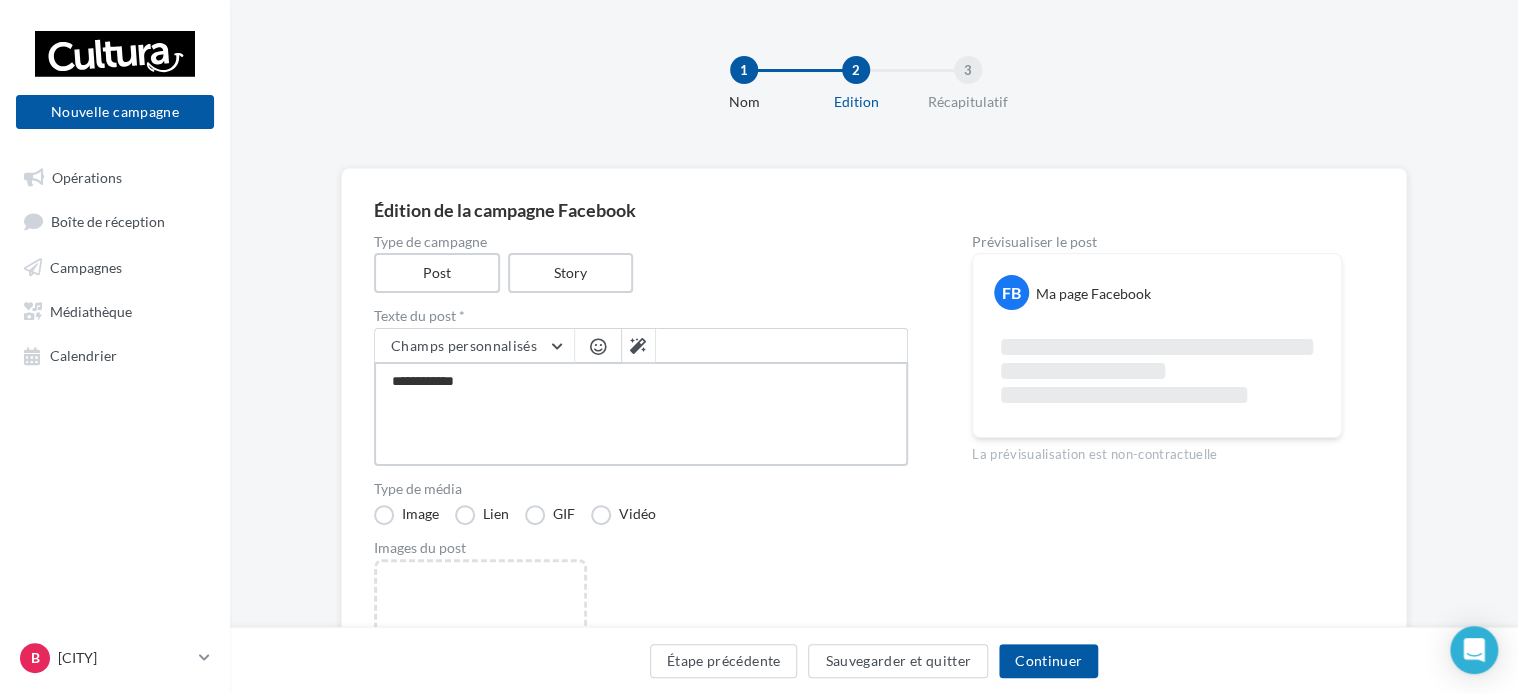 type on "**********" 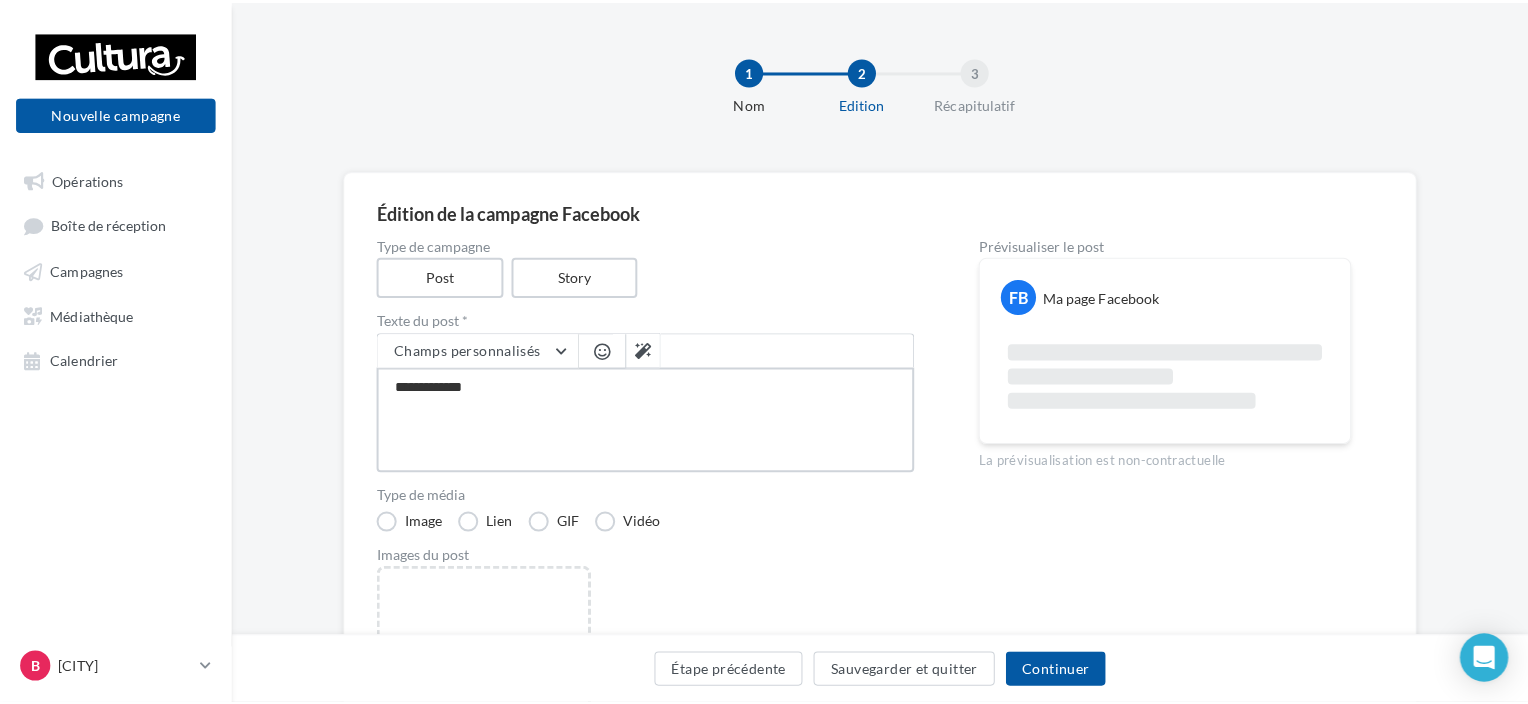 scroll, scrollTop: 0, scrollLeft: 0, axis: both 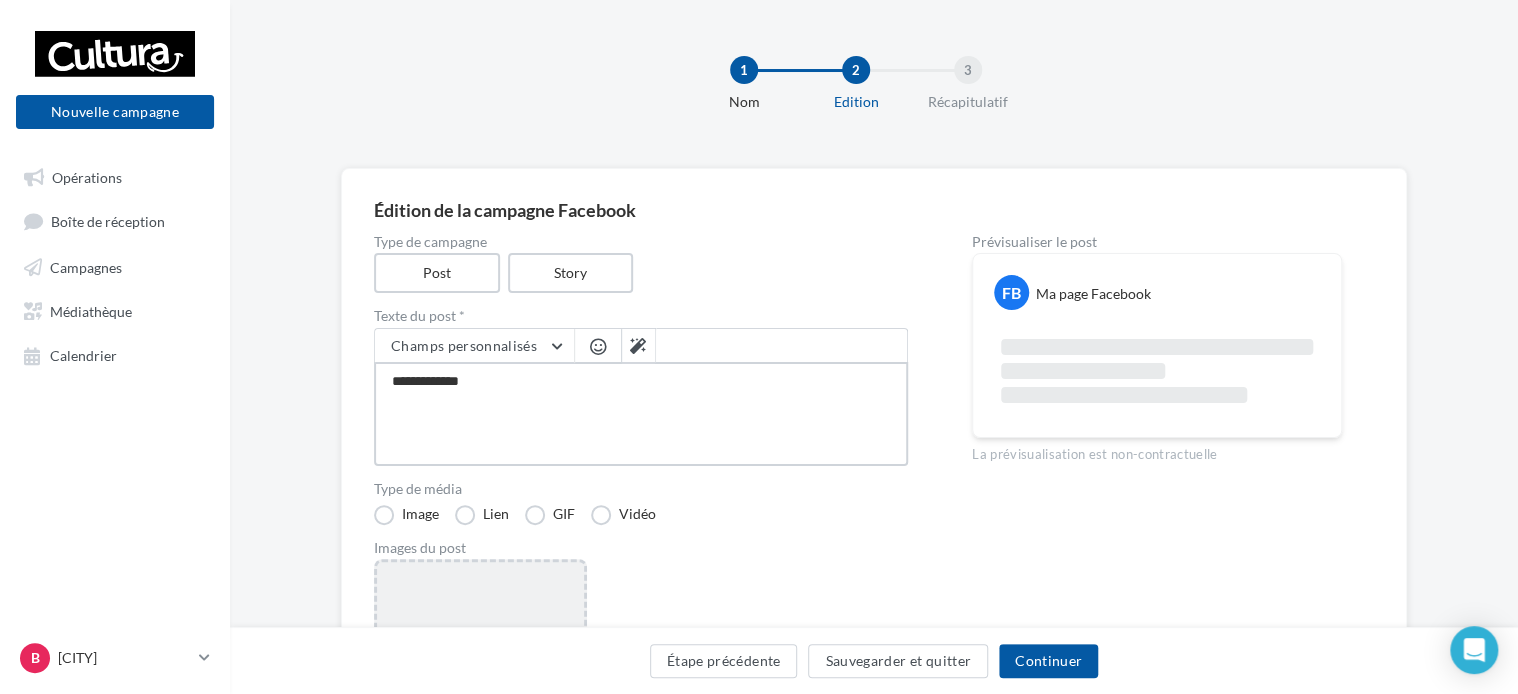 type on "**********" 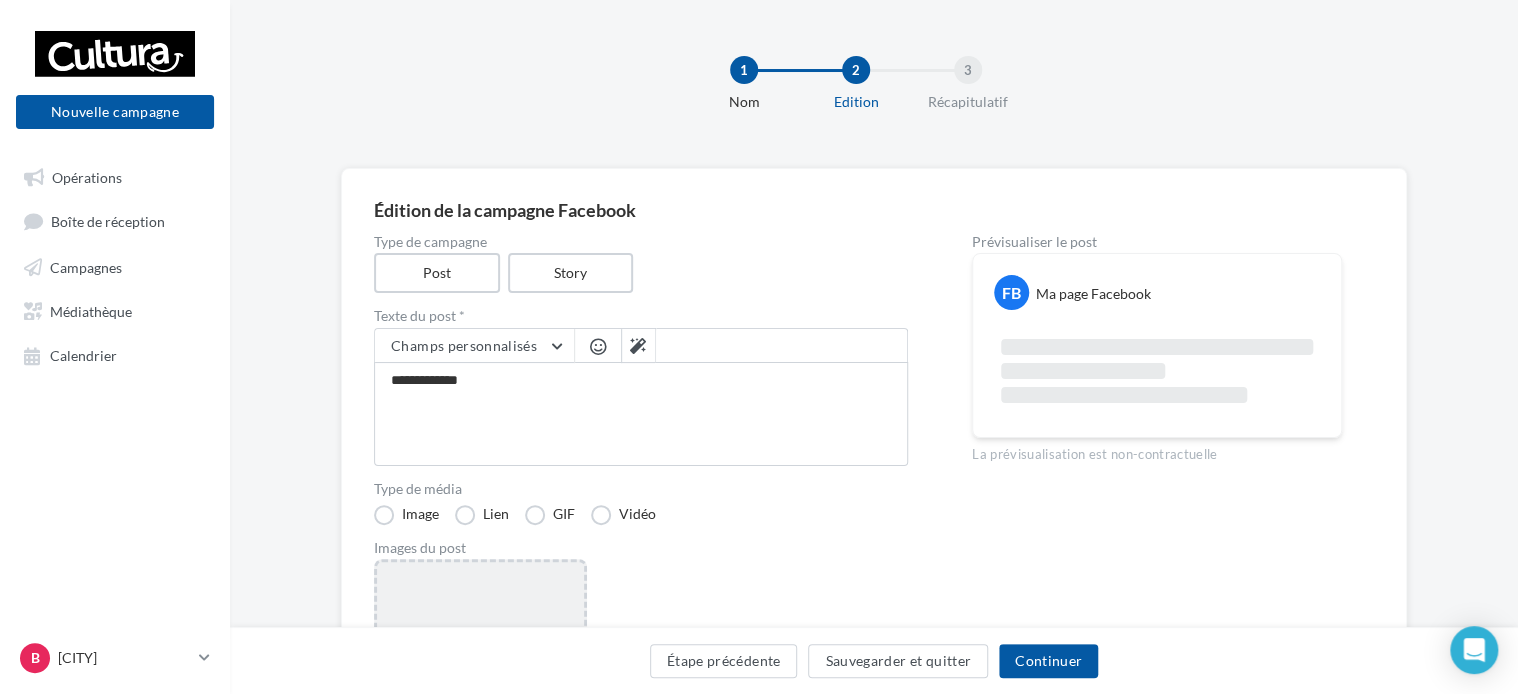 click on "Ajouter une image     Format: png, jpg" at bounding box center [480, 689] 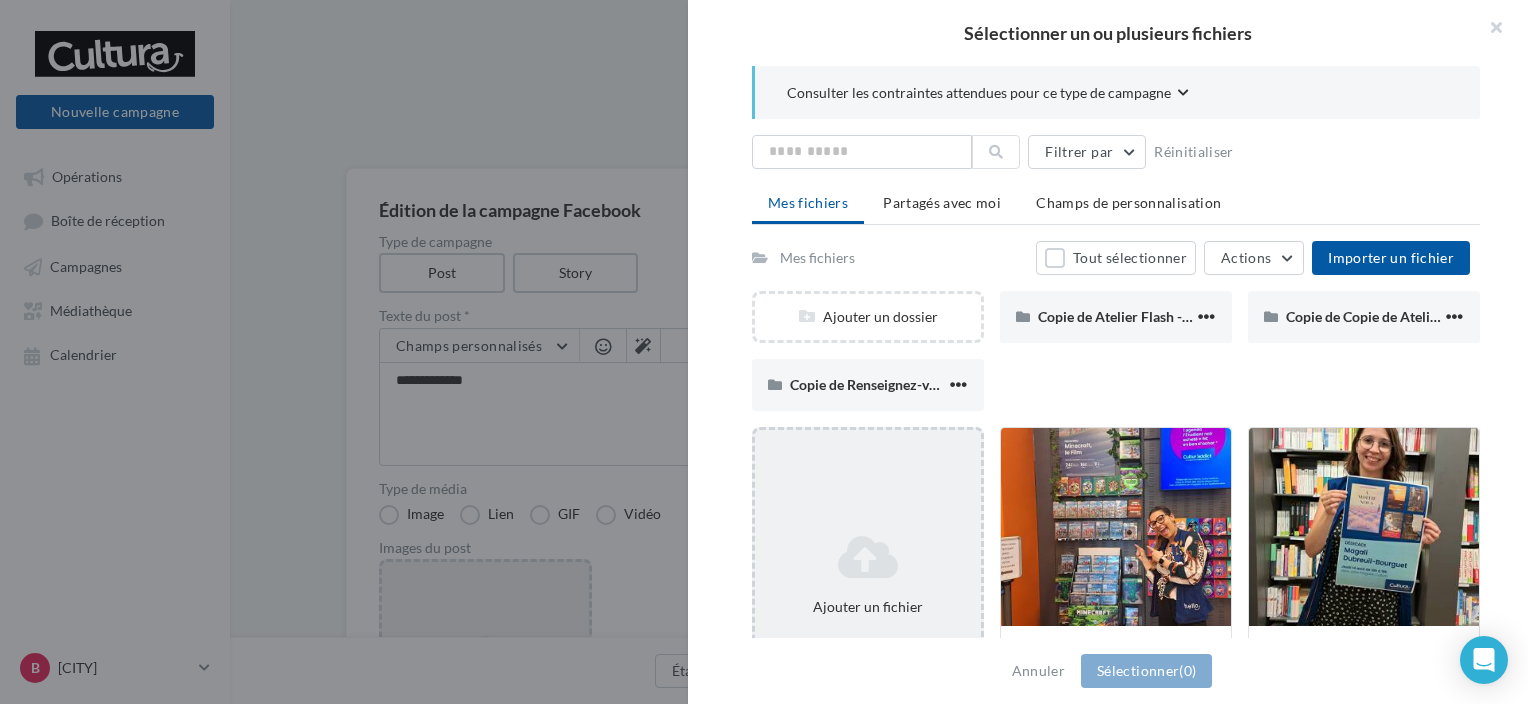 click on "Ajouter un fichier" at bounding box center [868, 575] 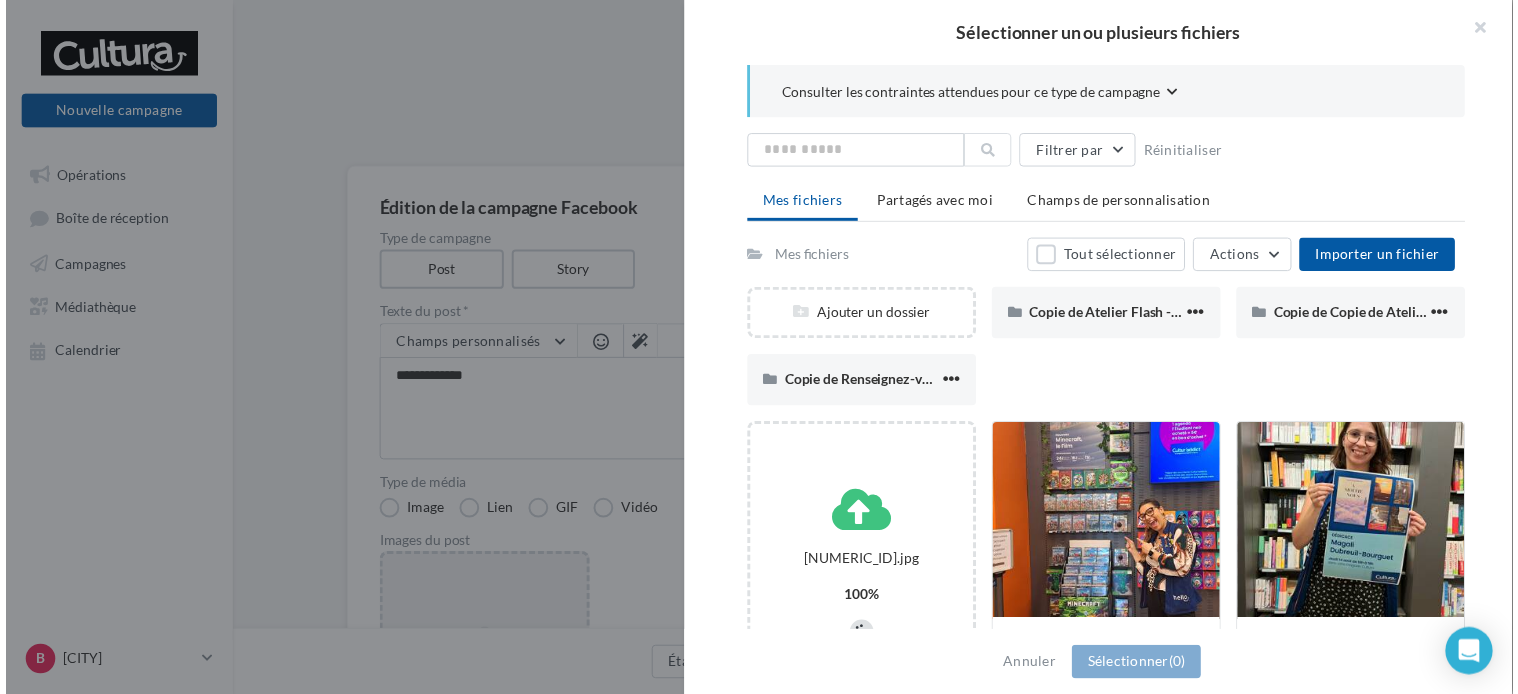 scroll, scrollTop: 192, scrollLeft: 0, axis: vertical 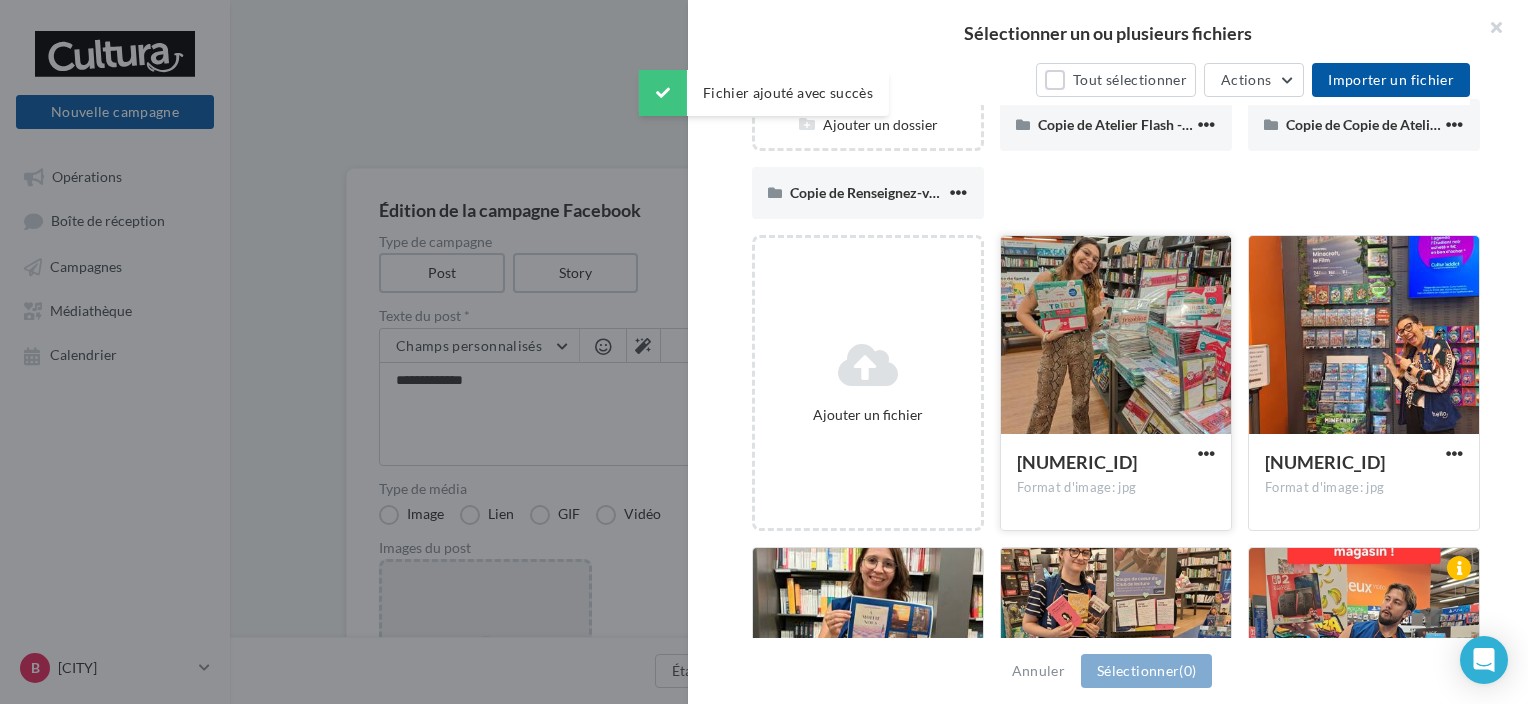 click at bounding box center [1116, 336] 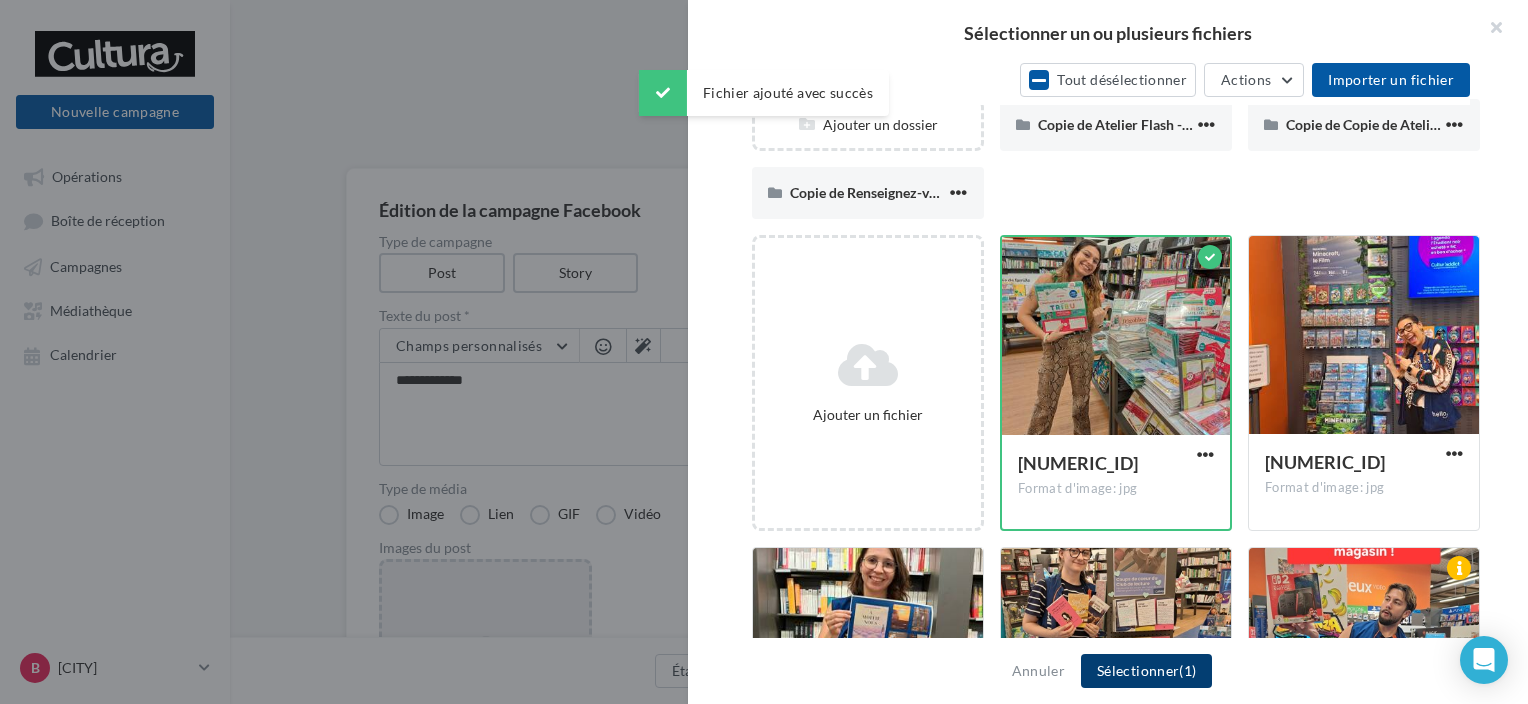 click on "Sélectionner   (1)" at bounding box center (1146, 671) 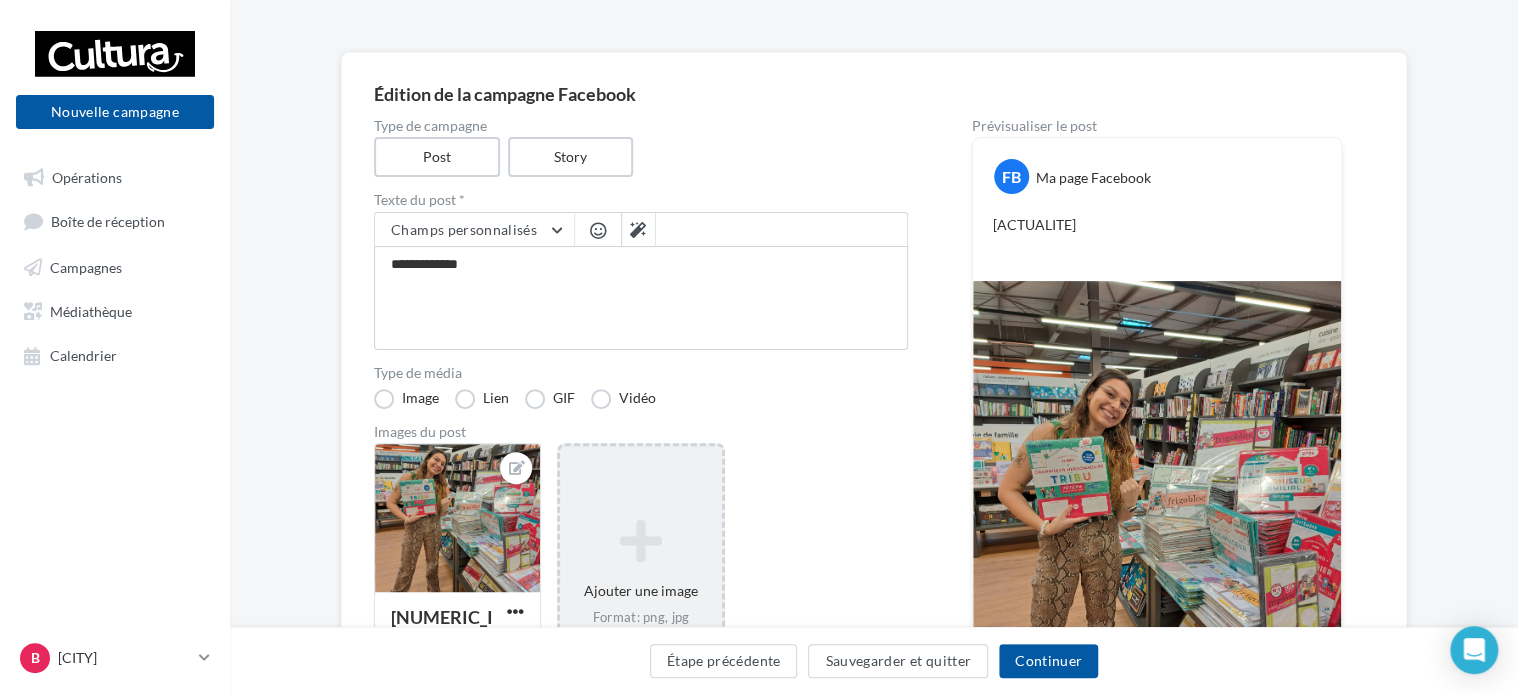 scroll, scrollTop: 139, scrollLeft: 0, axis: vertical 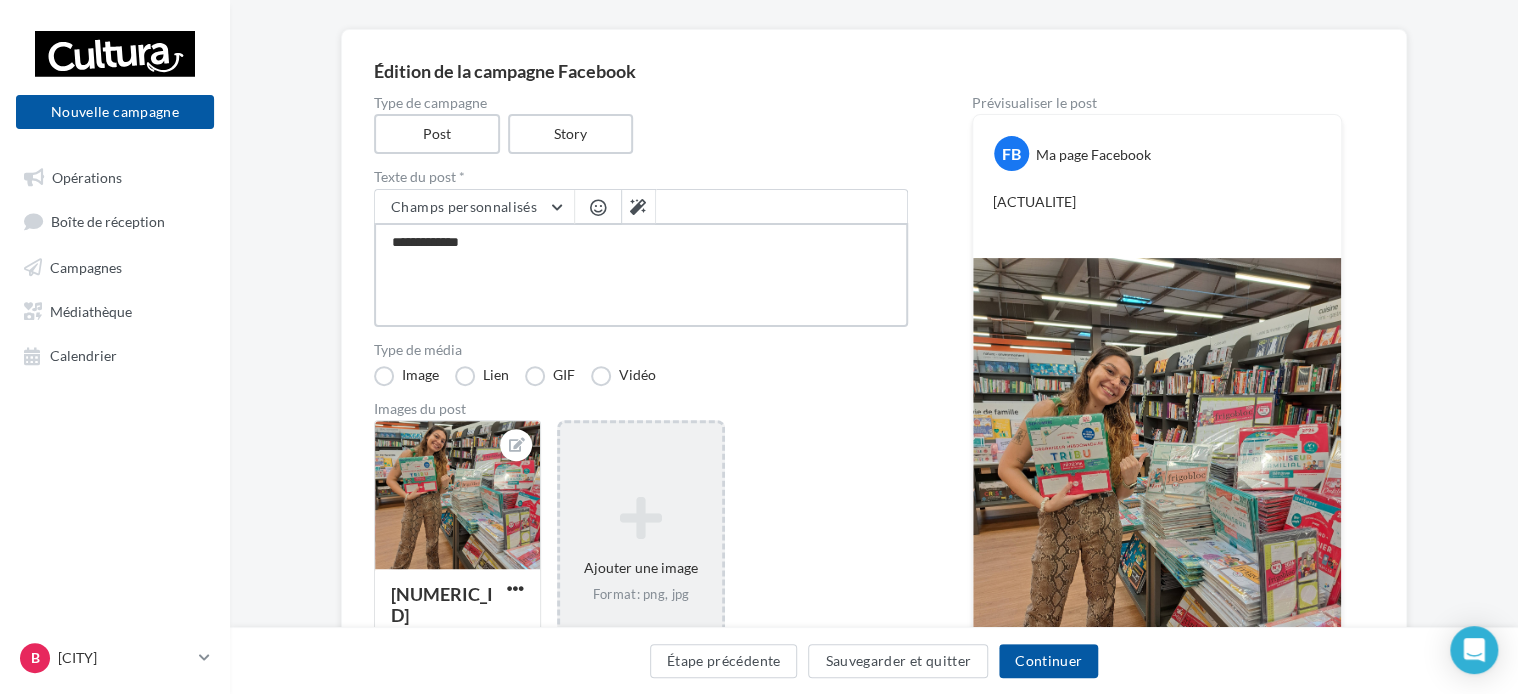 click on "**********" at bounding box center (641, 275) 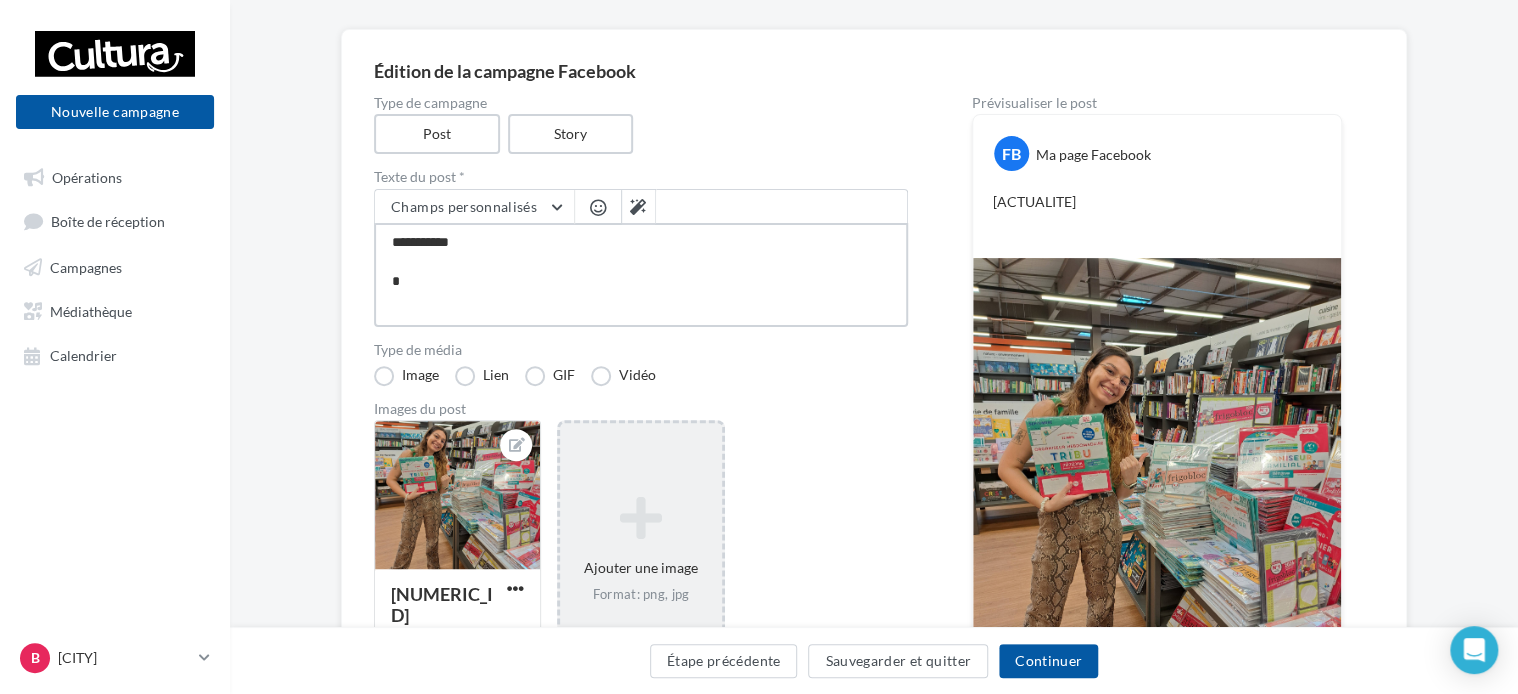 type on "**********" 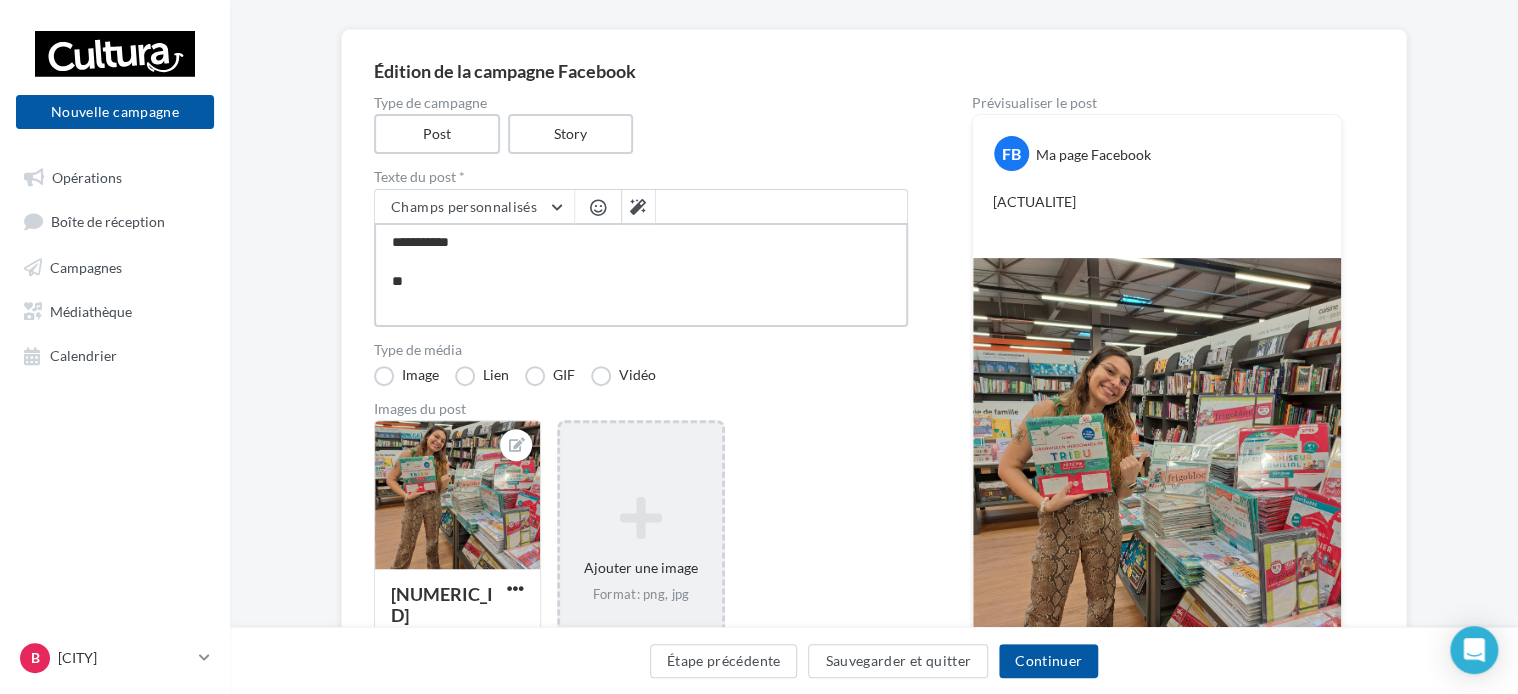 type on "**********" 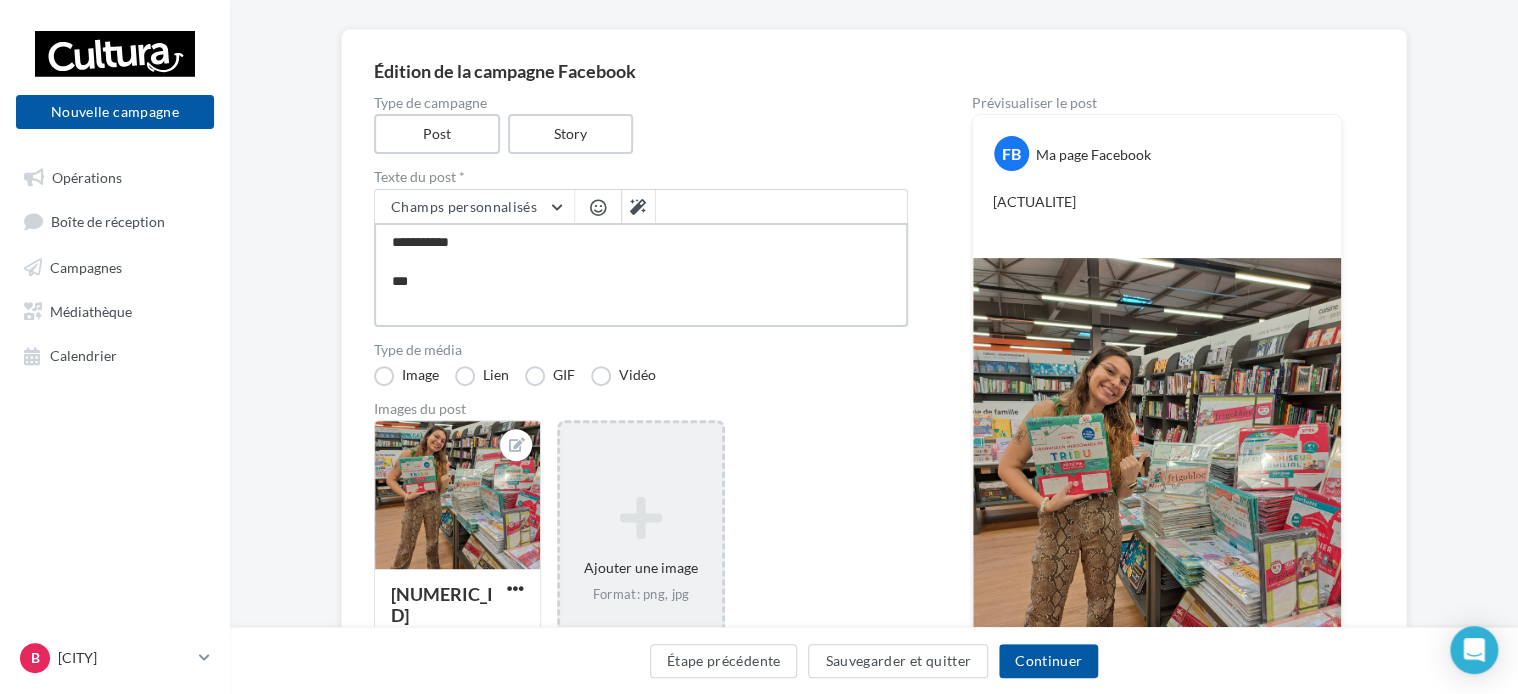 type on "**********" 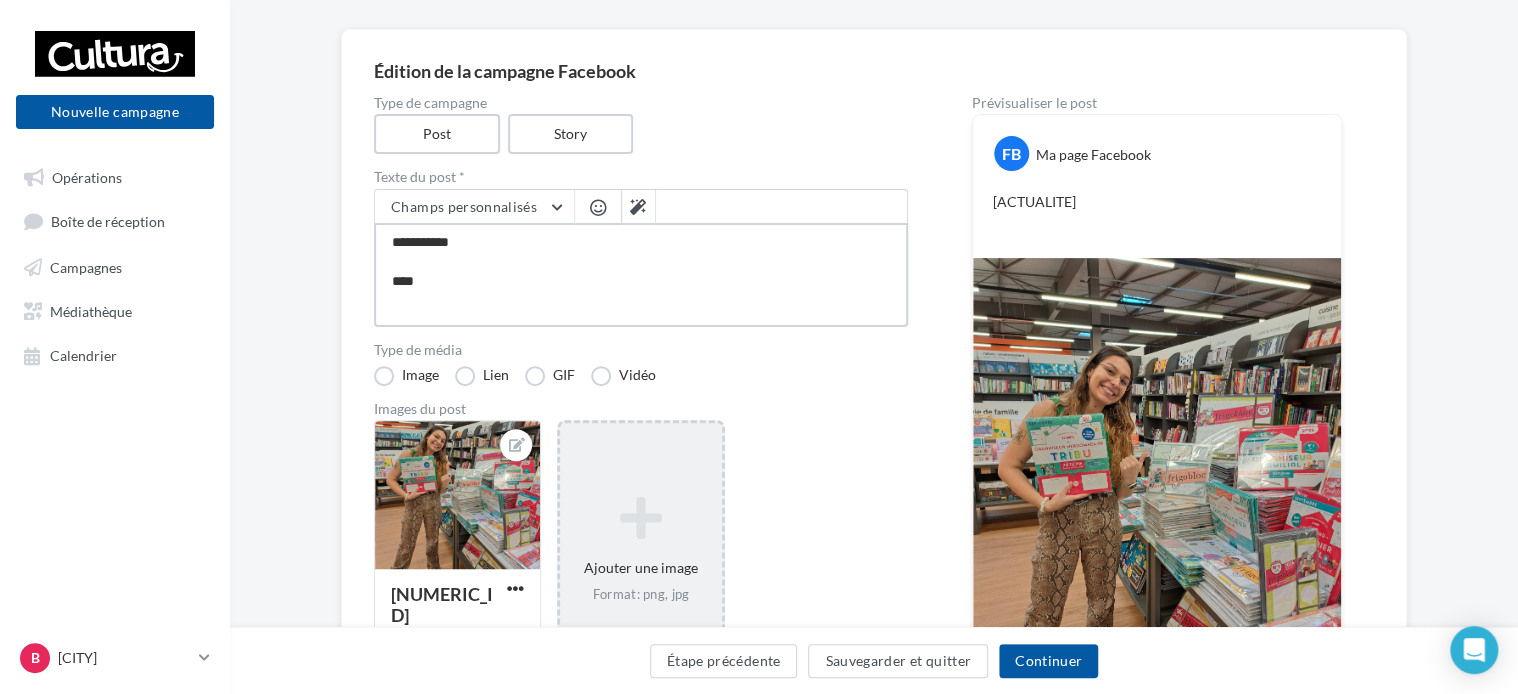 type on "**********" 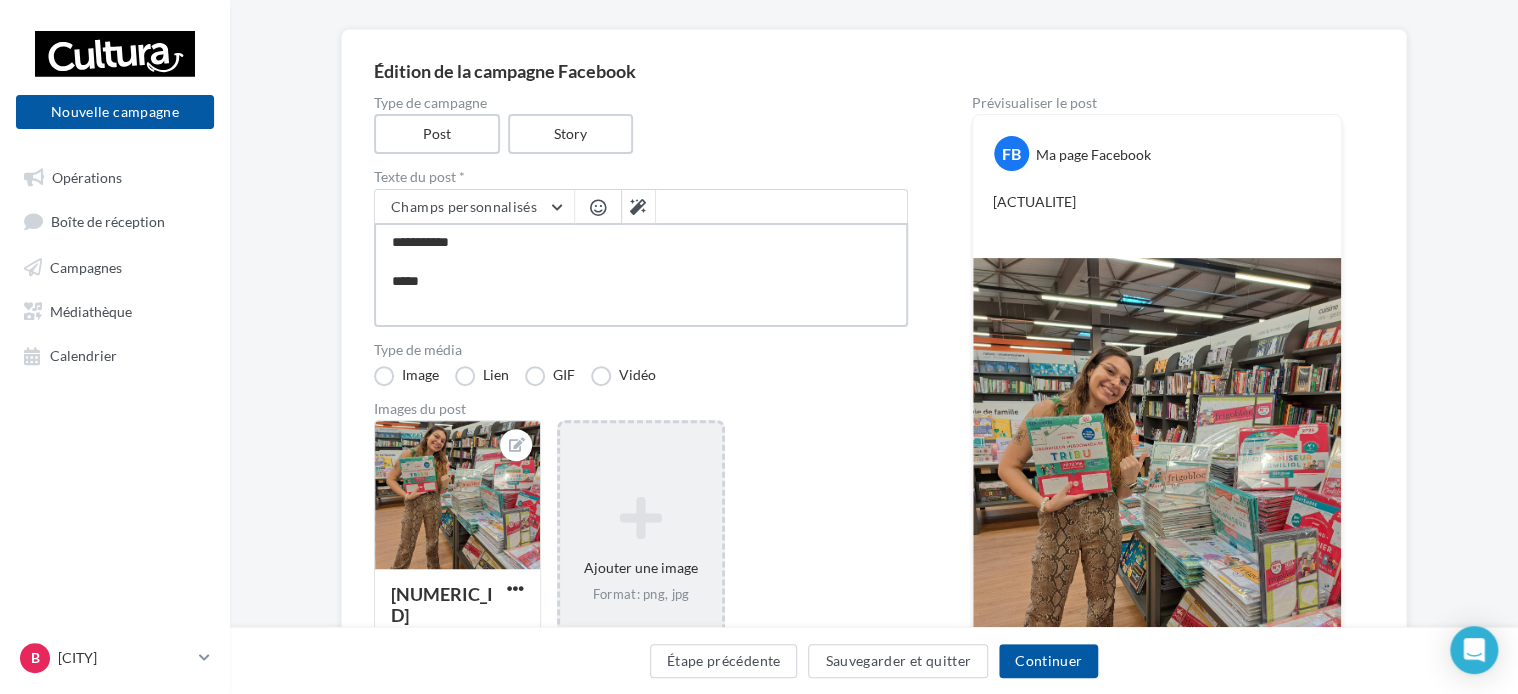 type on "**********" 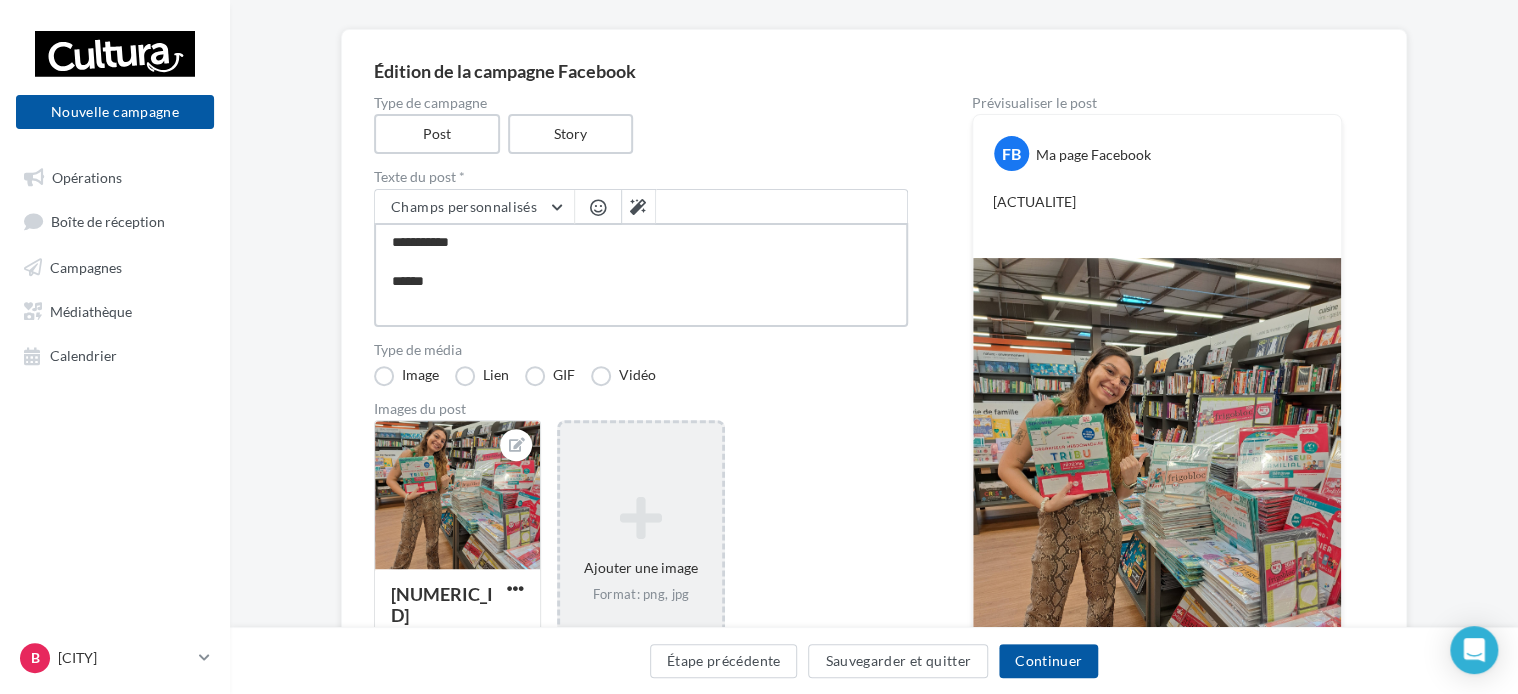 type on "**********" 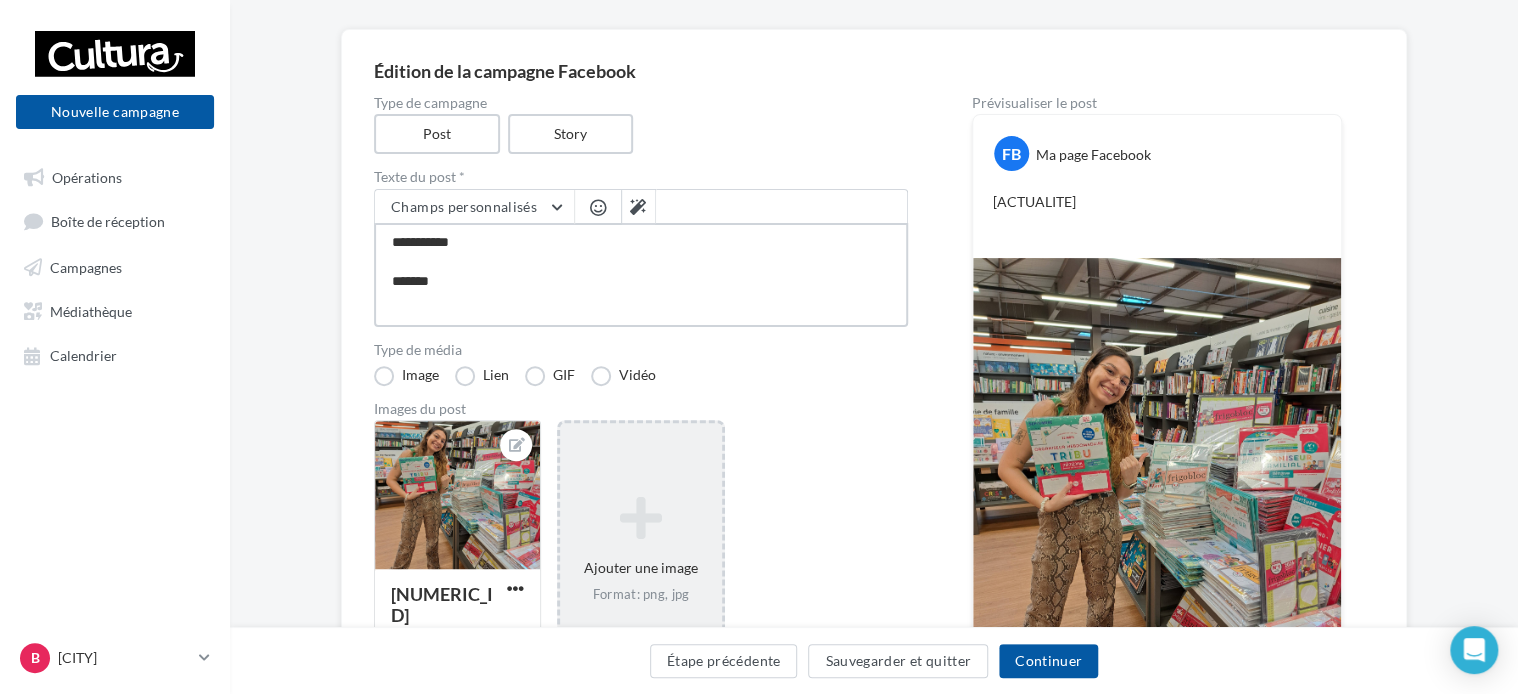 type on "**********" 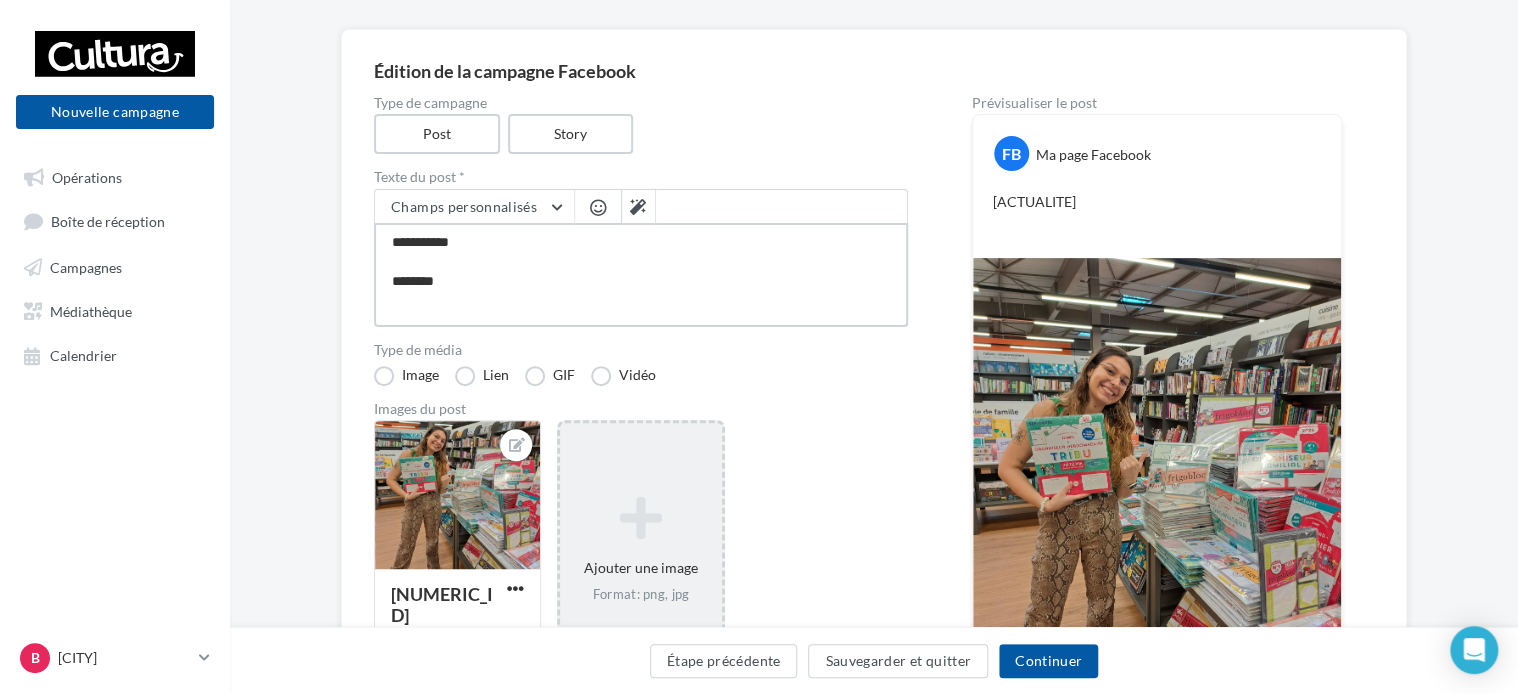 type on "**********" 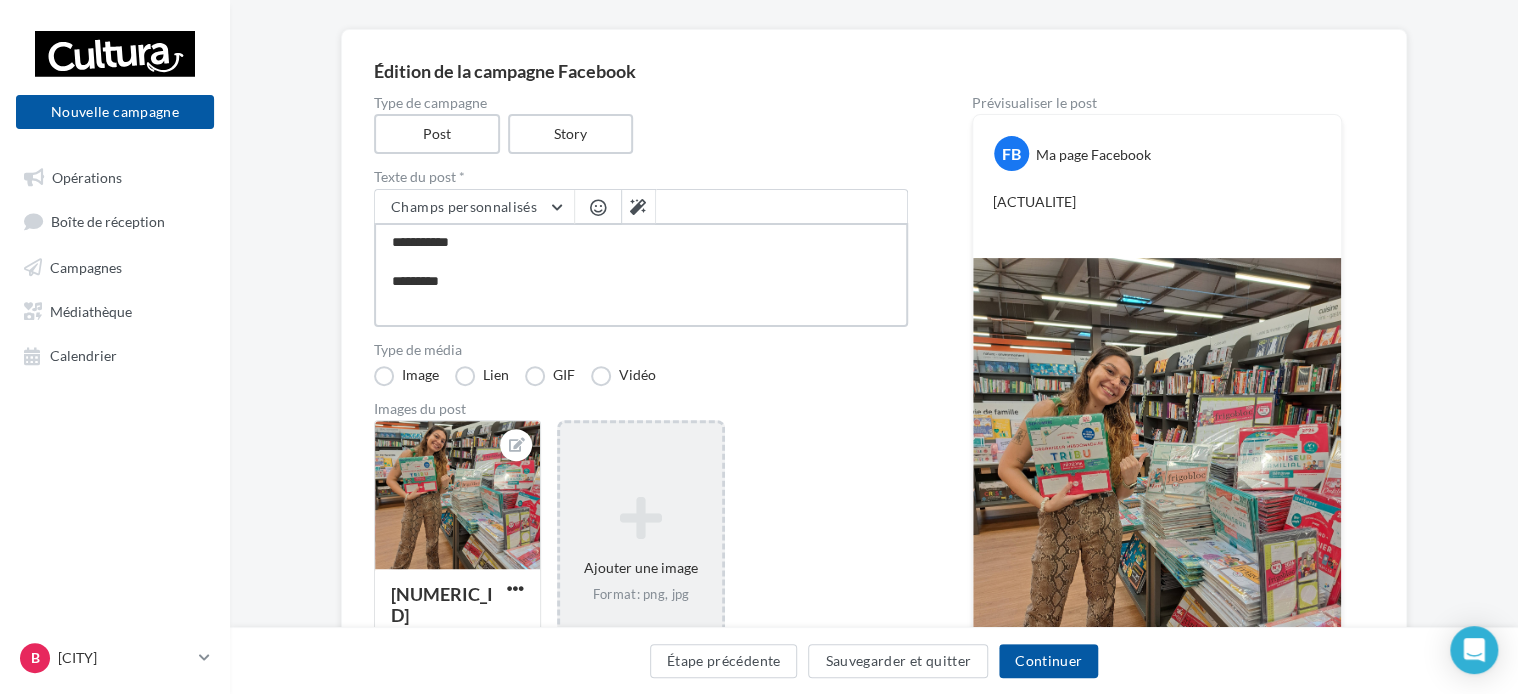 type on "**********" 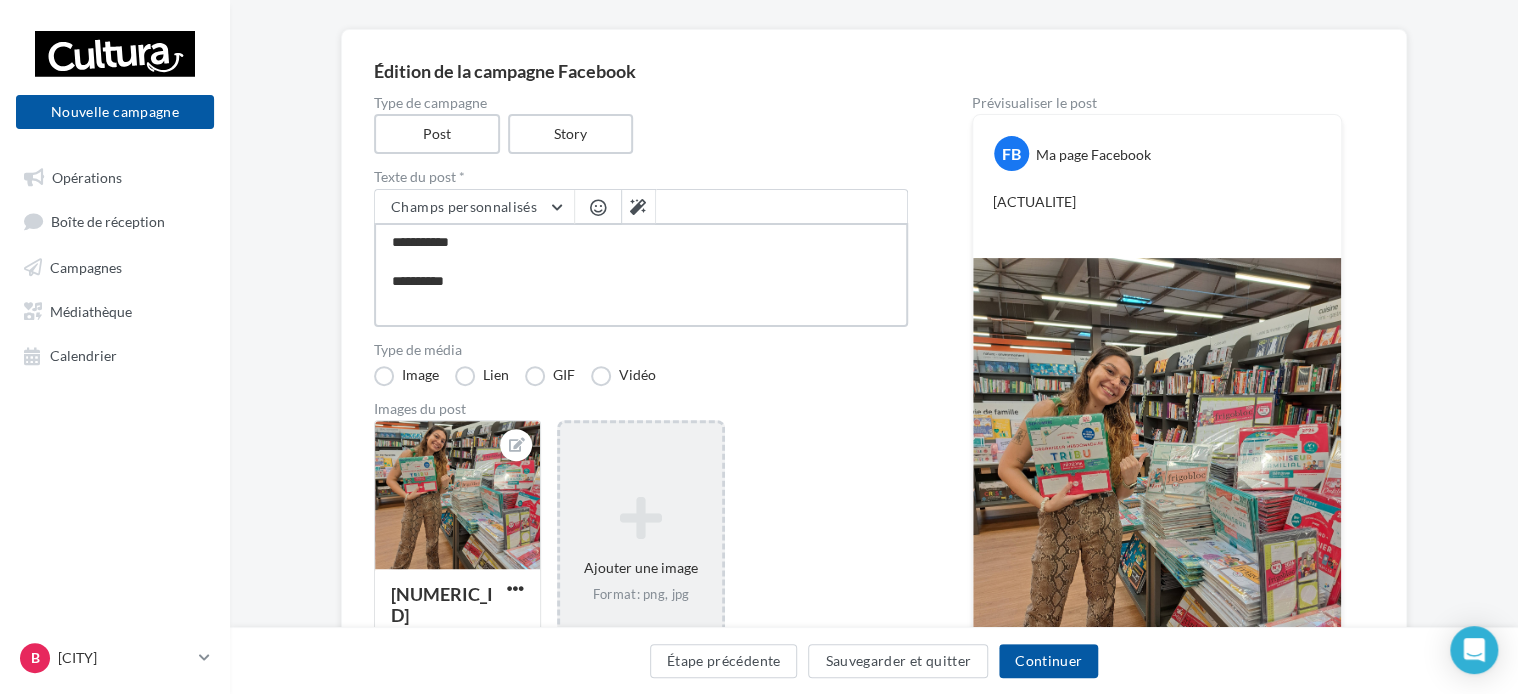 type on "**********" 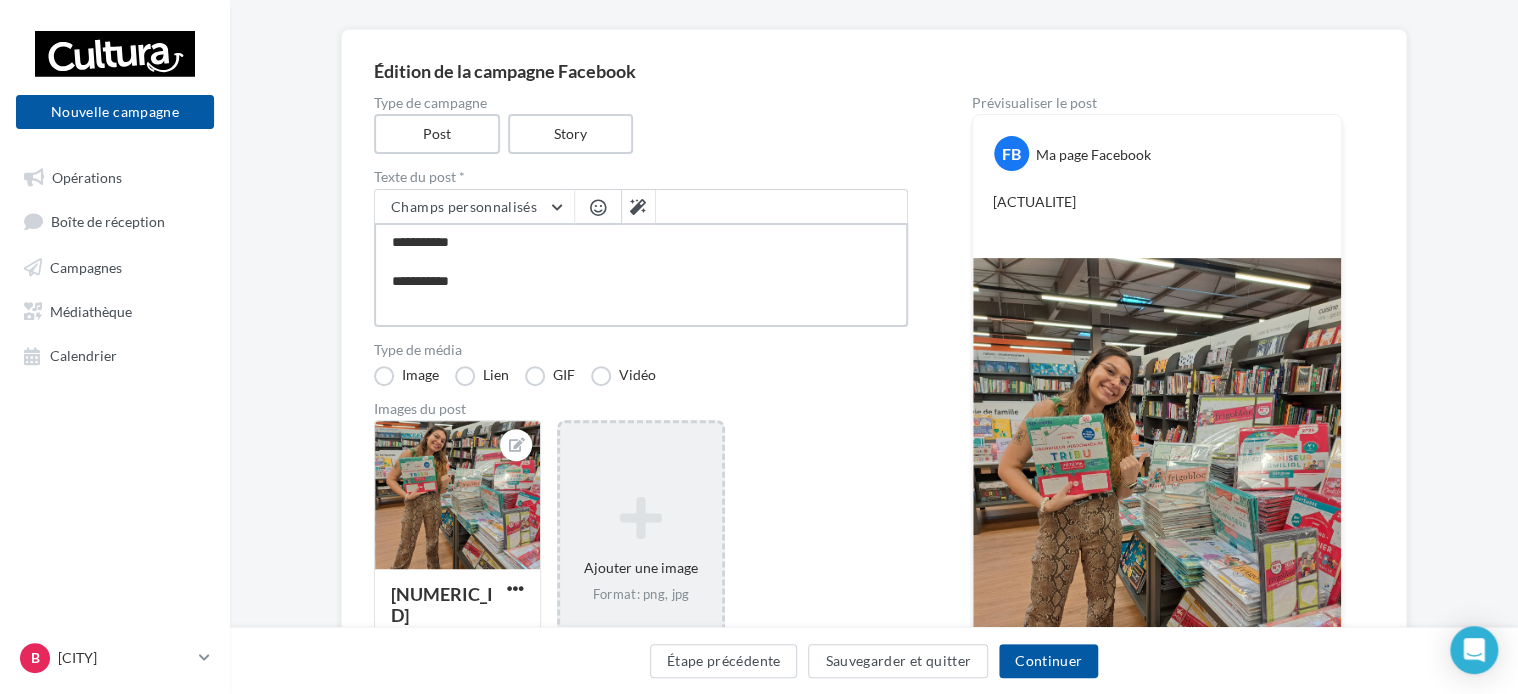 type on "**********" 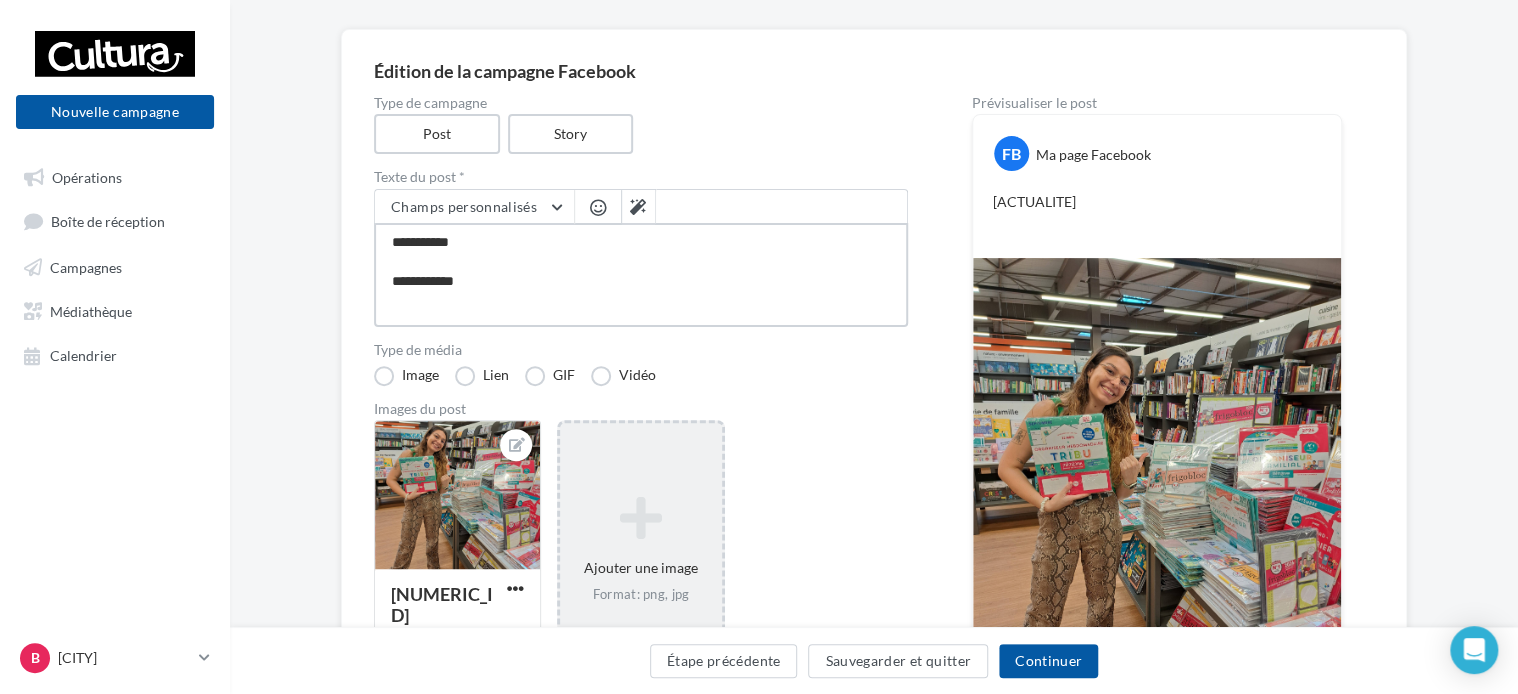 type on "**********" 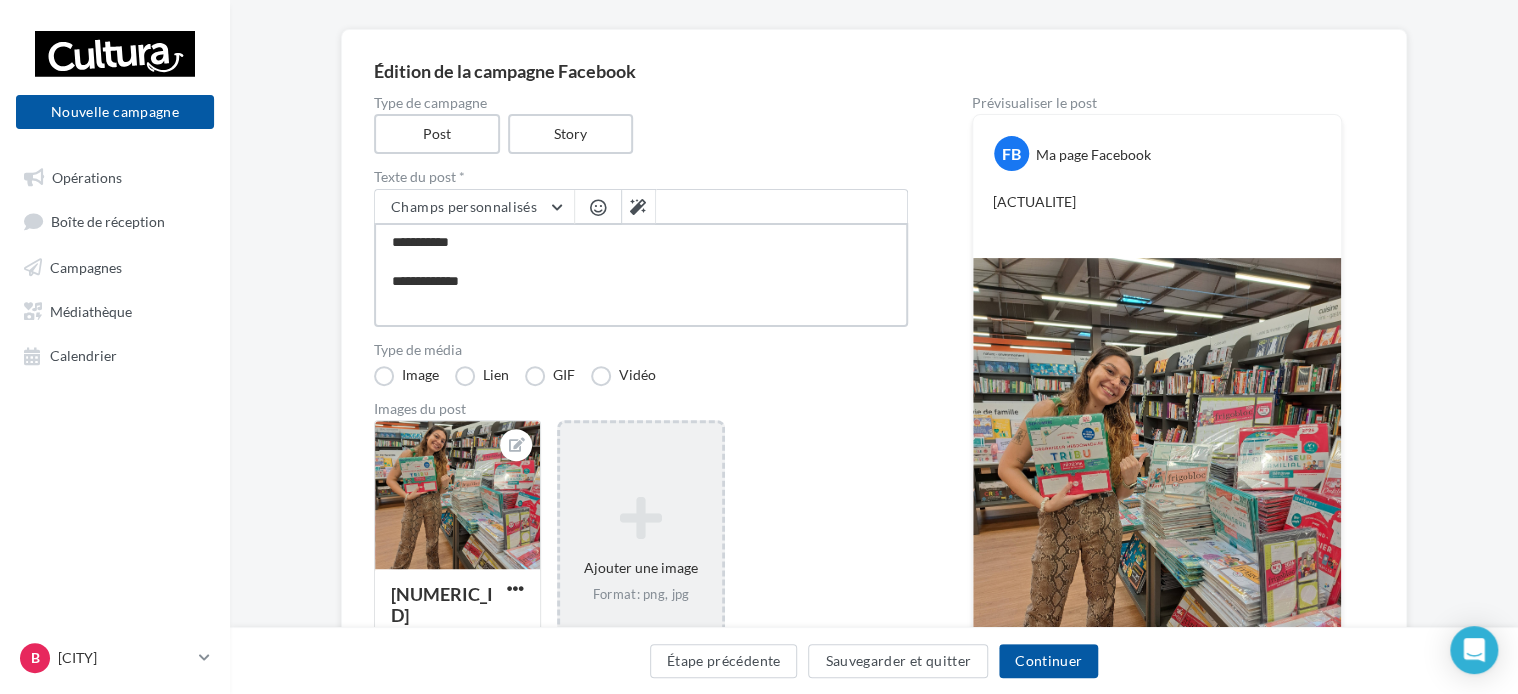 type on "**********" 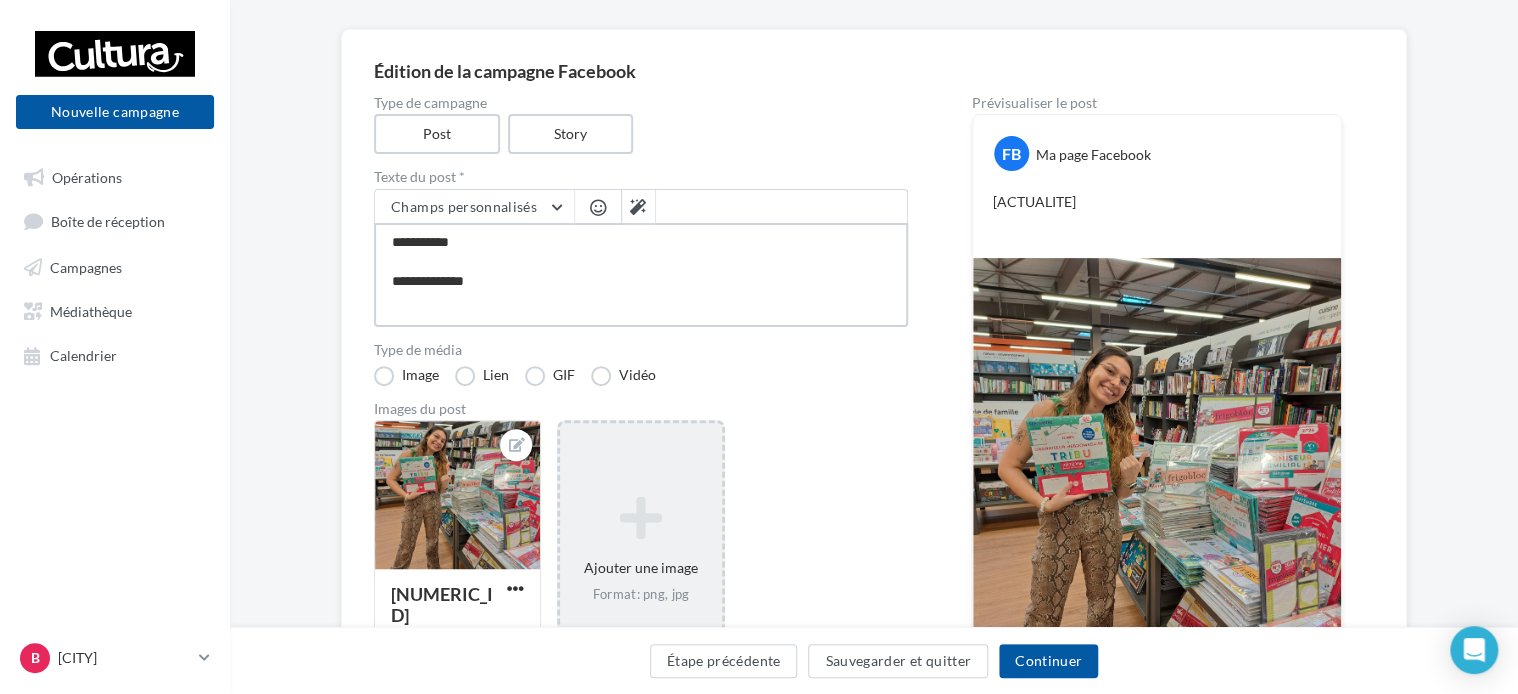 type on "**********" 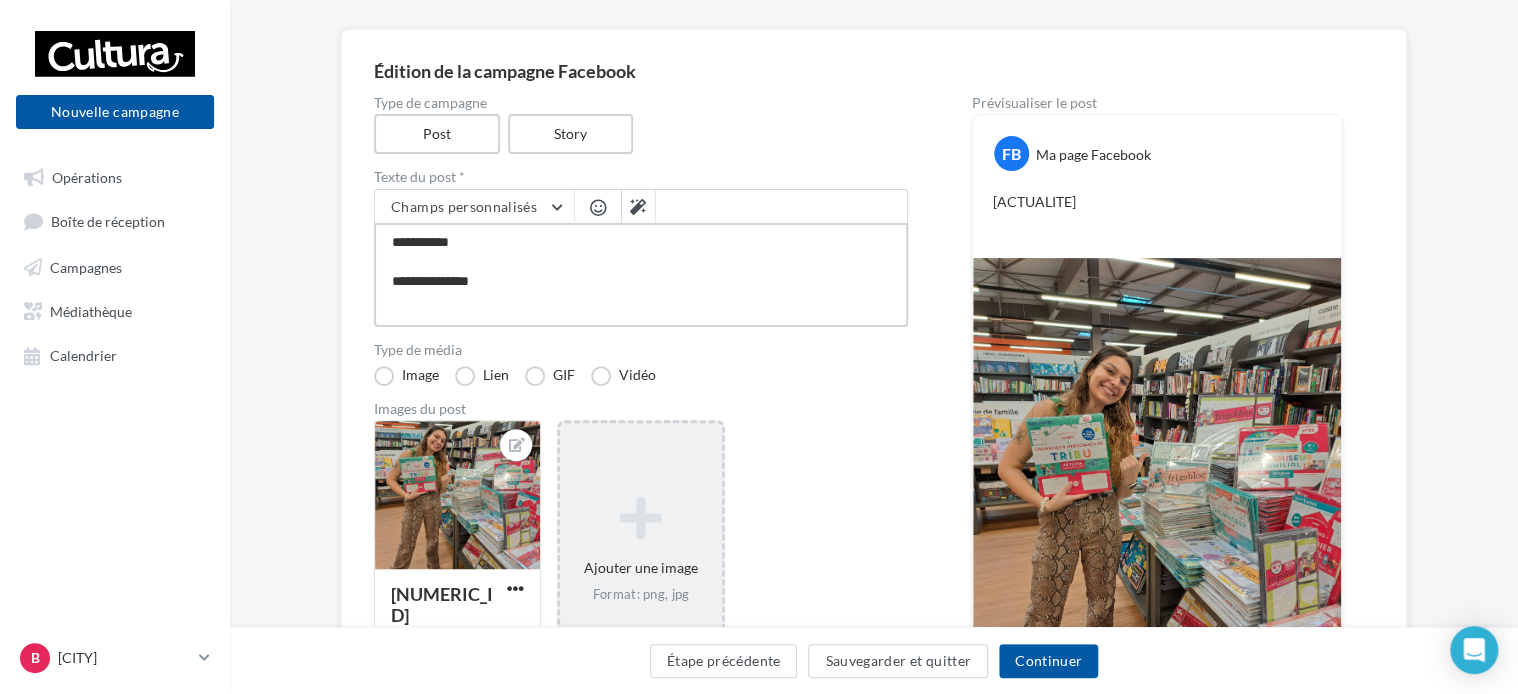 type on "**********" 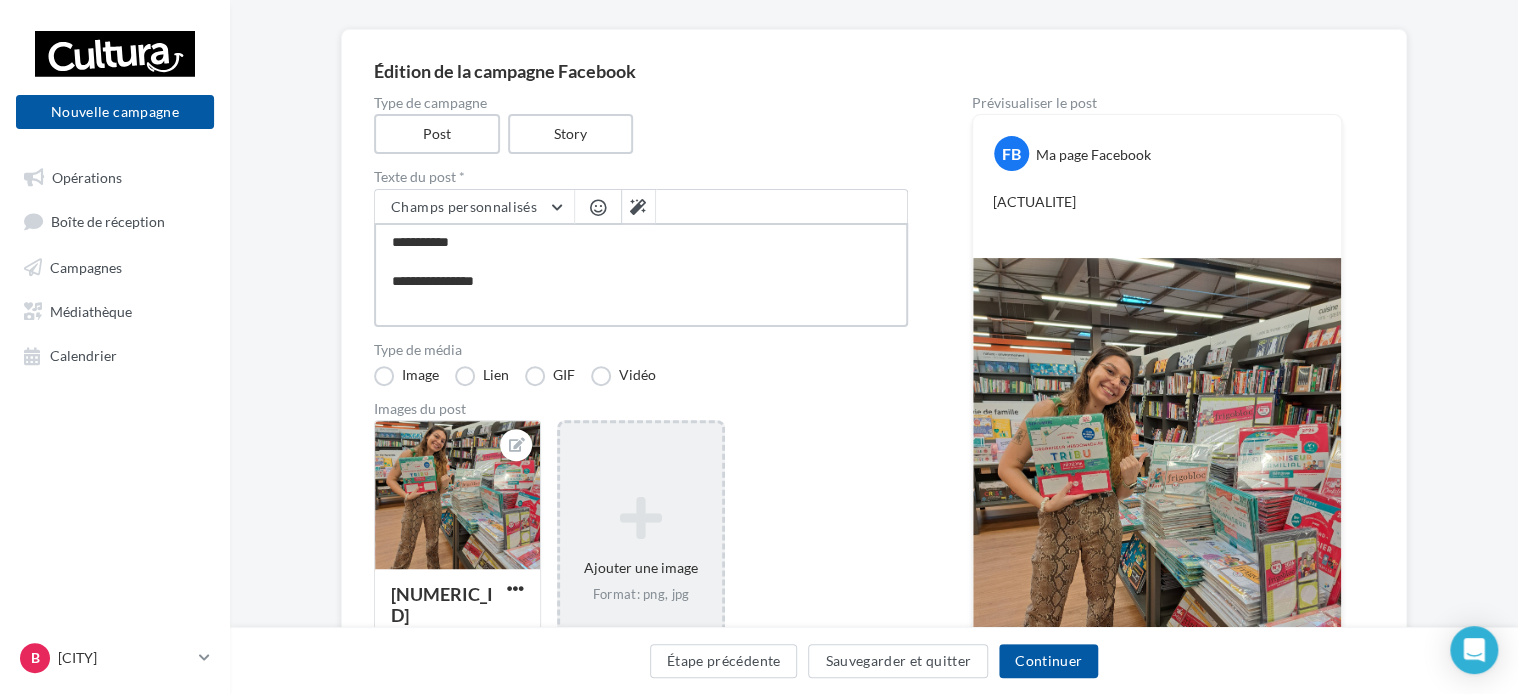 type on "**********" 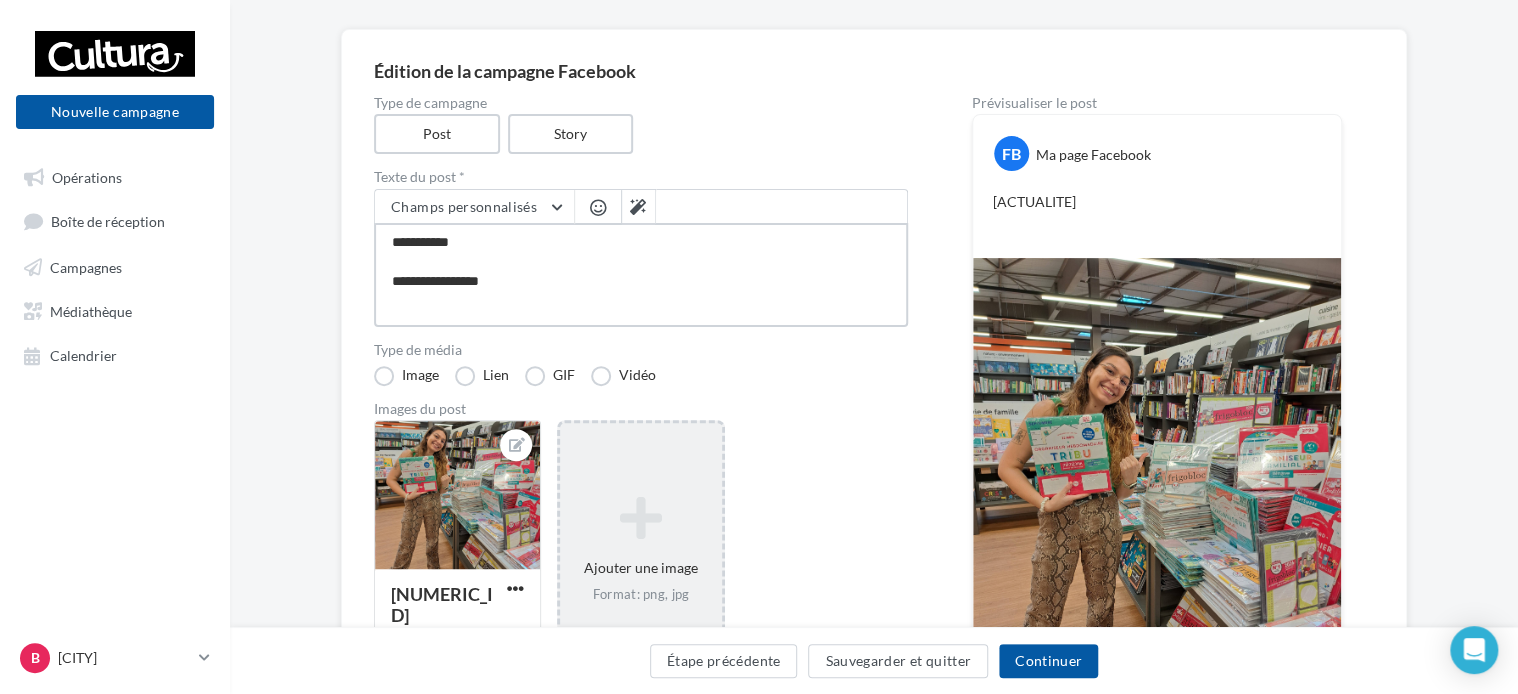 type on "**********" 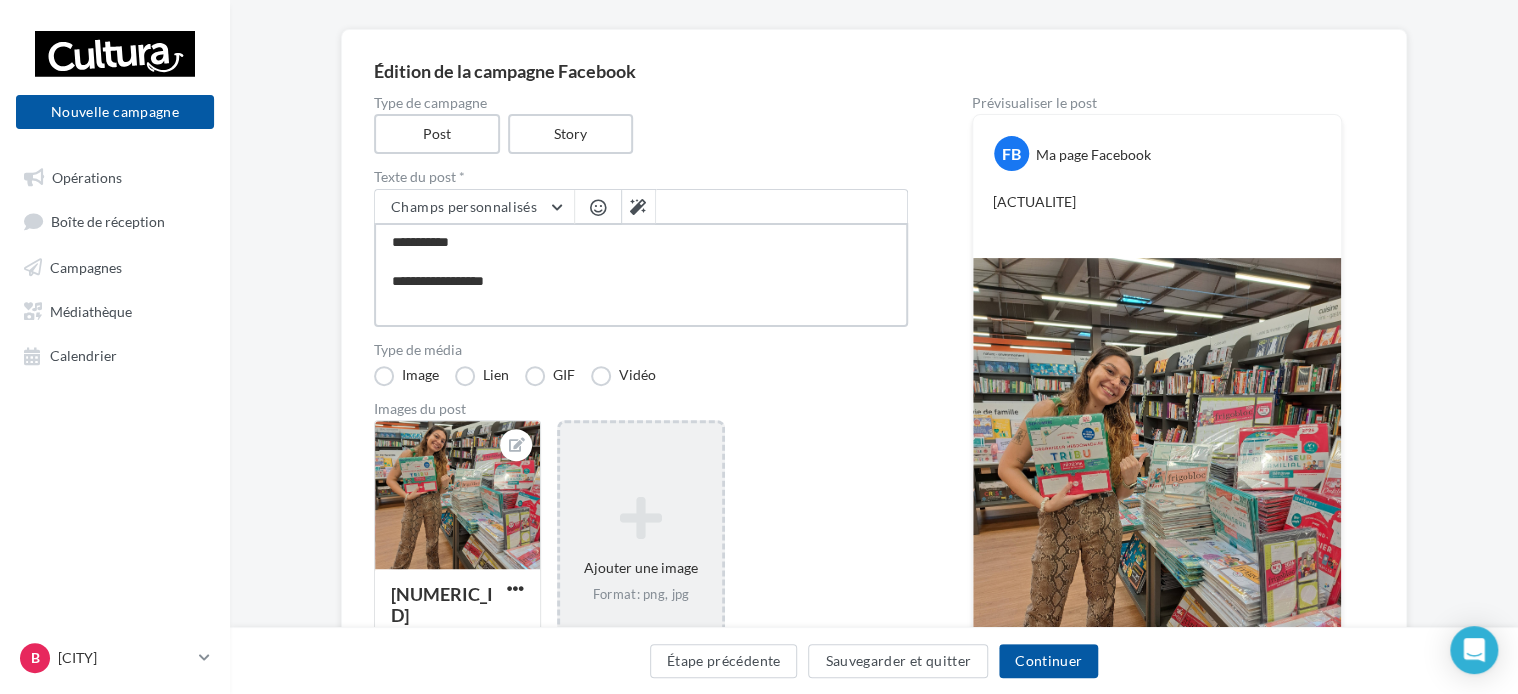 type on "**********" 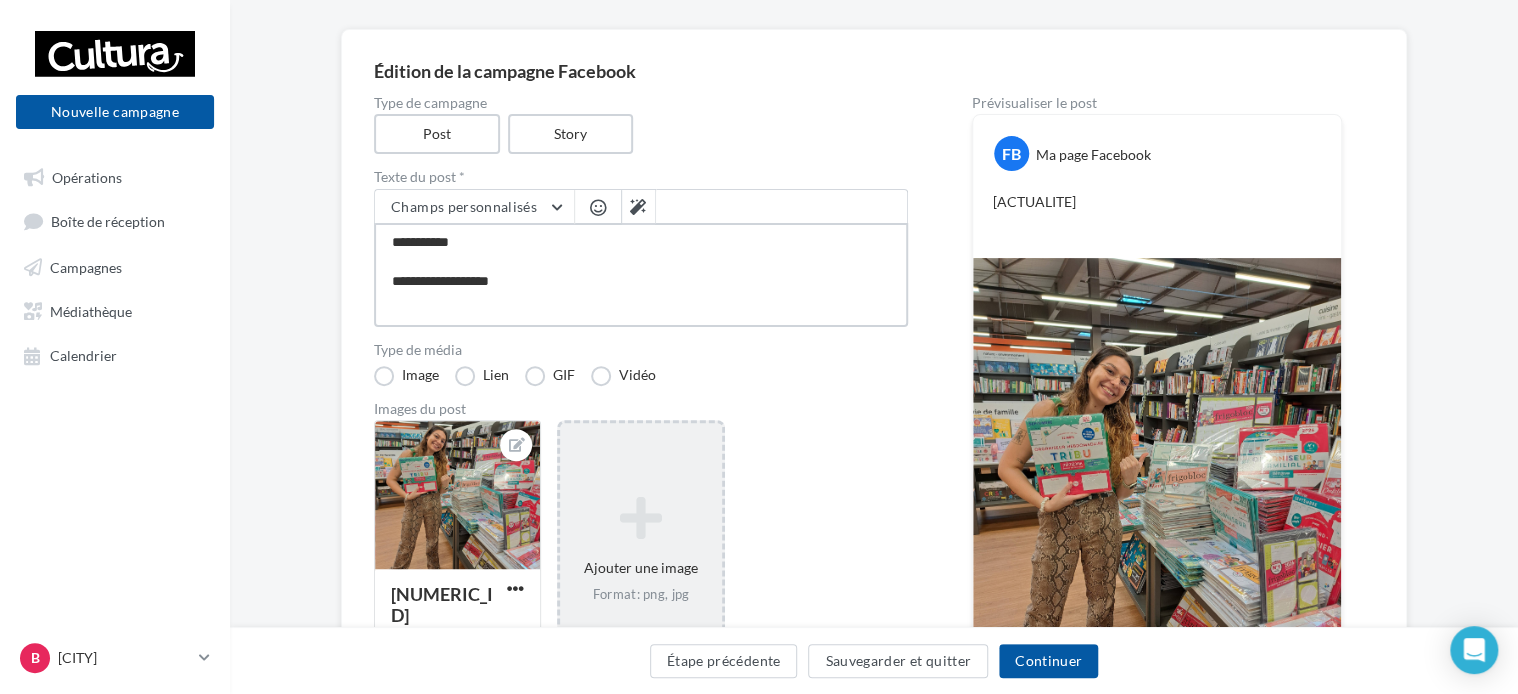 type on "**********" 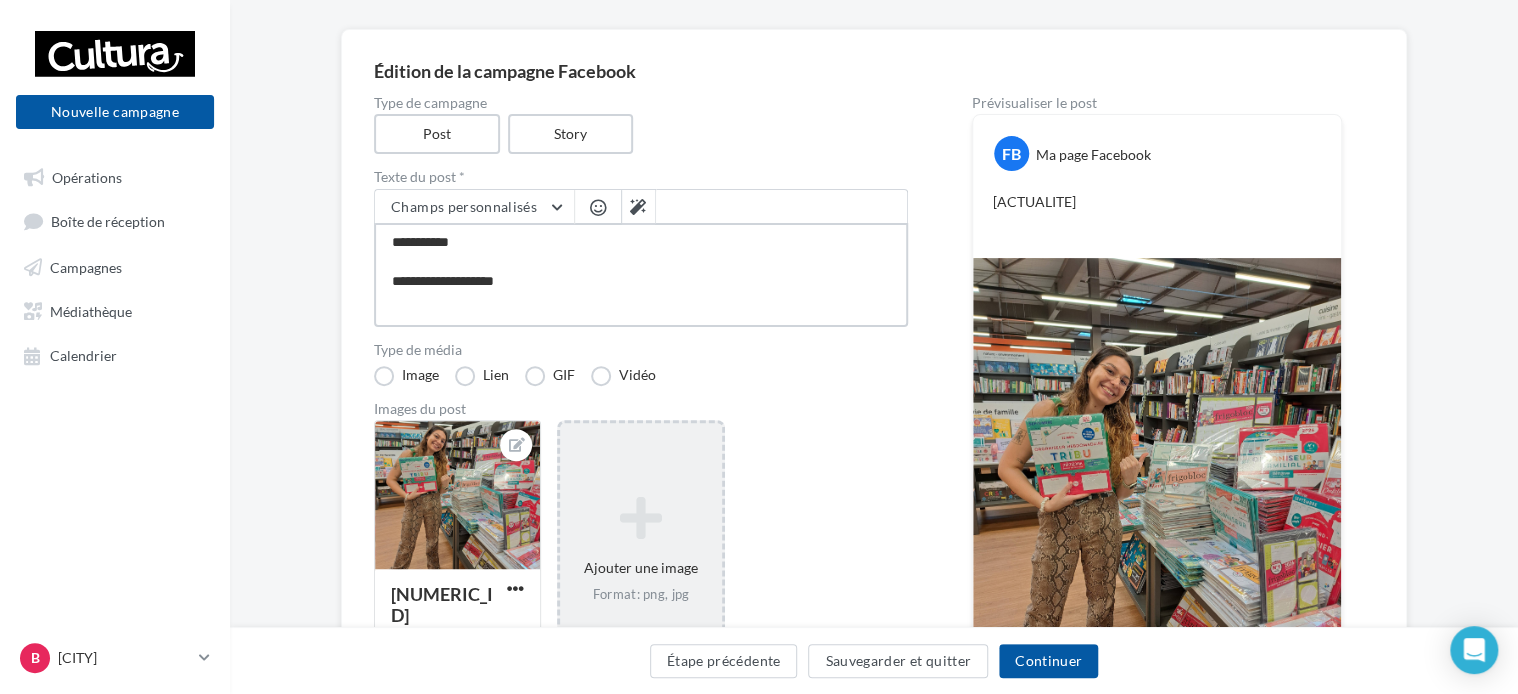 type on "**********" 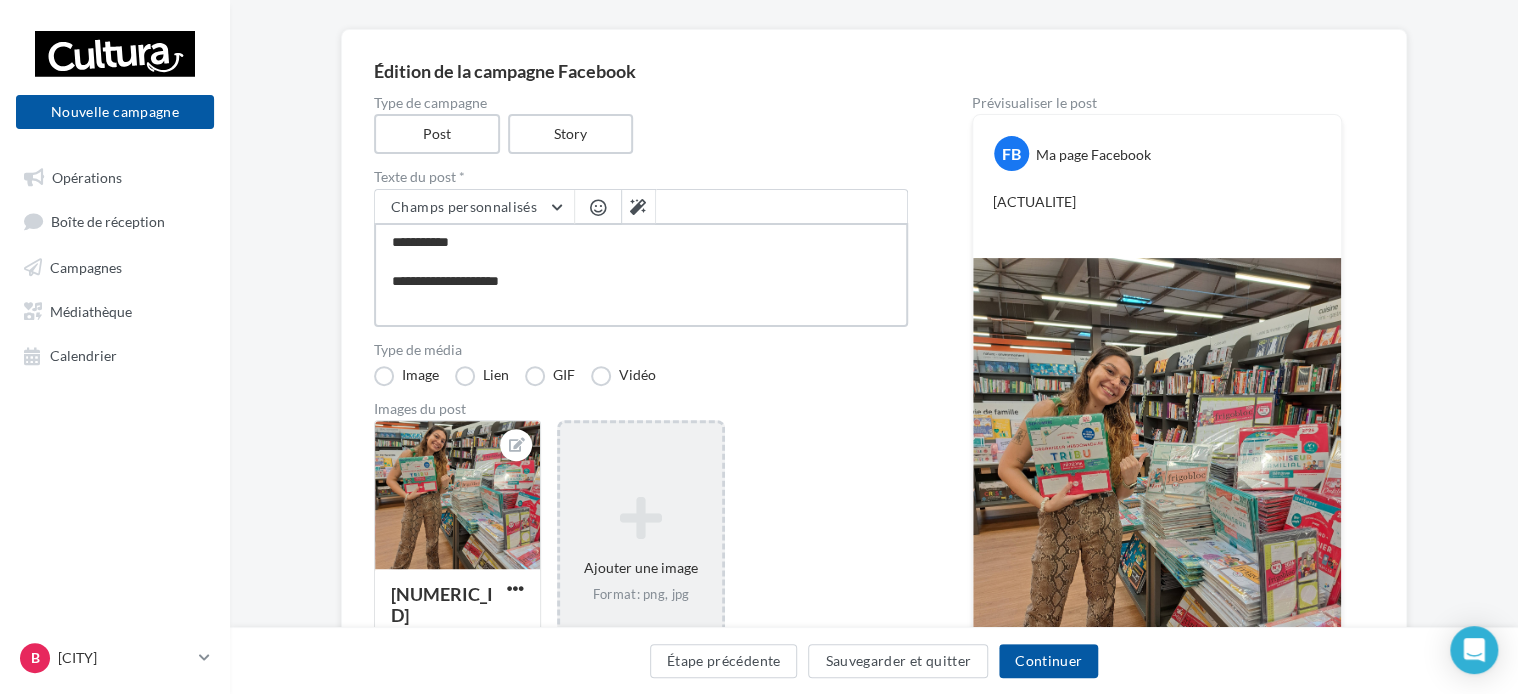 type on "**********" 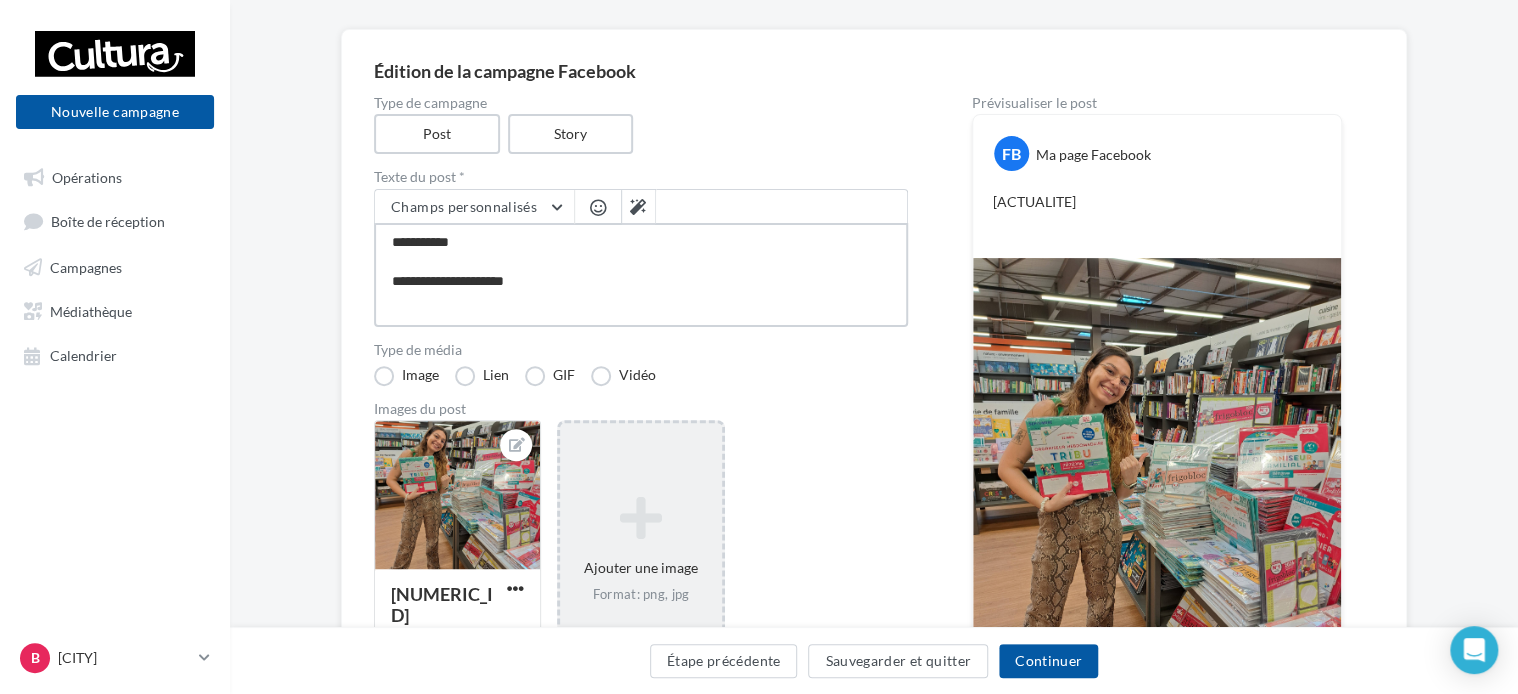 type on "**********" 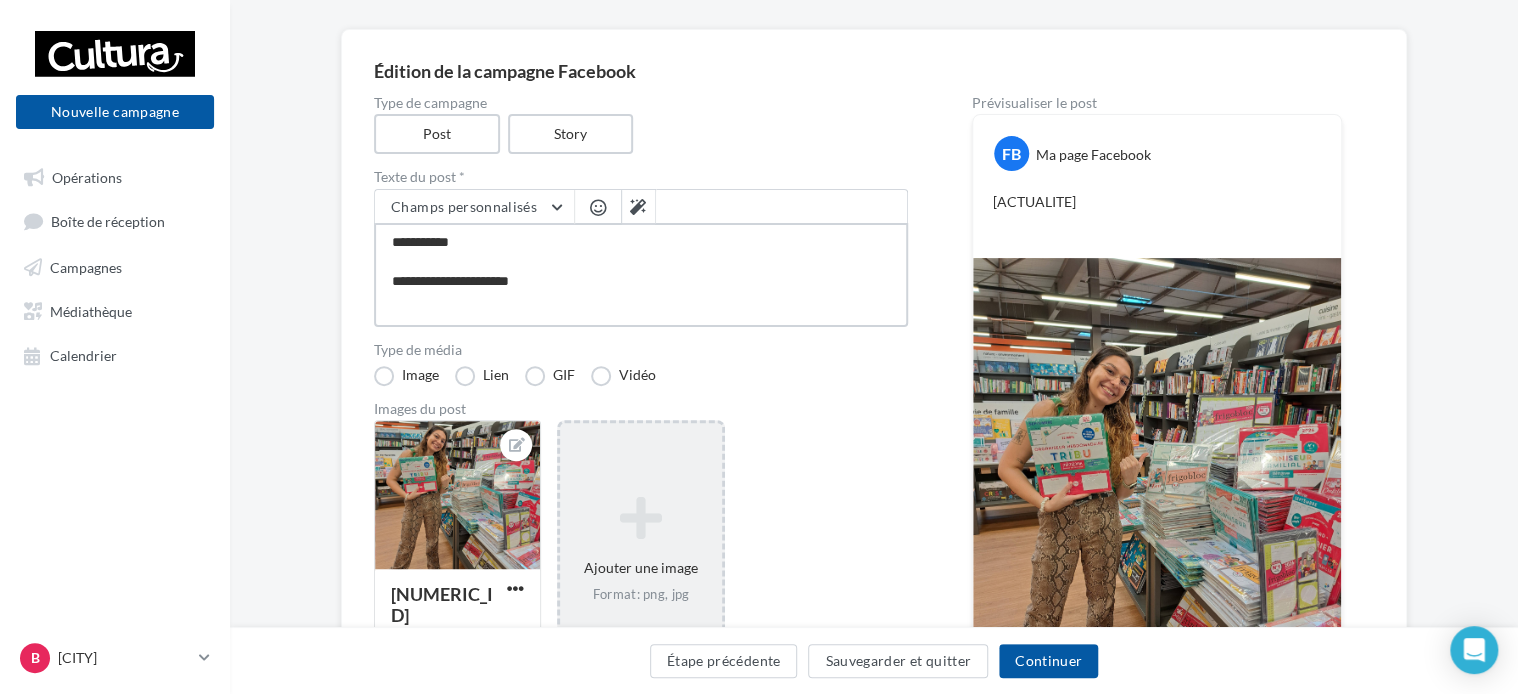 type on "**********" 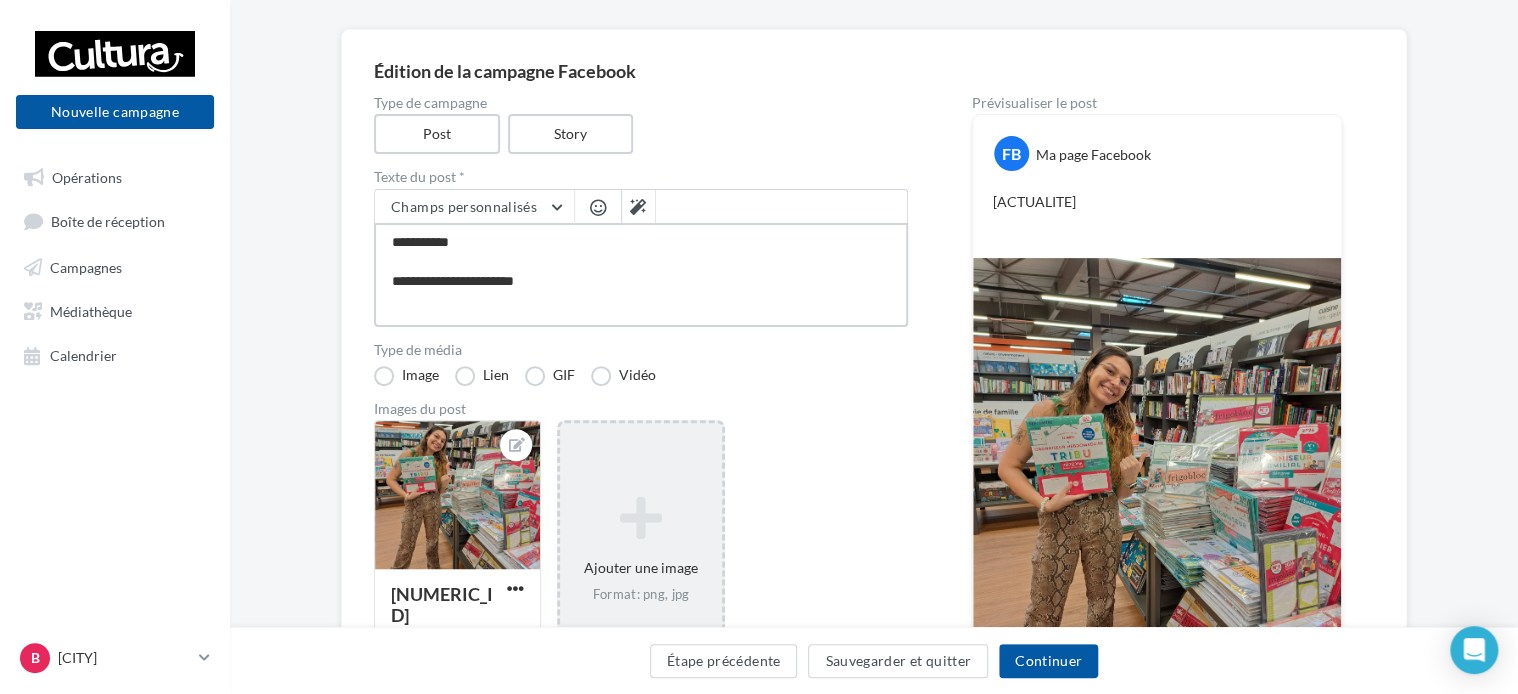 type on "**********" 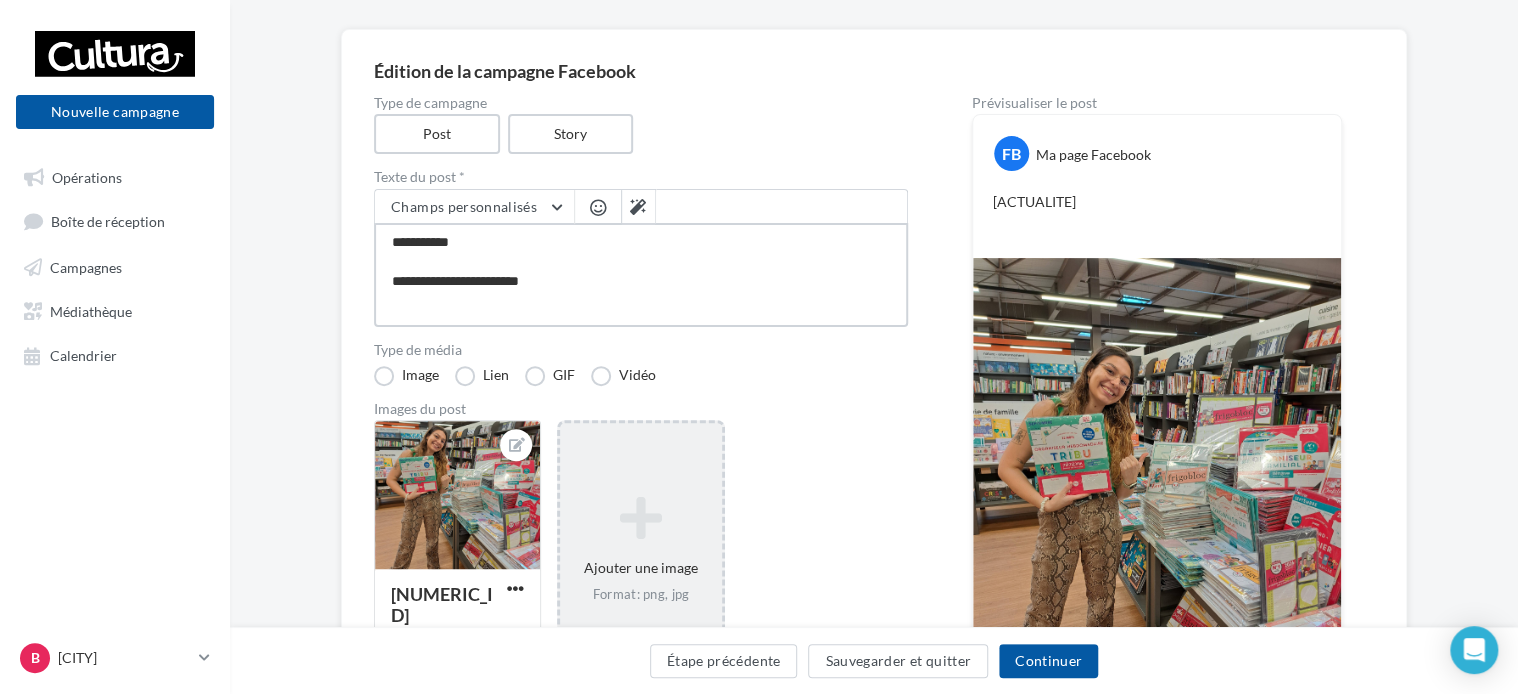 type on "**********" 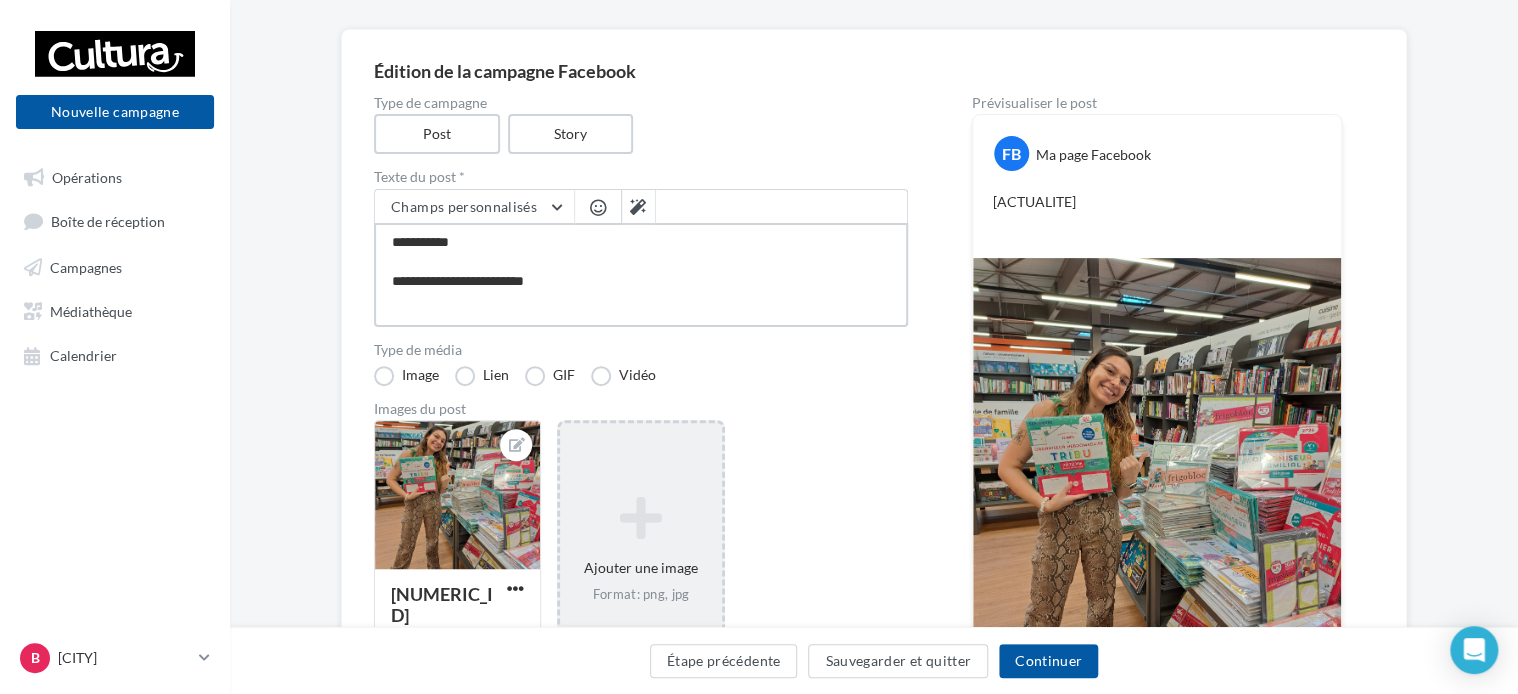 type on "**********" 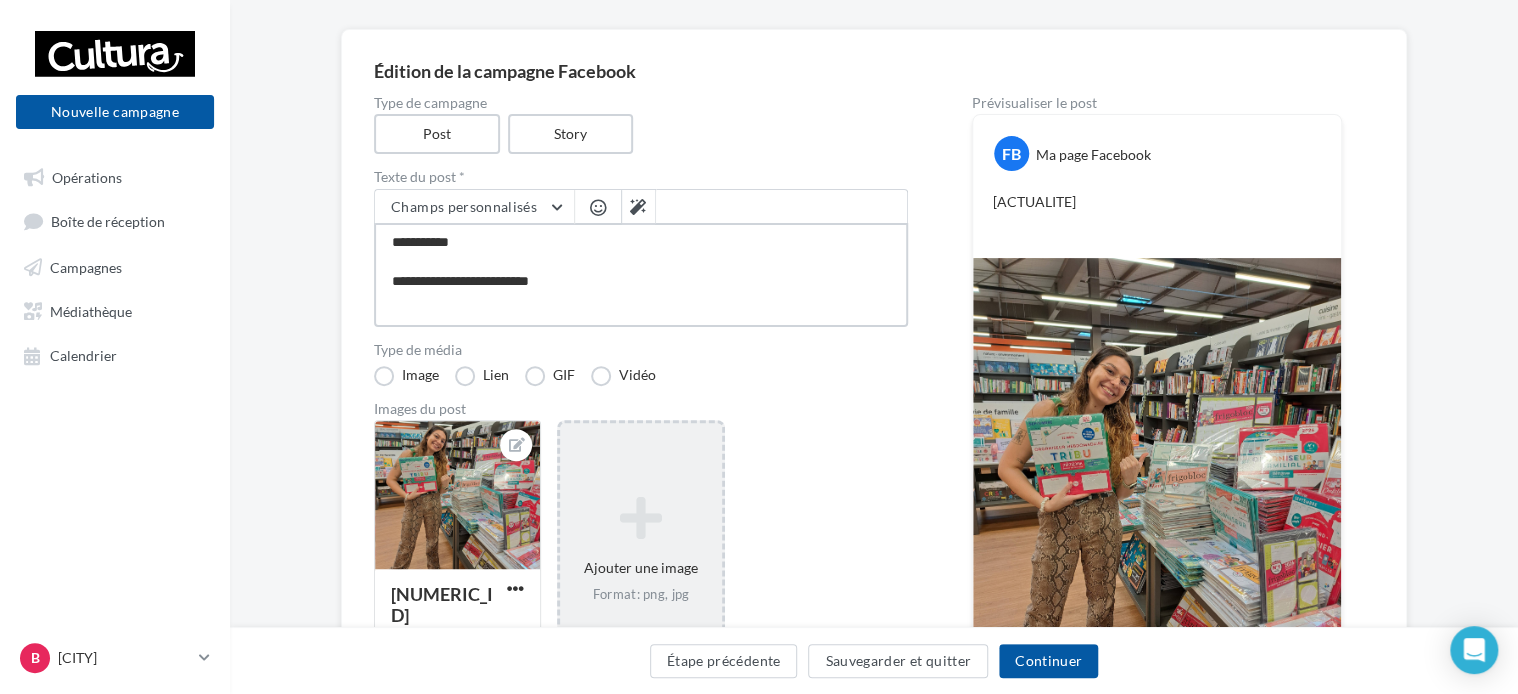 type on "**********" 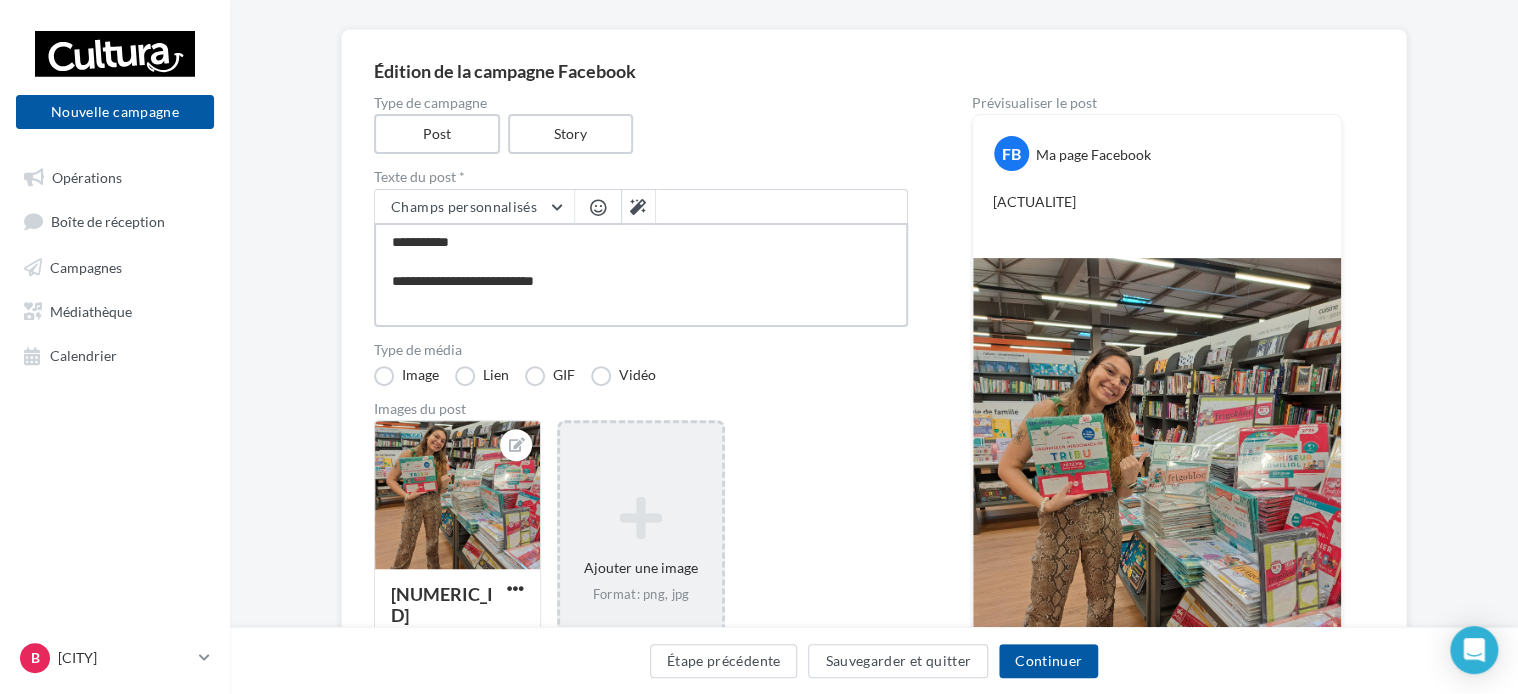 type on "**********" 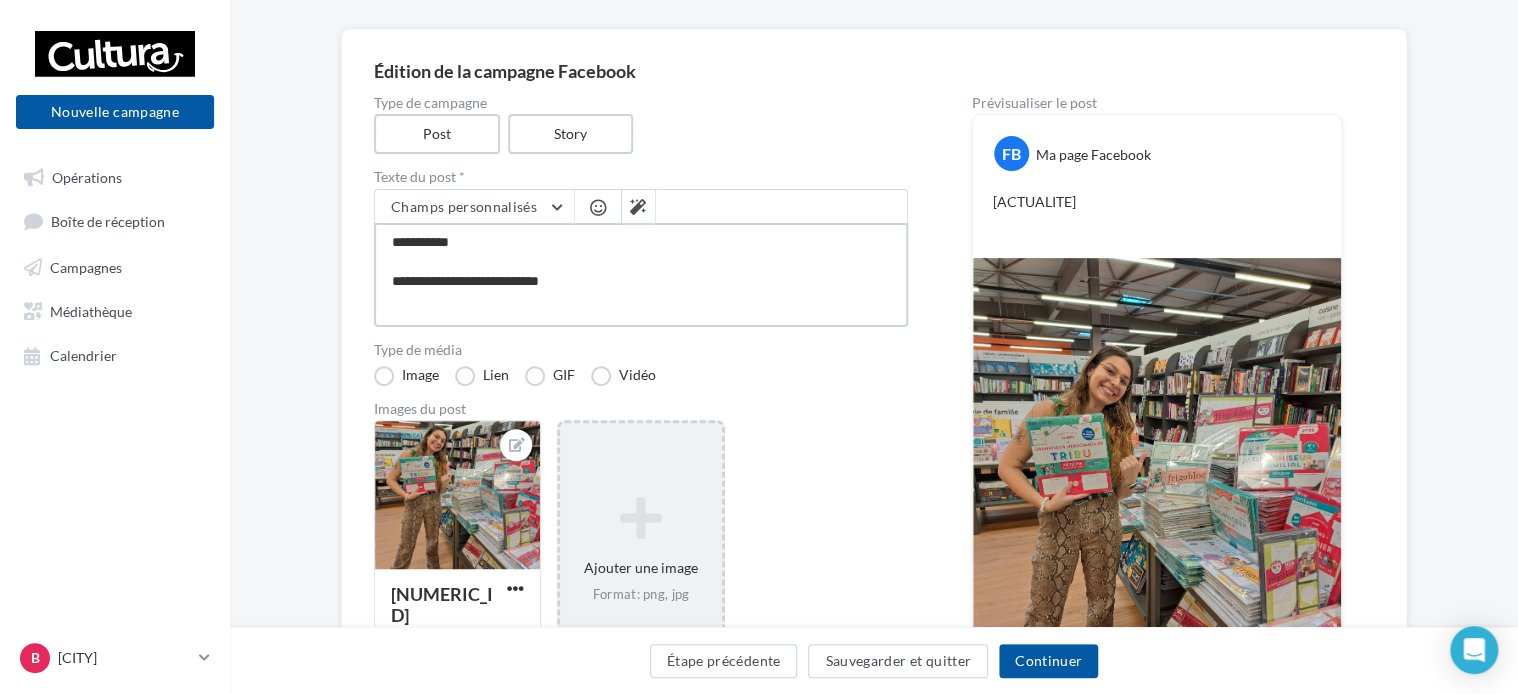 type on "**********" 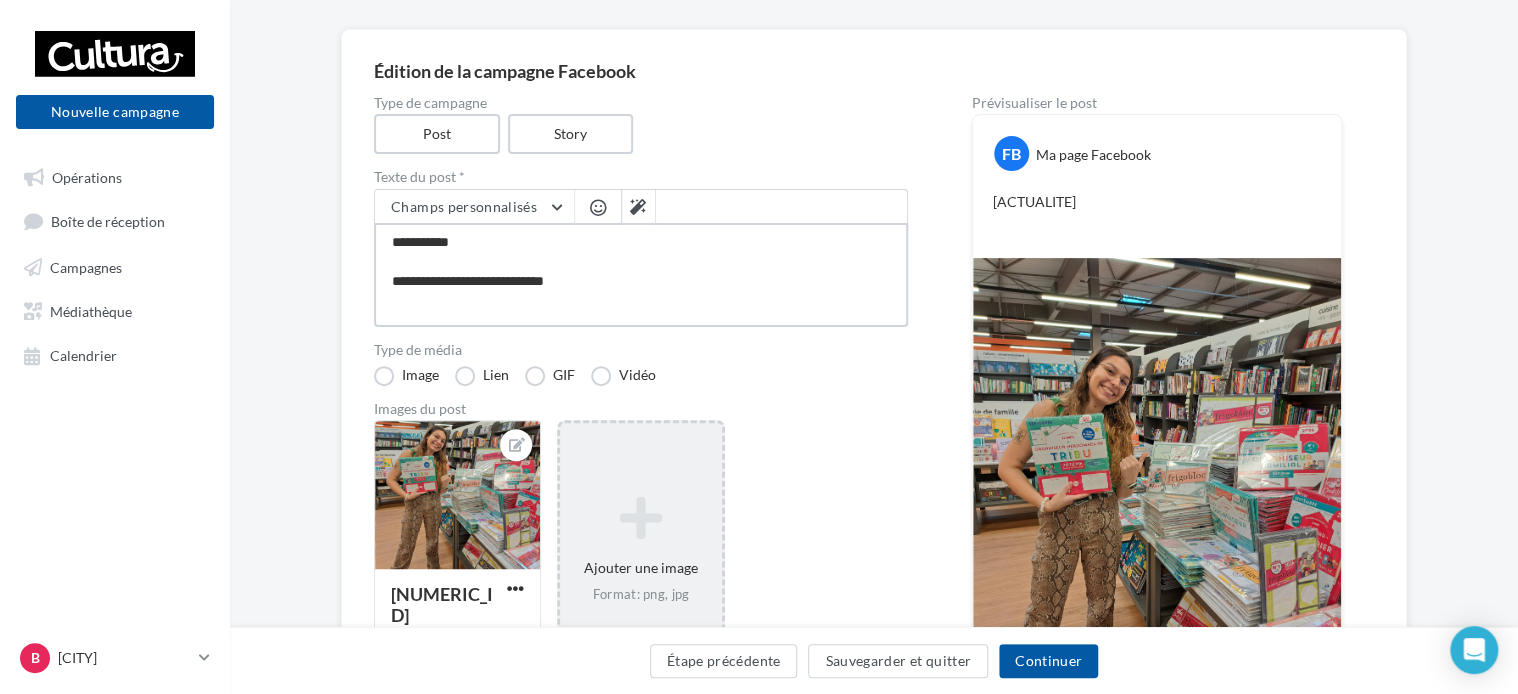 type on "**********" 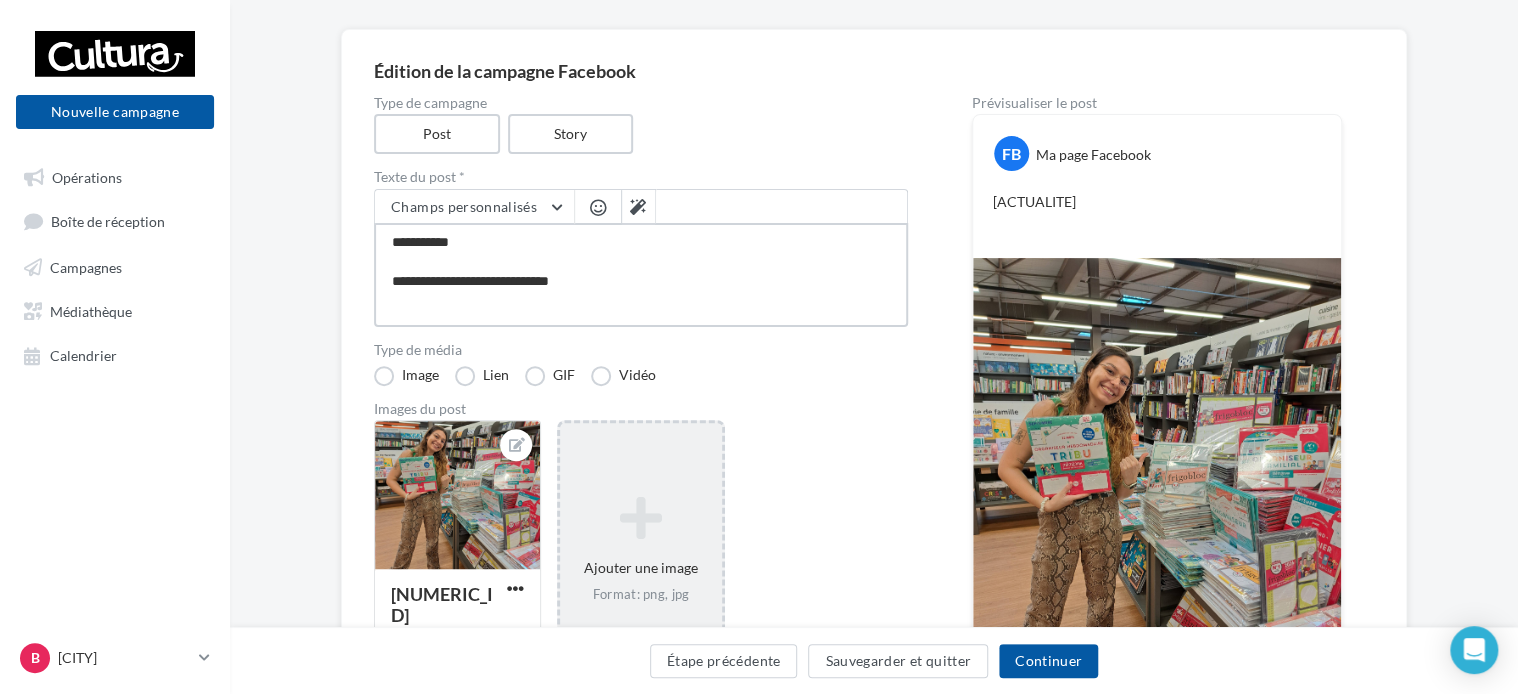 type on "**********" 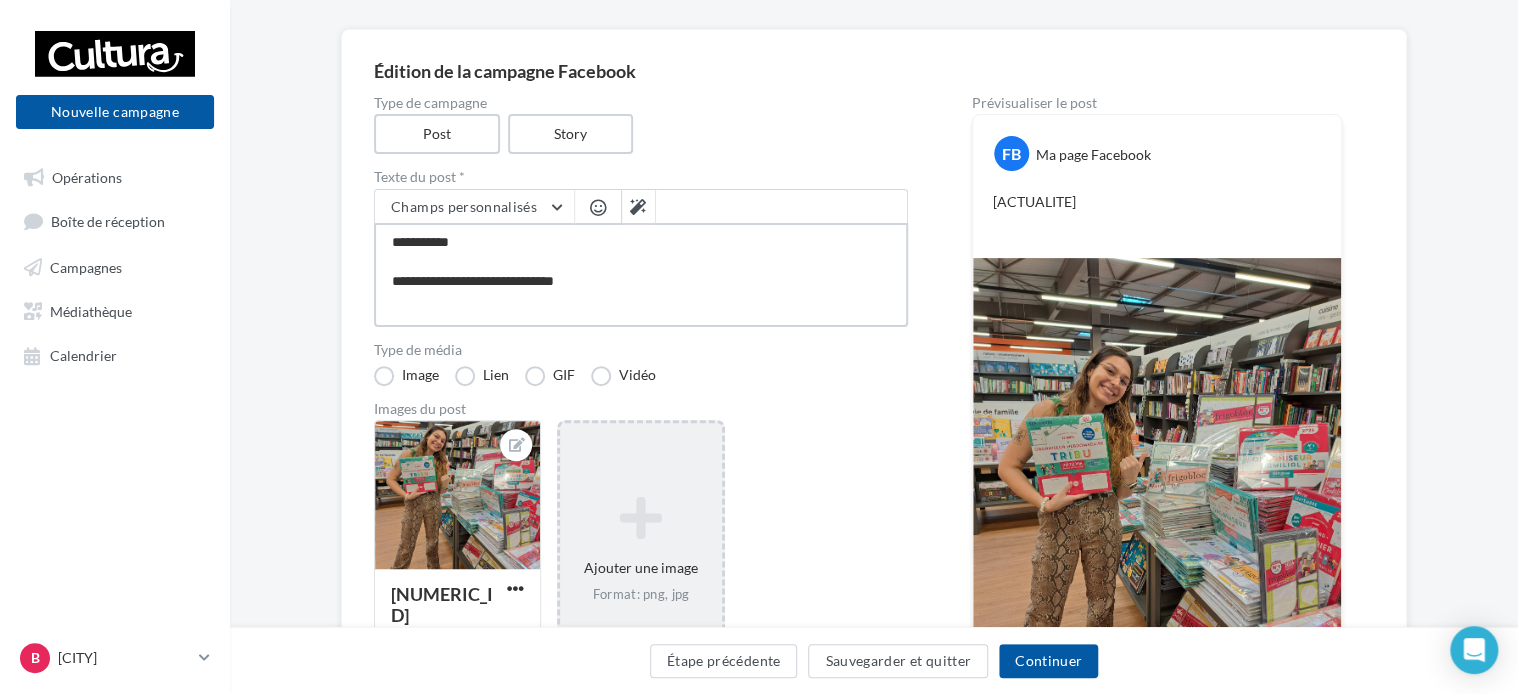 type on "**********" 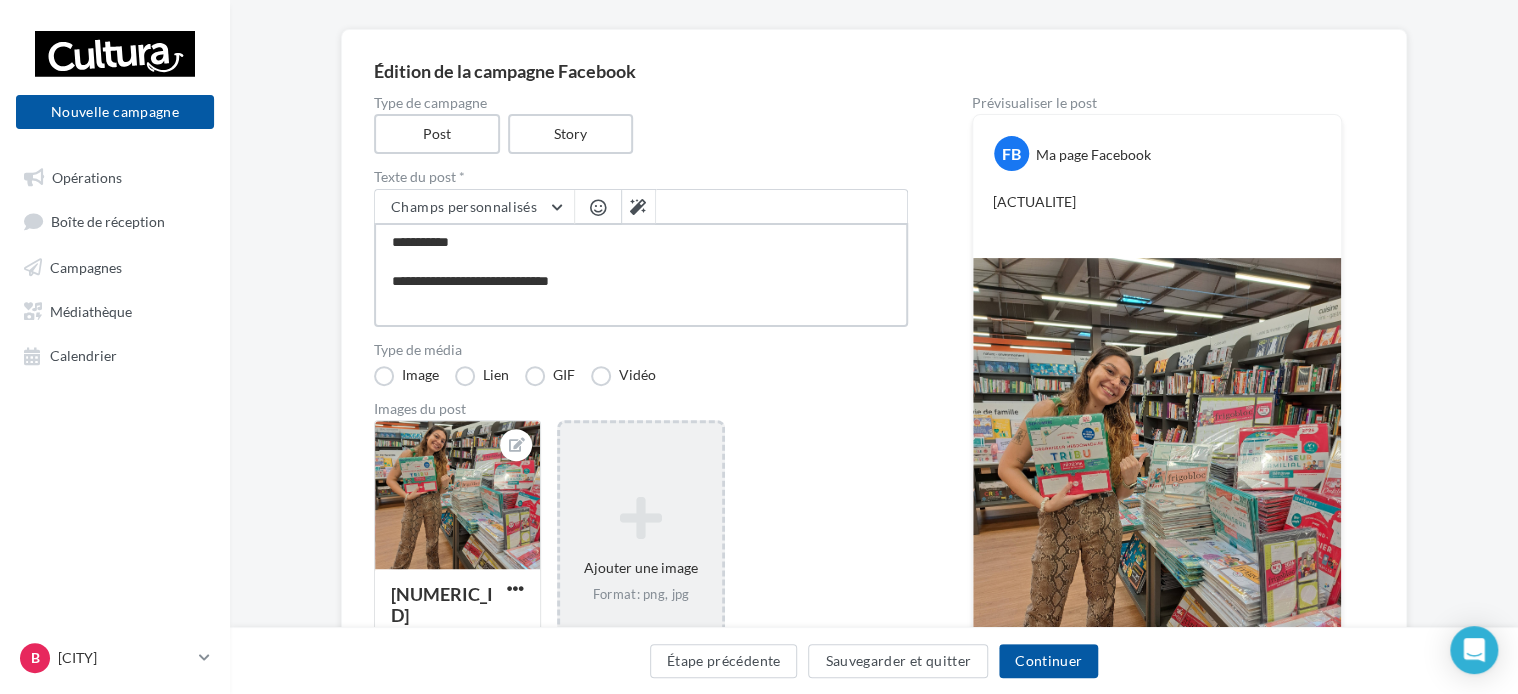 type on "**********" 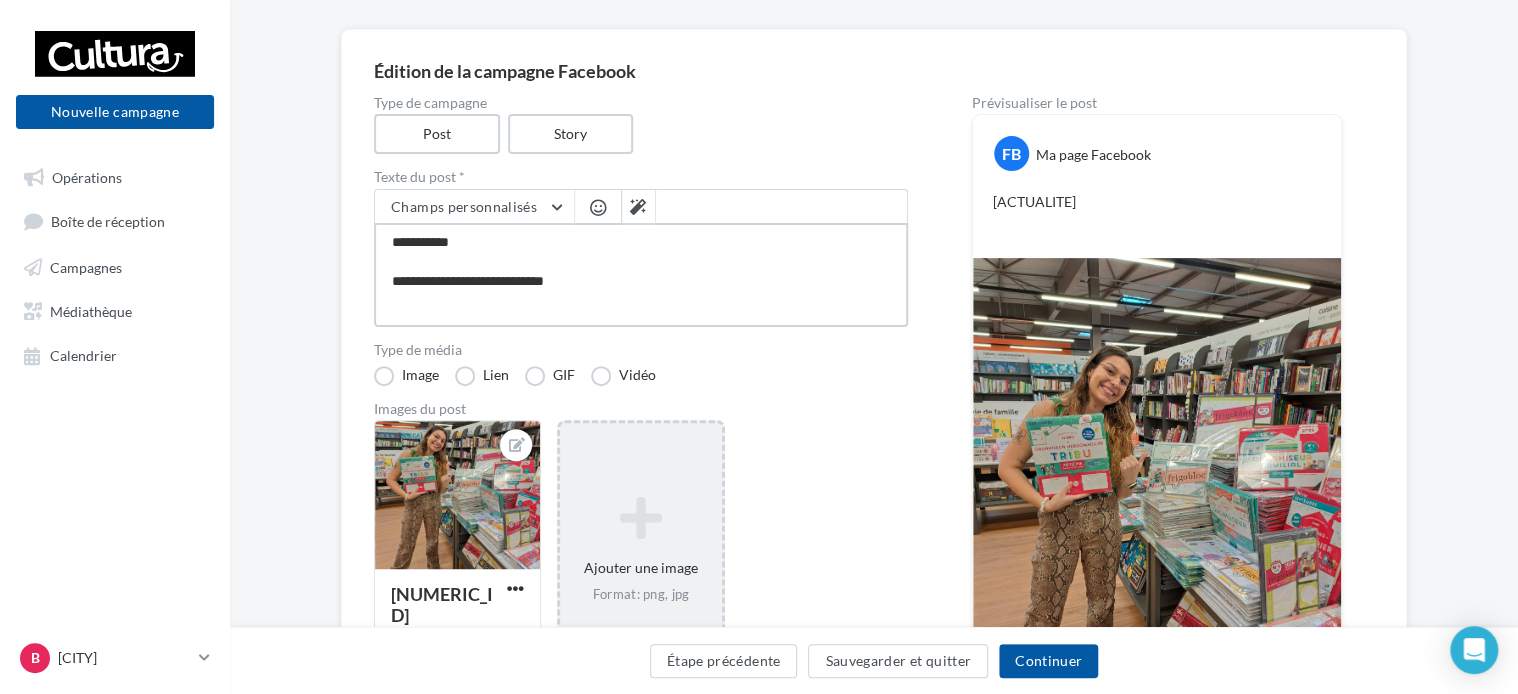 type on "**********" 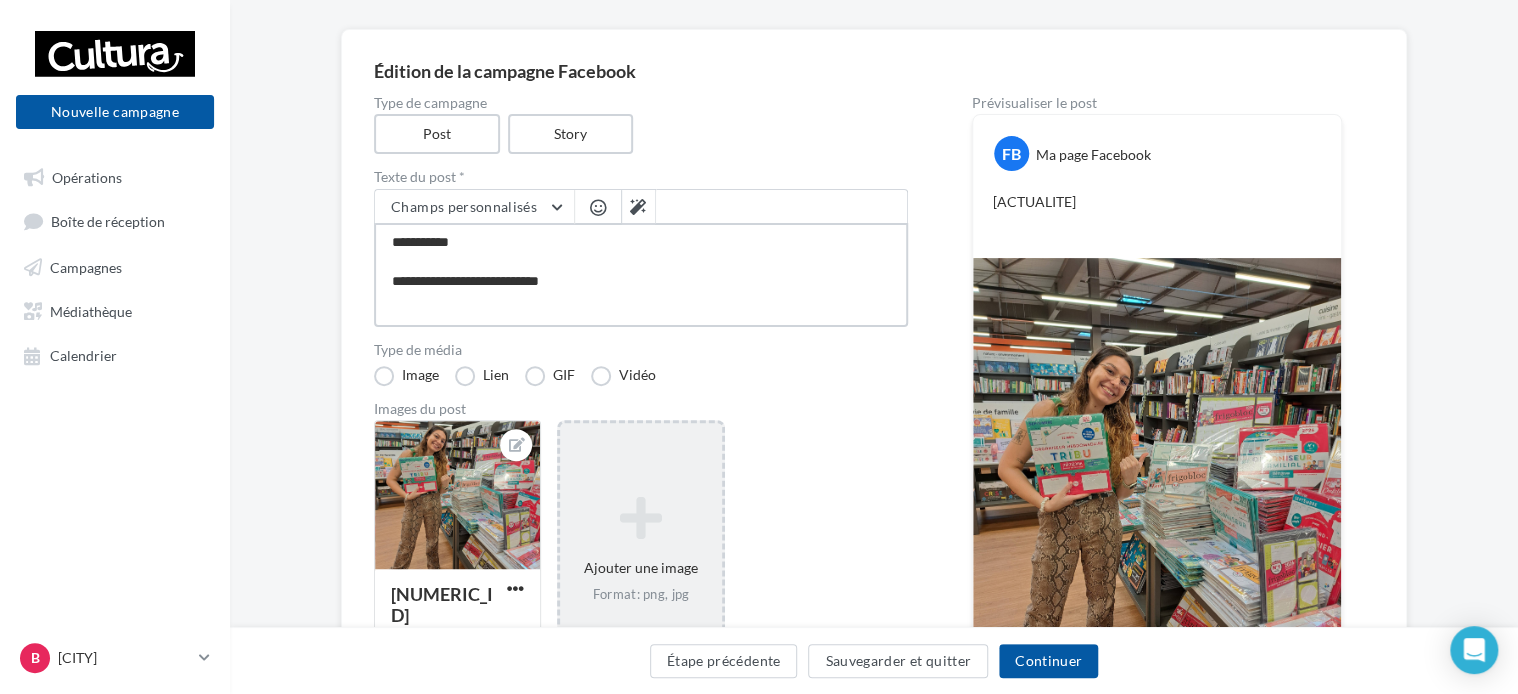 type on "**********" 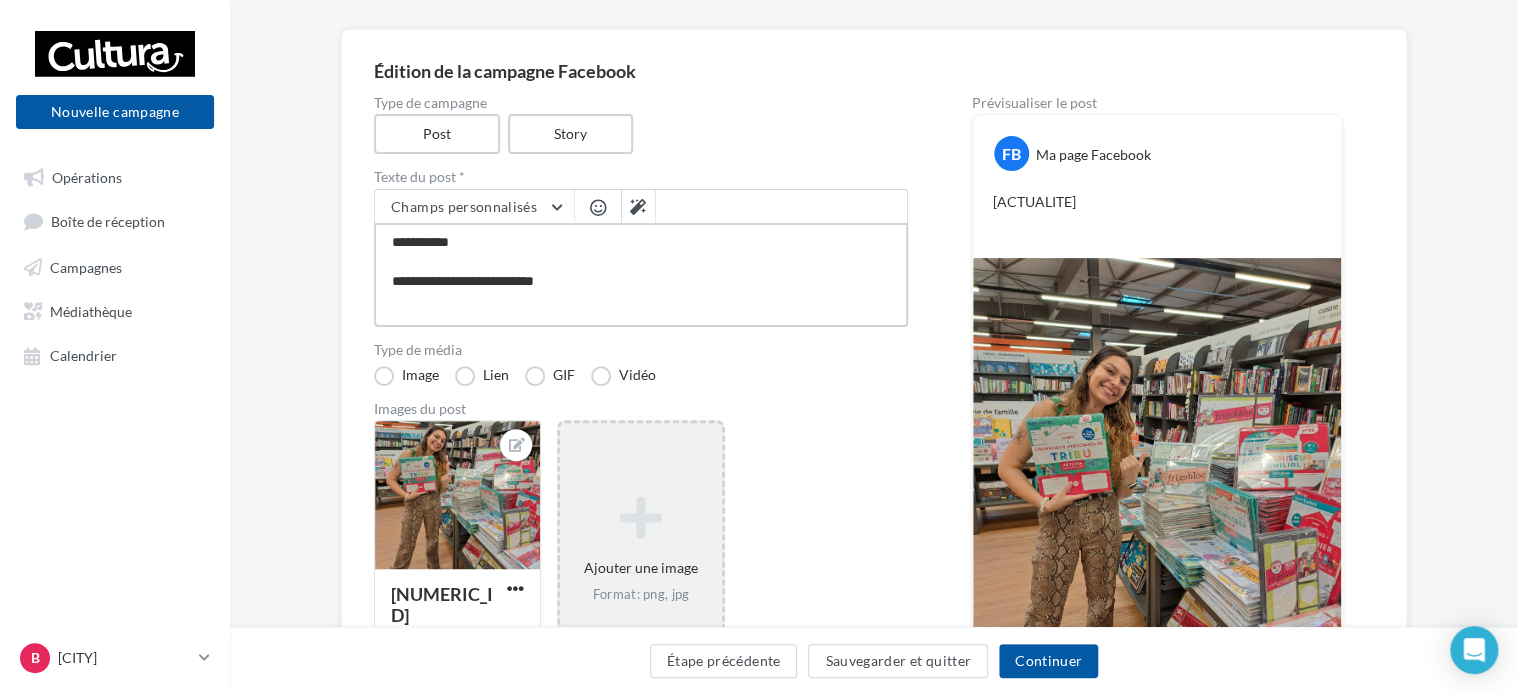 type on "**********" 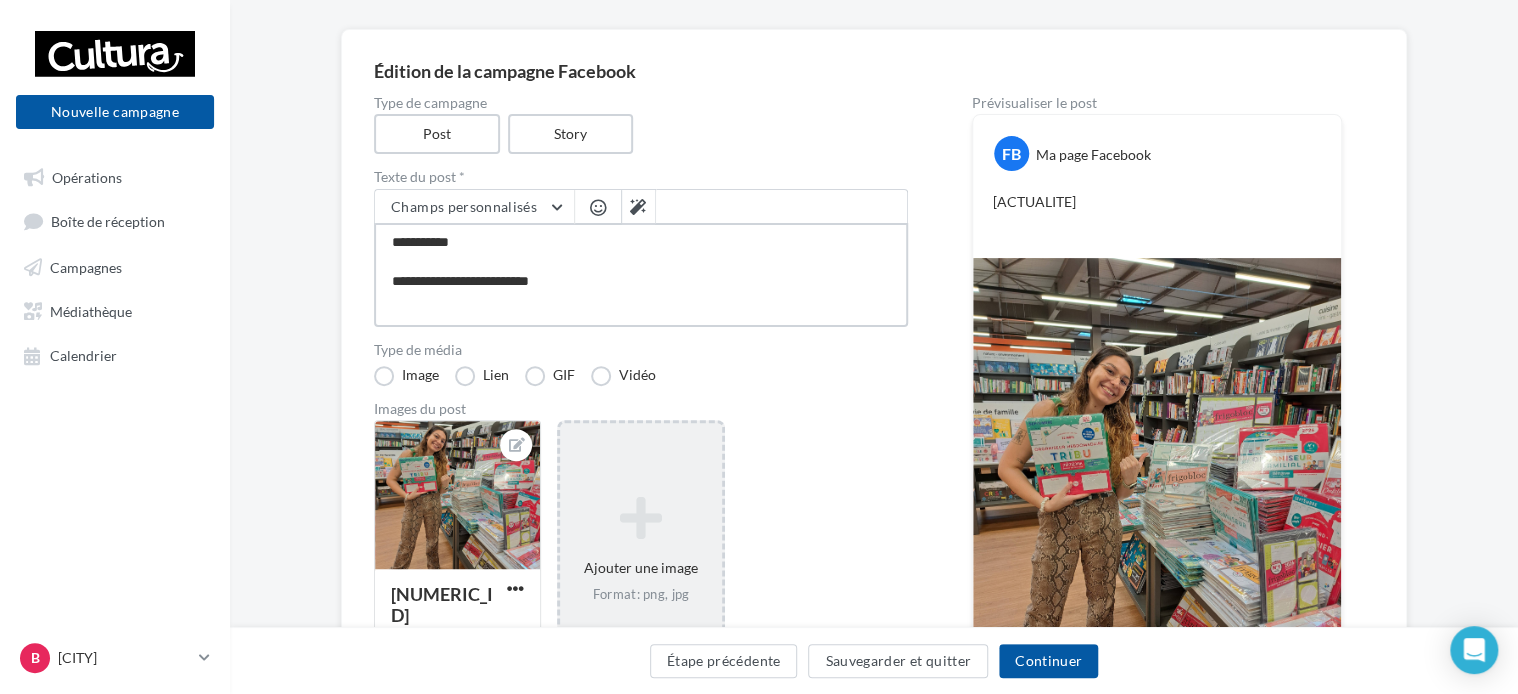 type on "**********" 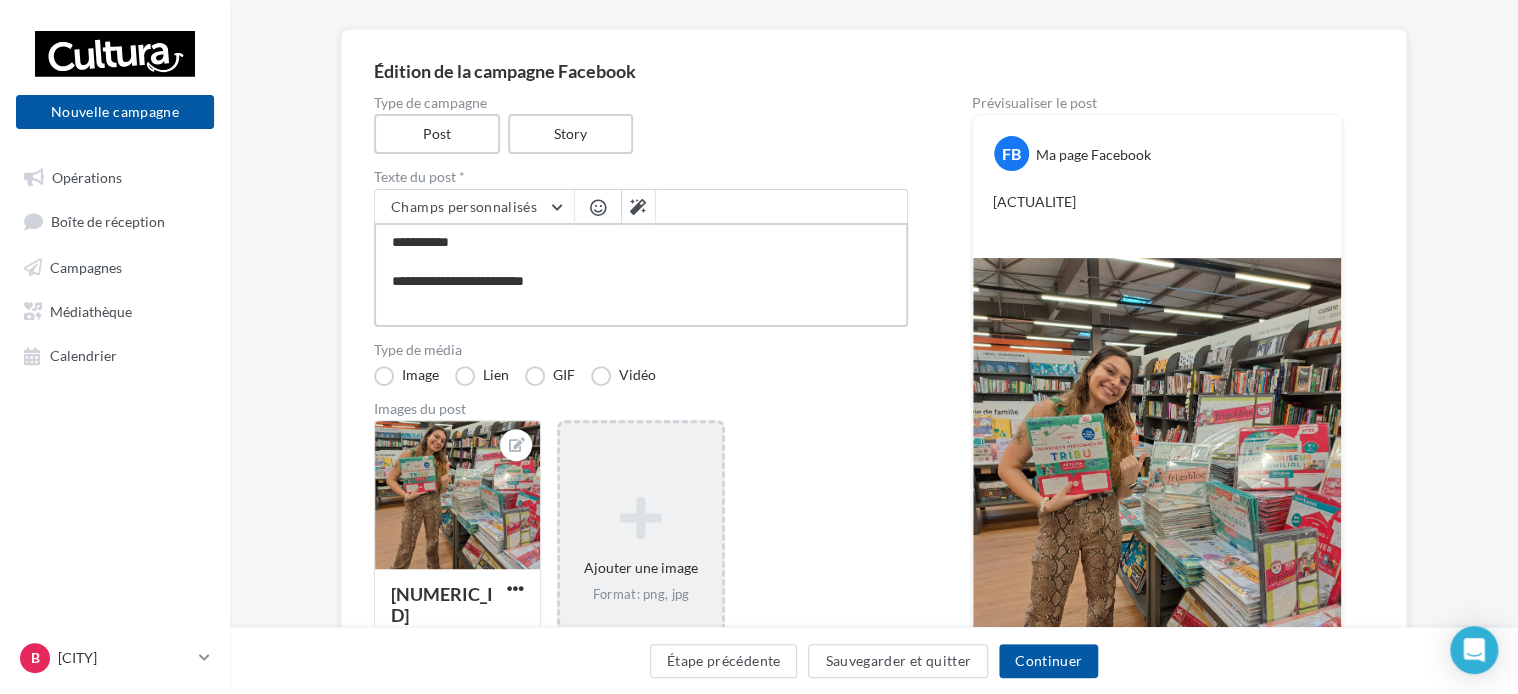 type on "**********" 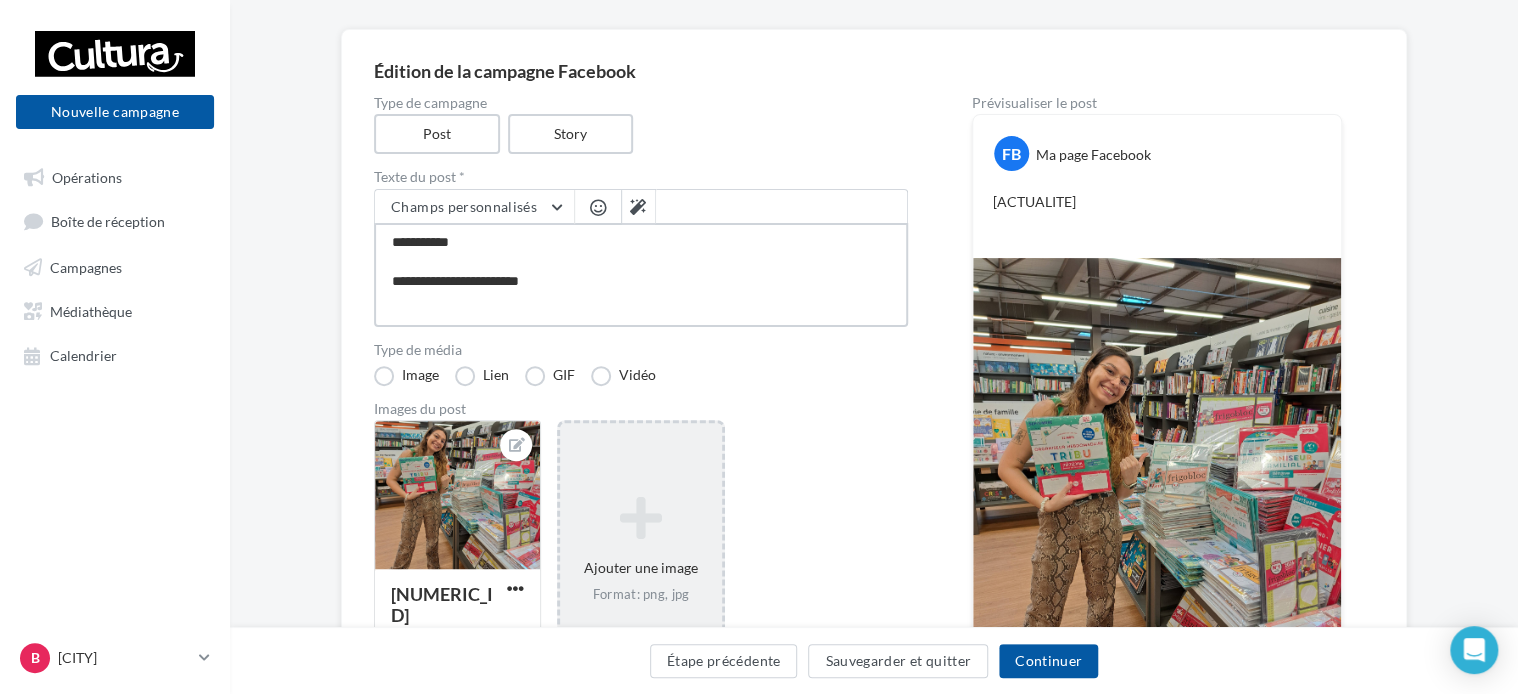 type on "**********" 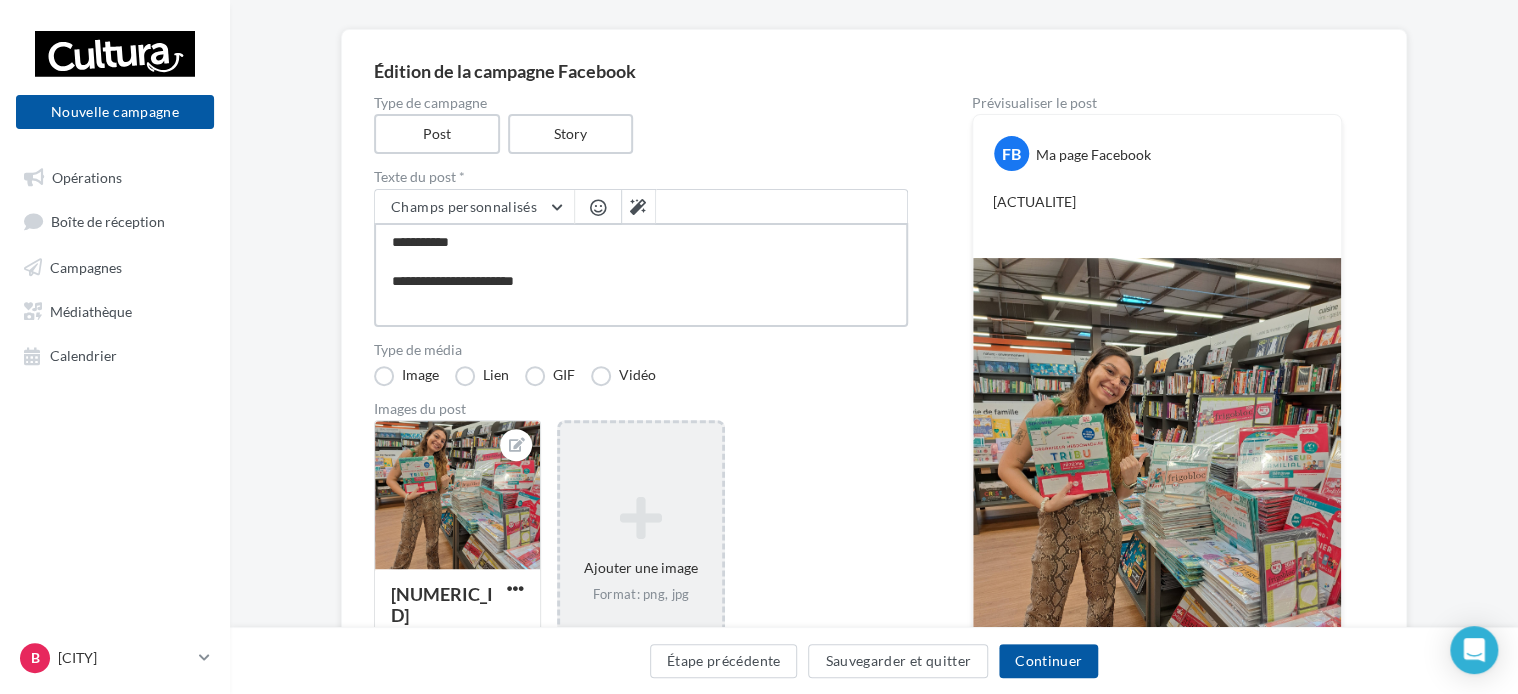 type on "**********" 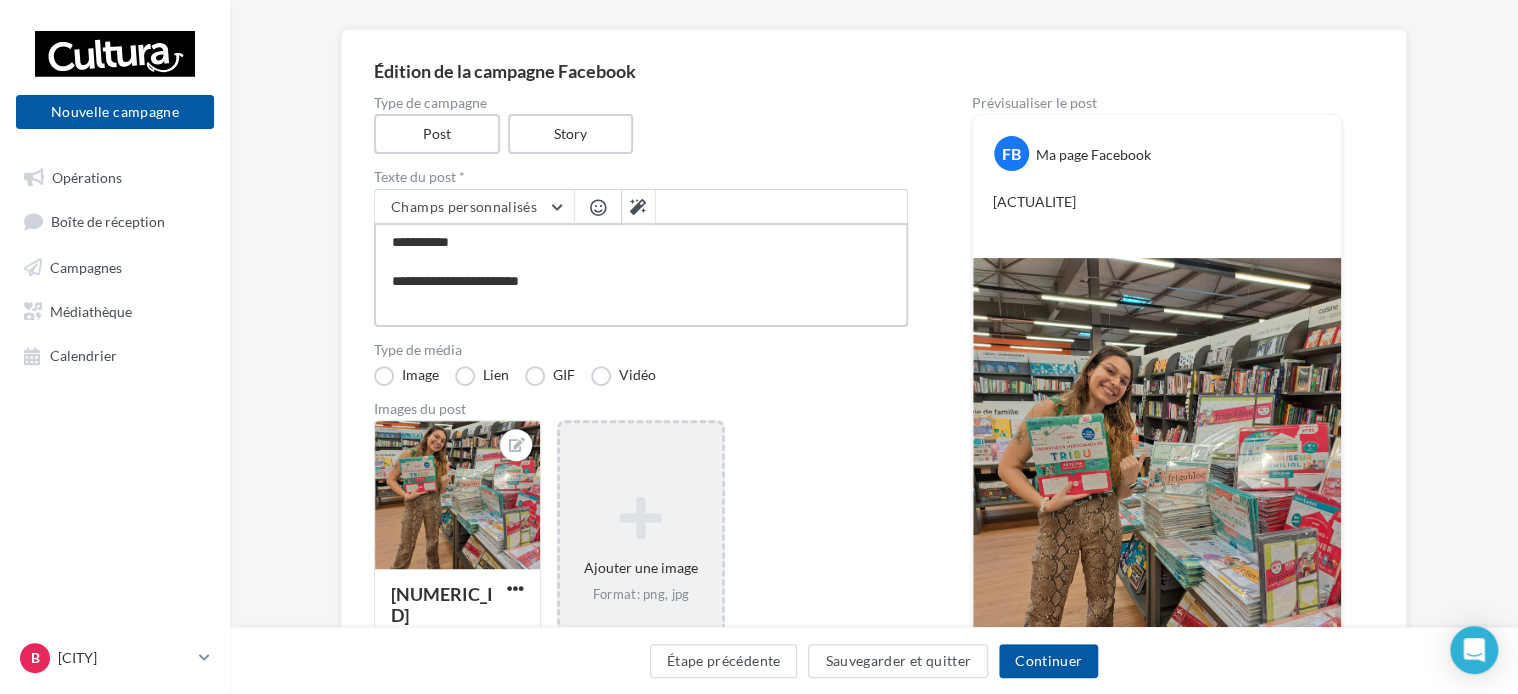 type on "**********" 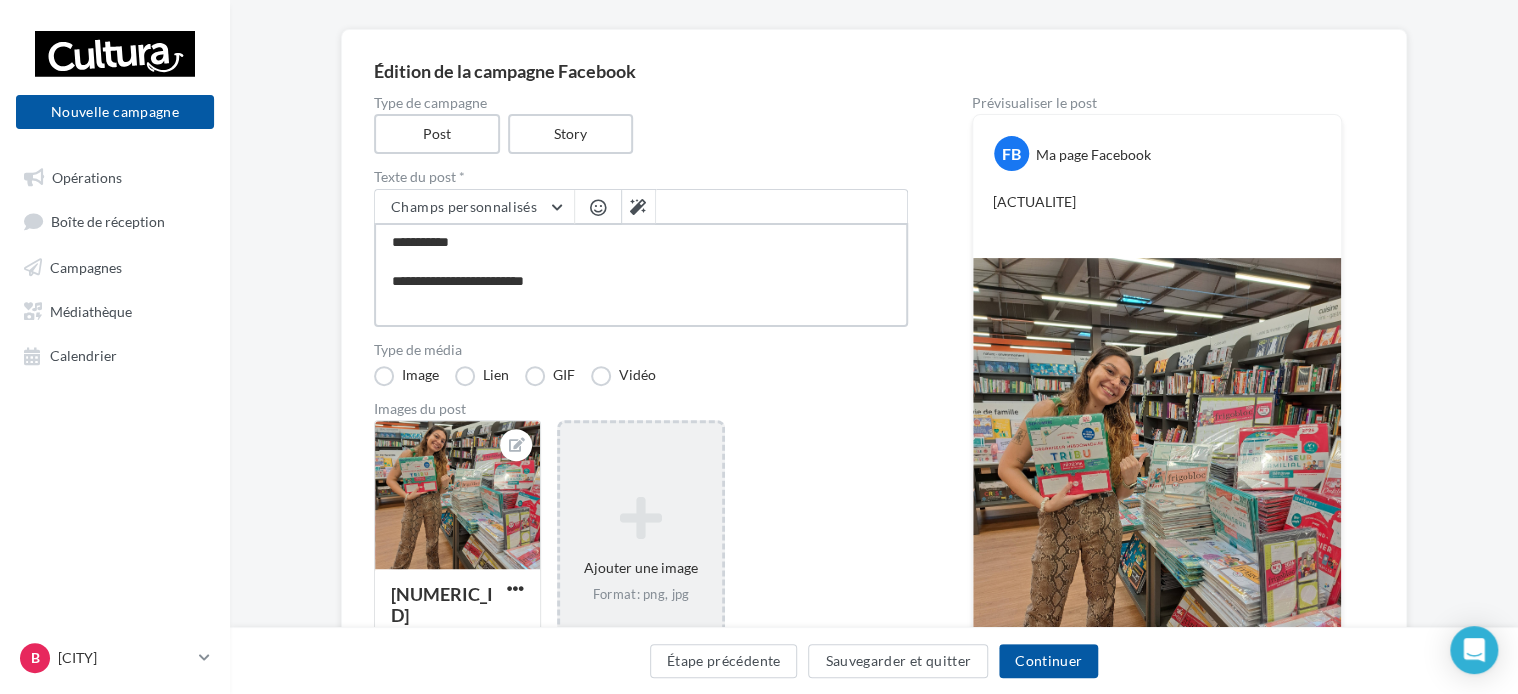 type on "**********" 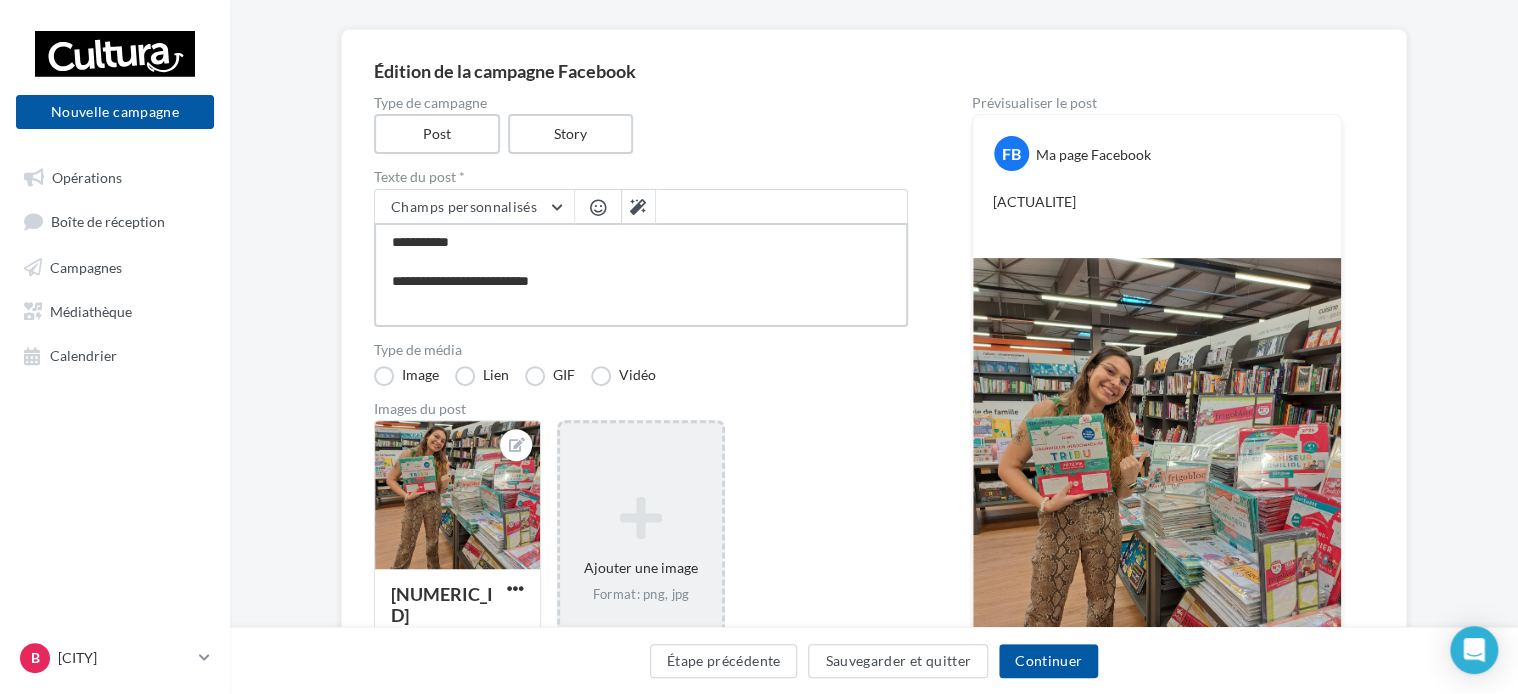 type on "**********" 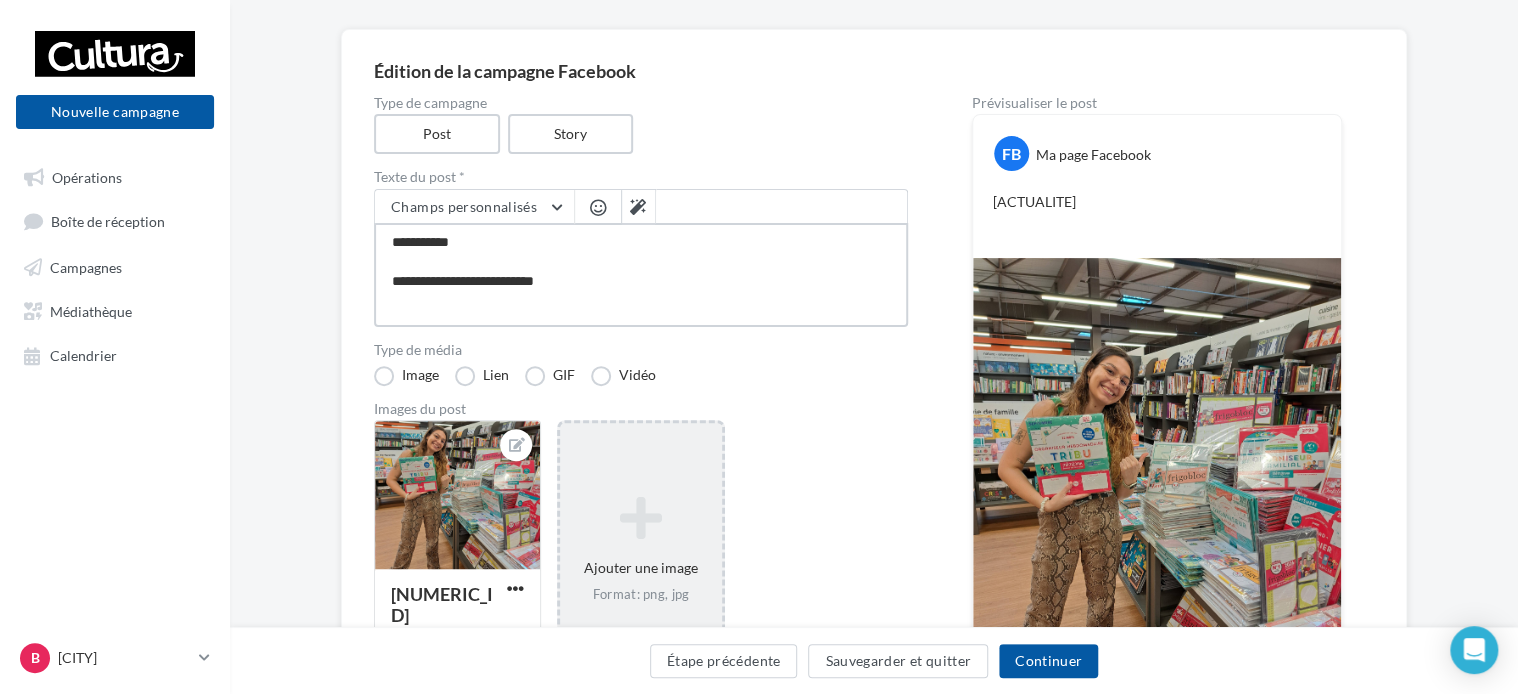 type on "**********" 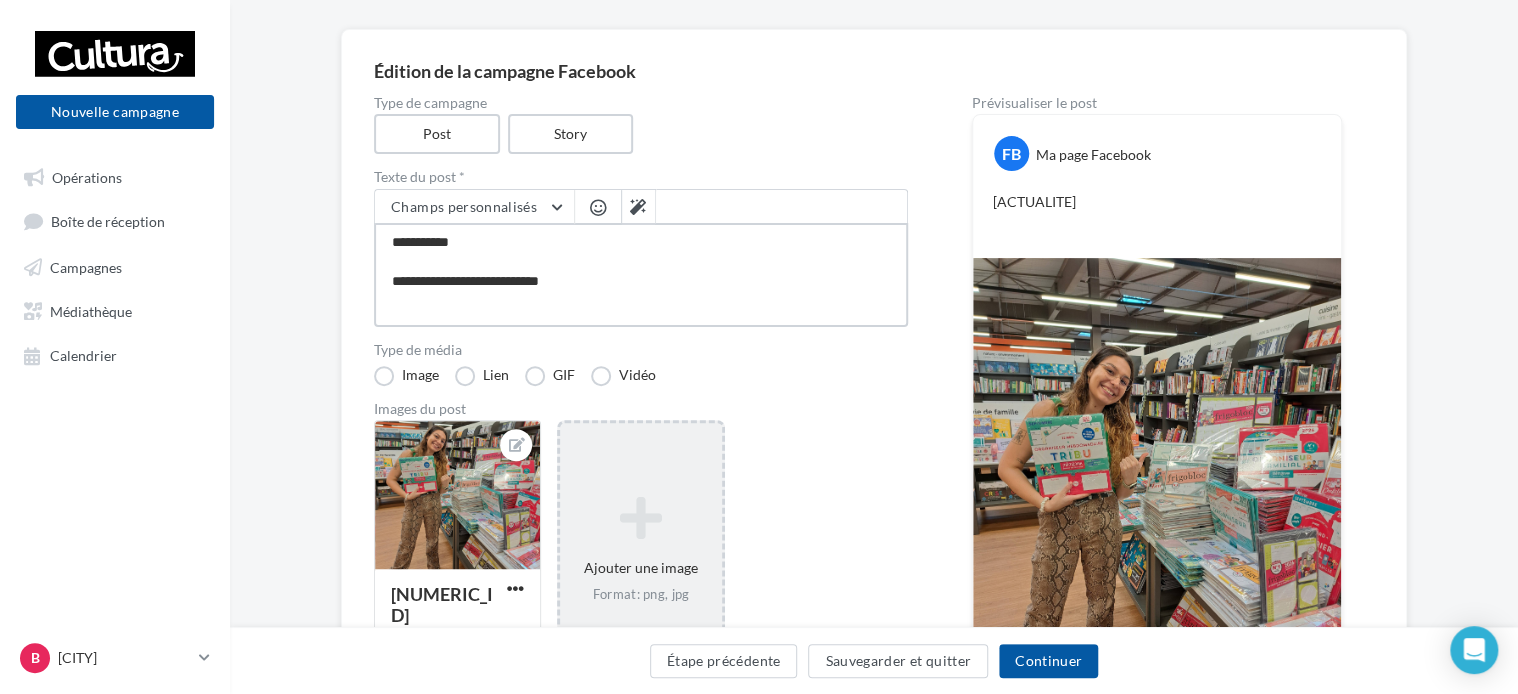 type on "**********" 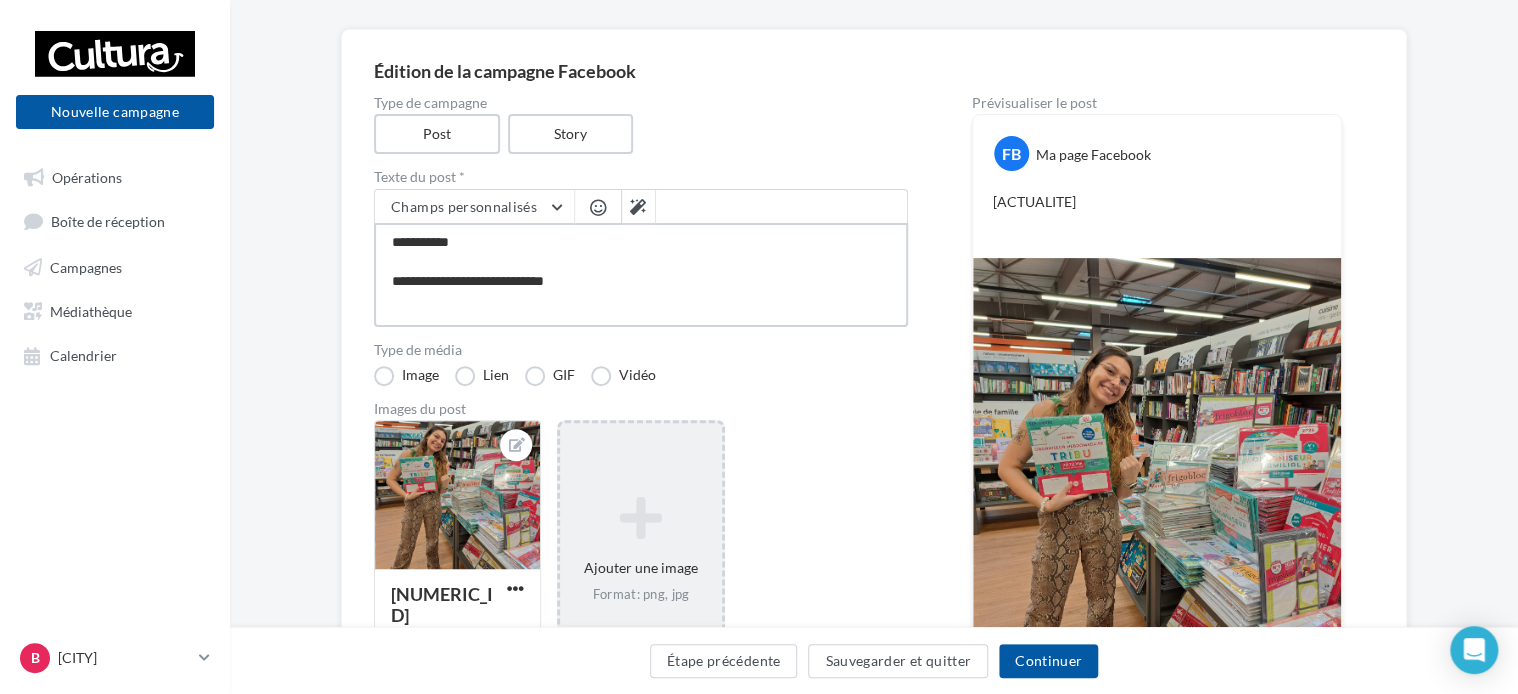type on "**********" 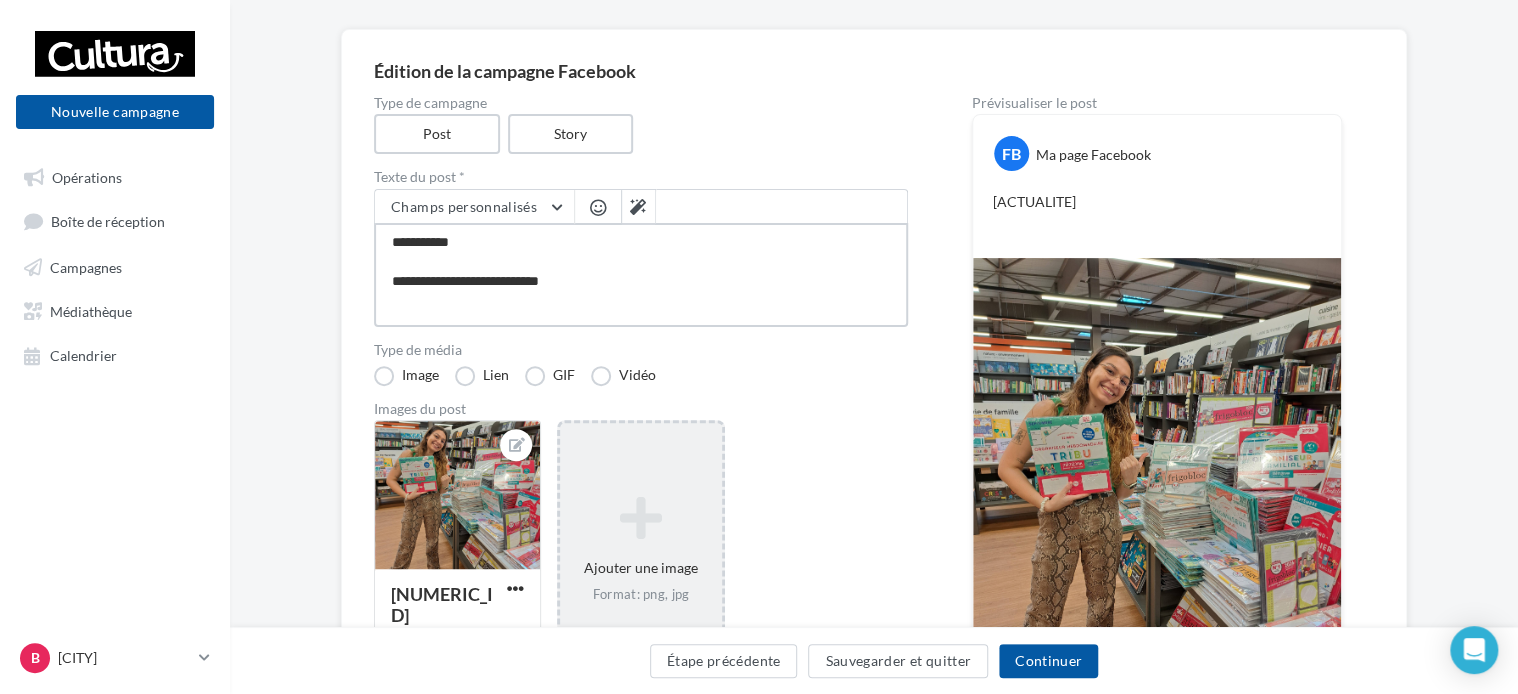 type on "**********" 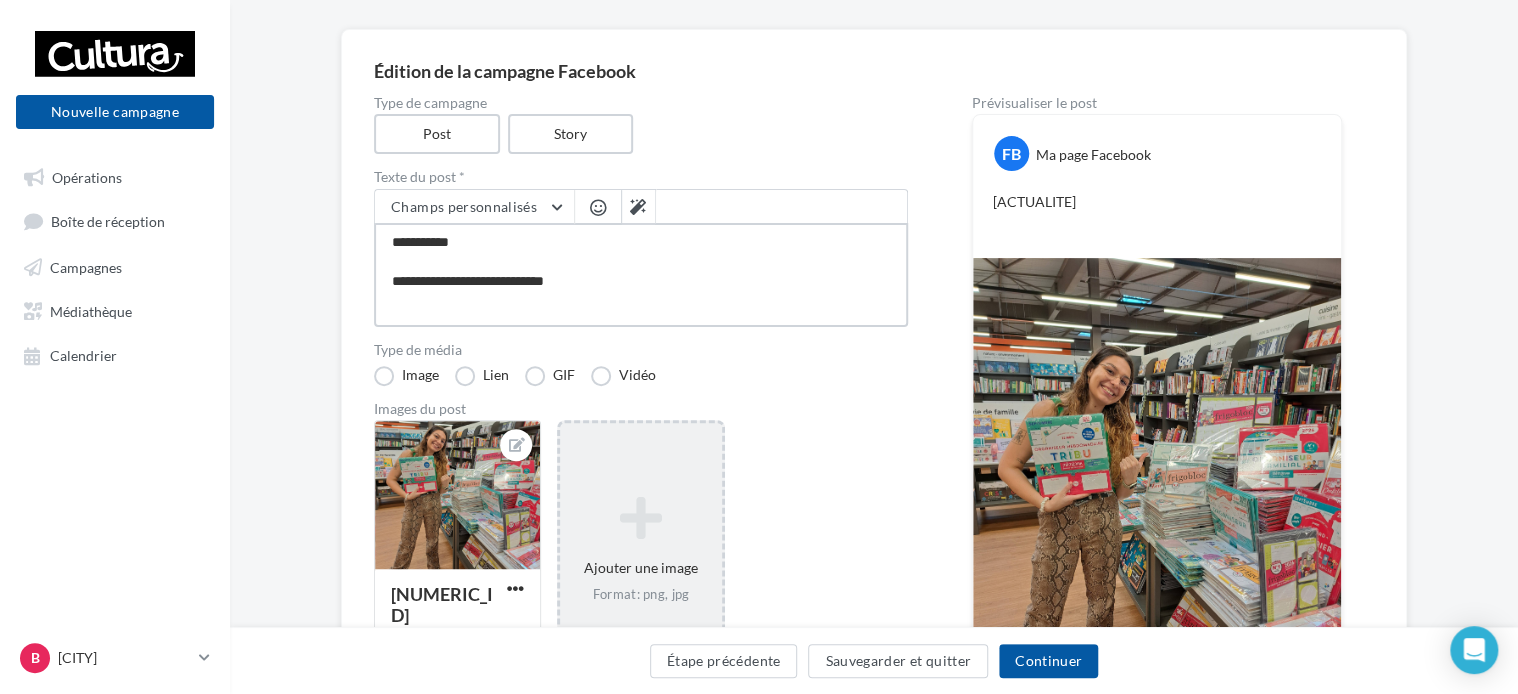 type on "**********" 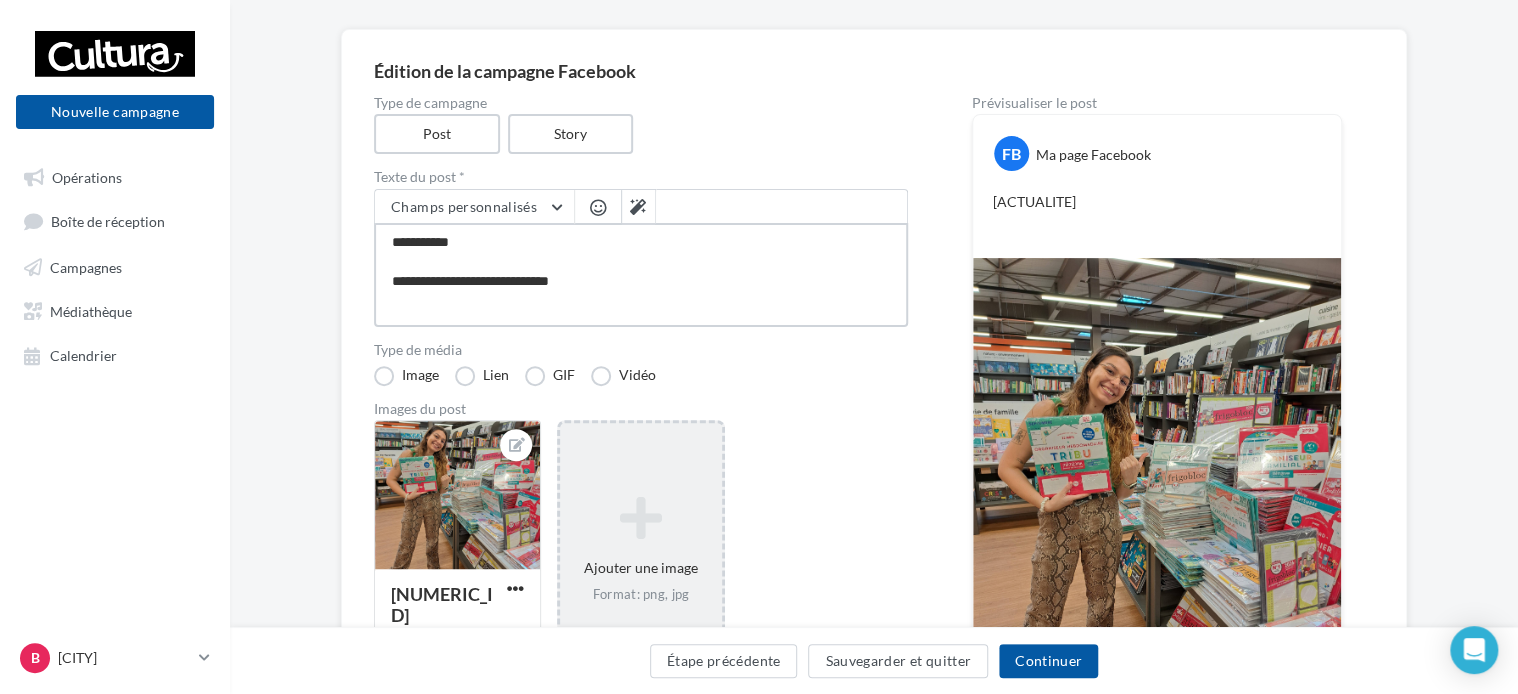 type on "**********" 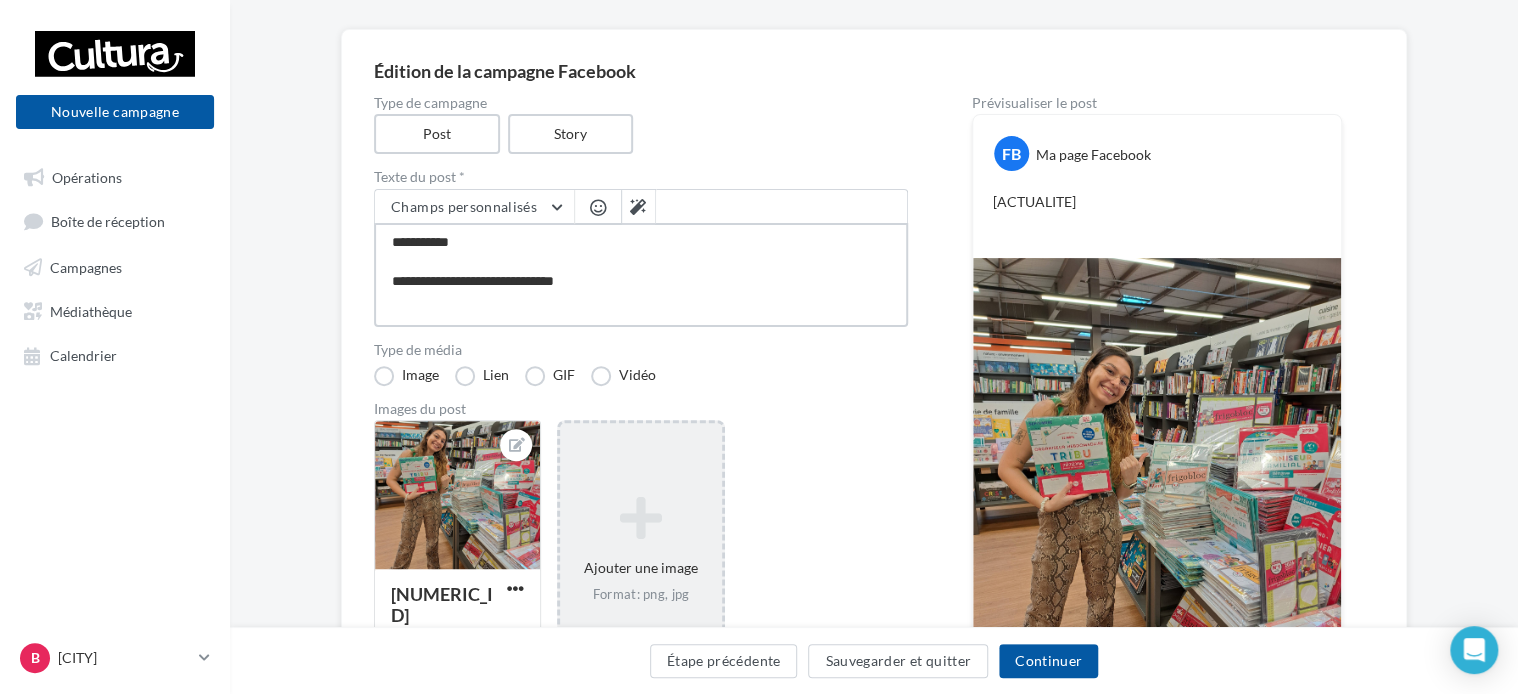 type on "**********" 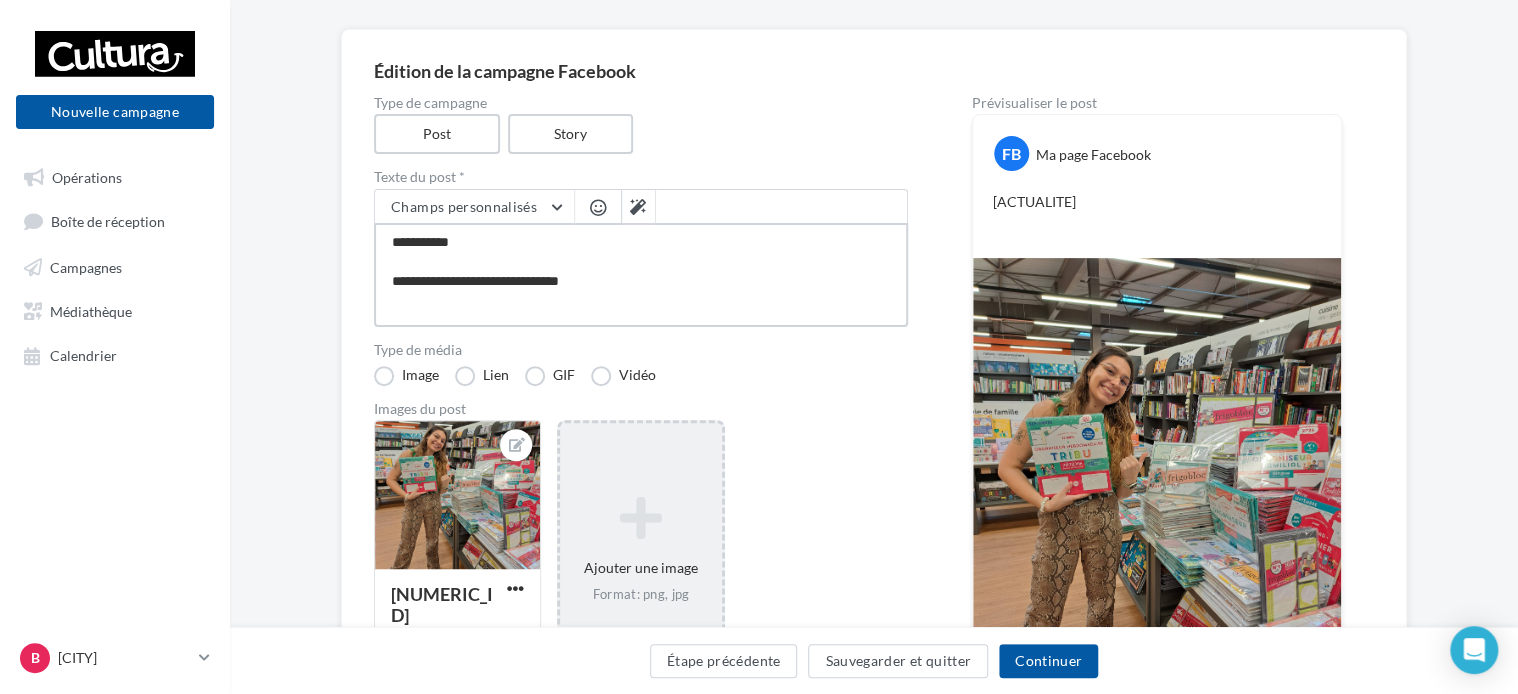 type on "**********" 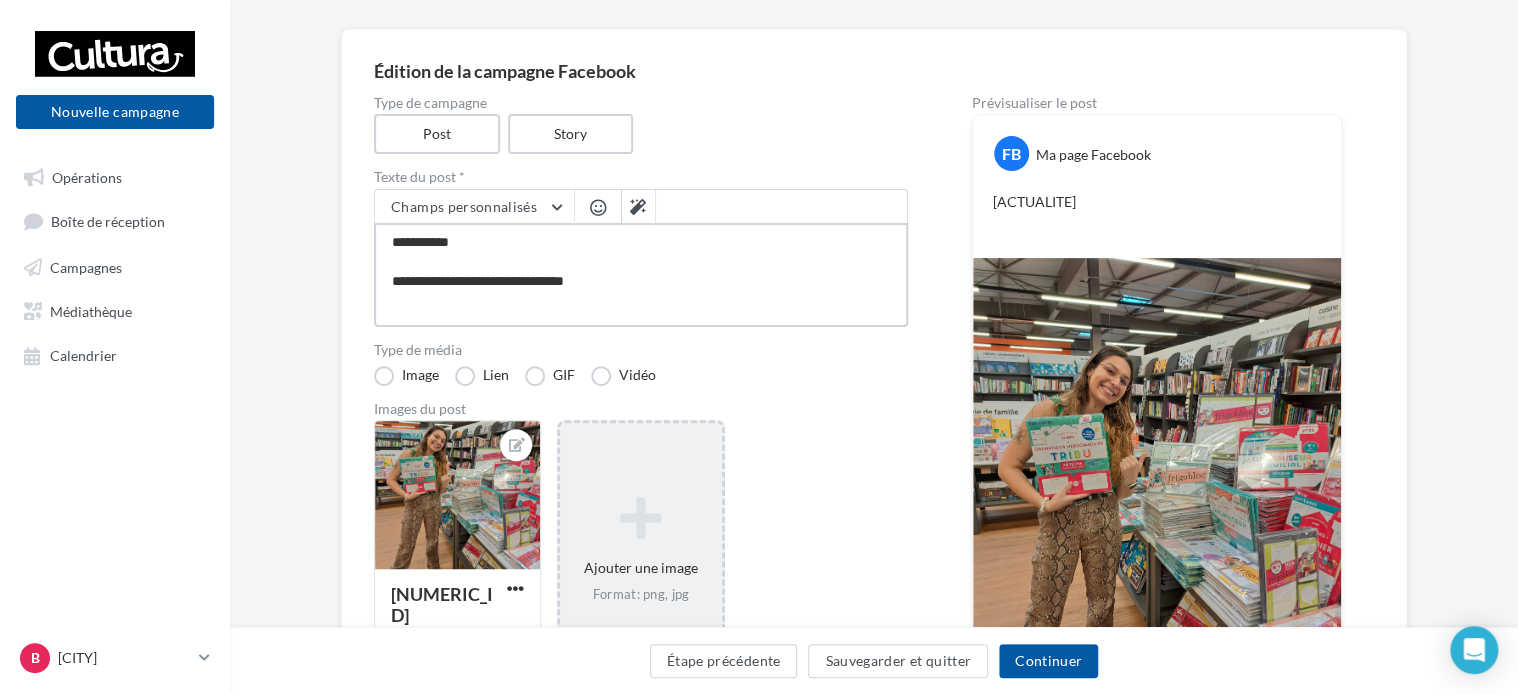 type on "**********" 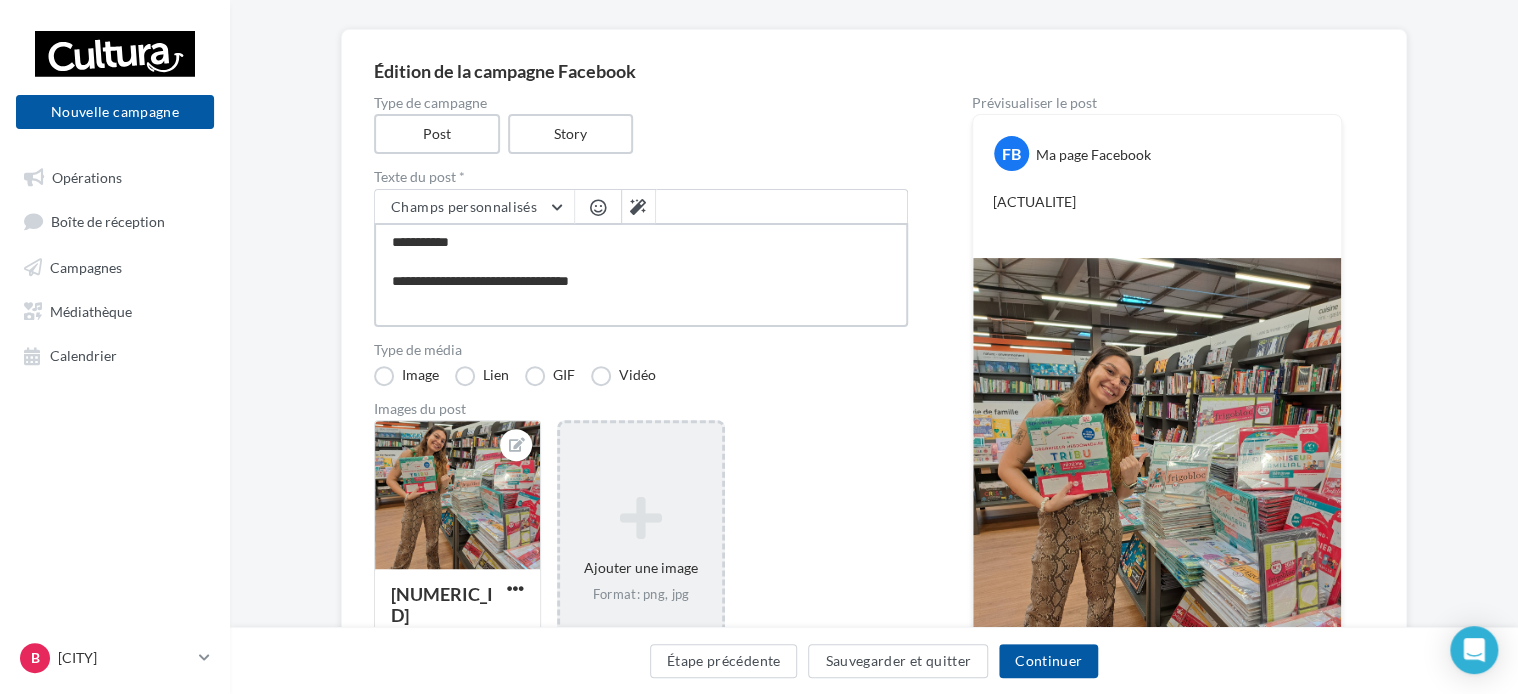 type on "**********" 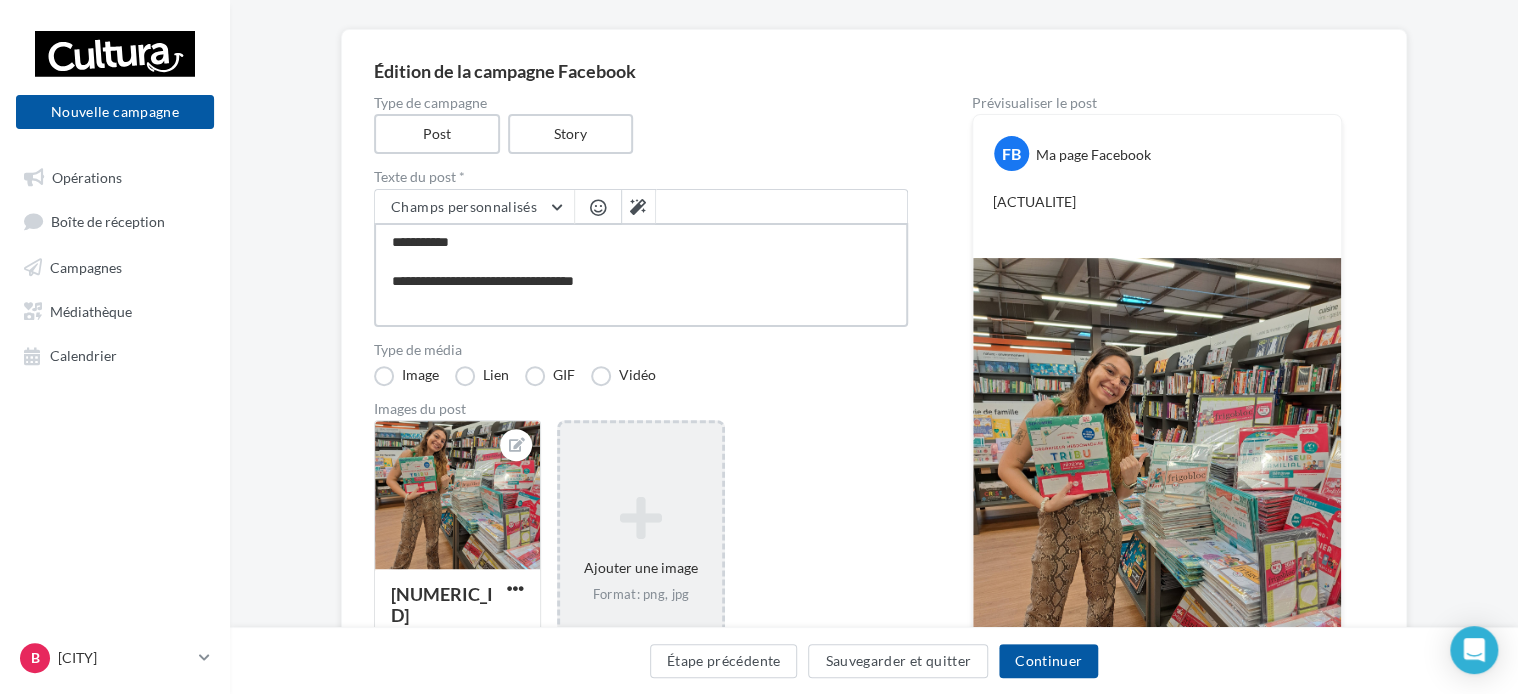 type on "**********" 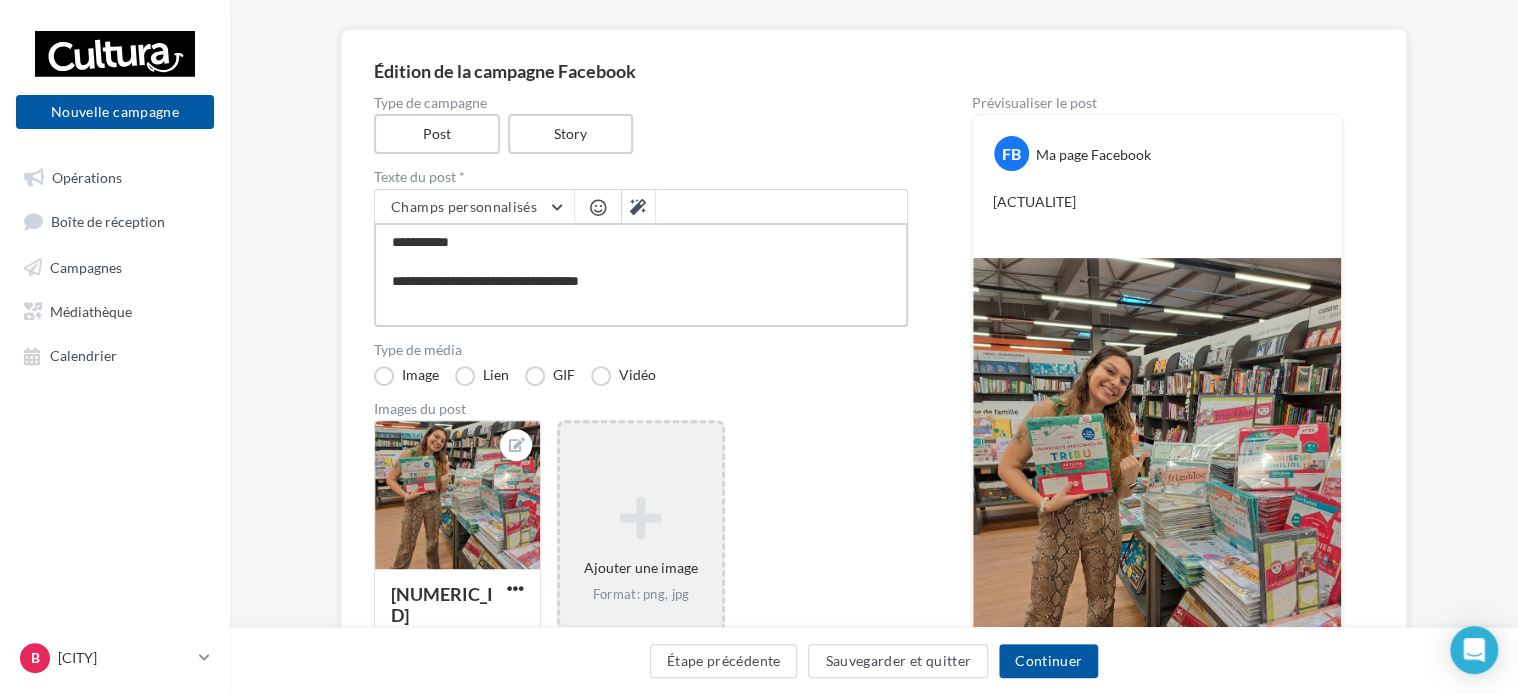 type on "**********" 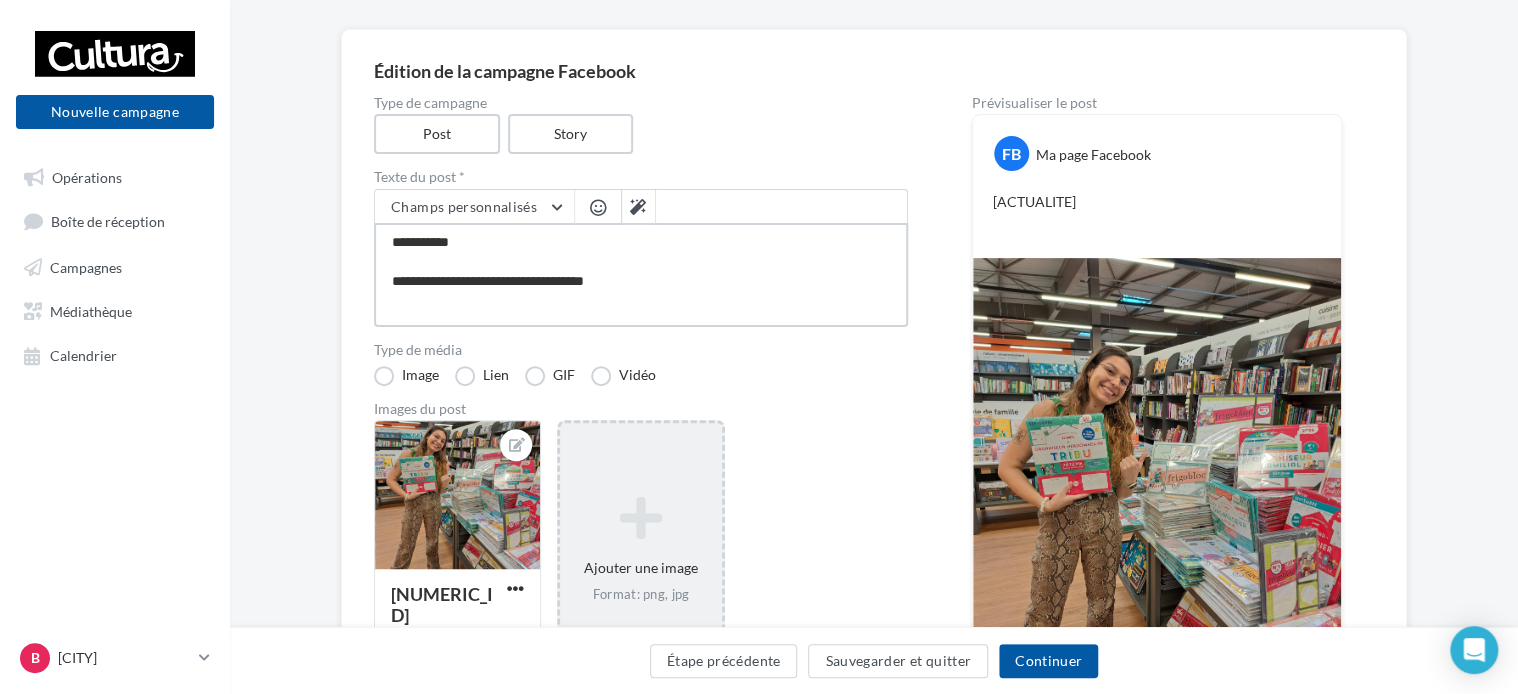 type on "**********" 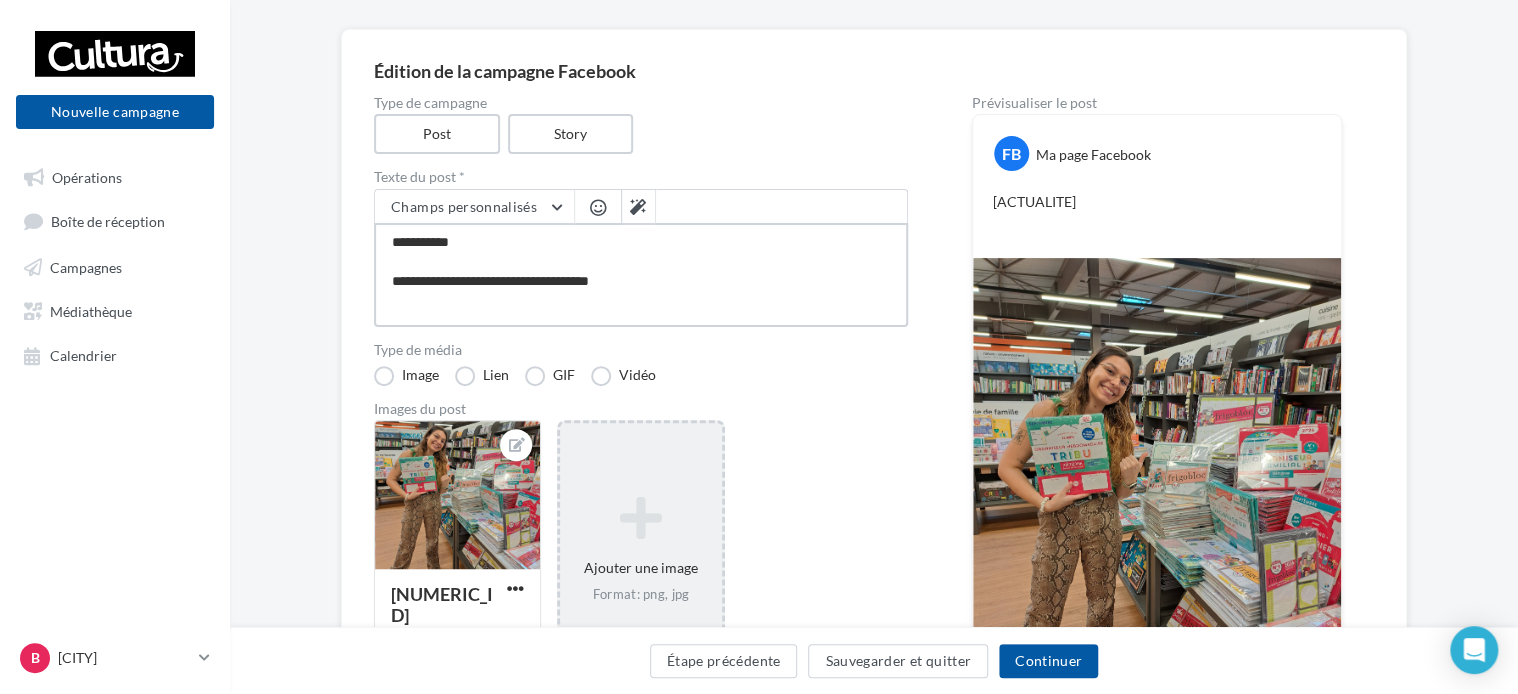 type on "**********" 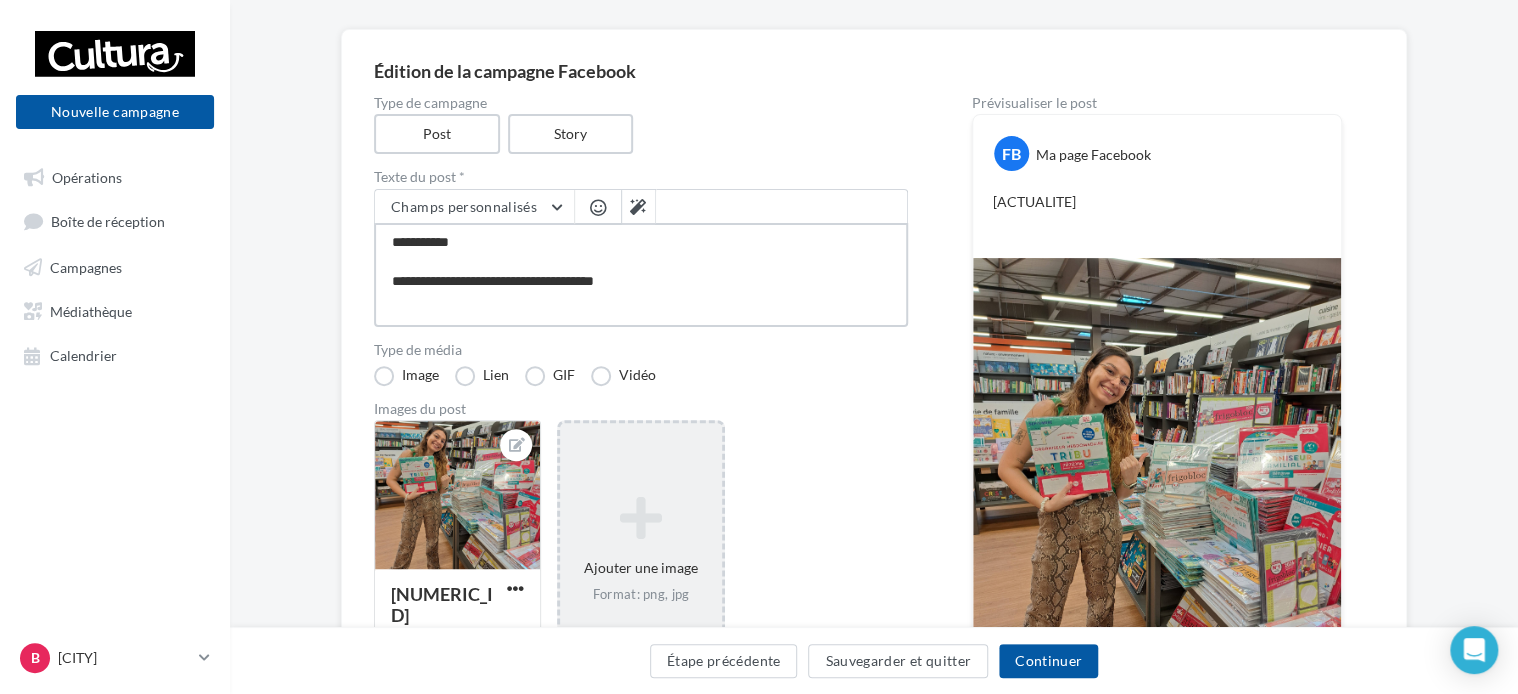 type on "**********" 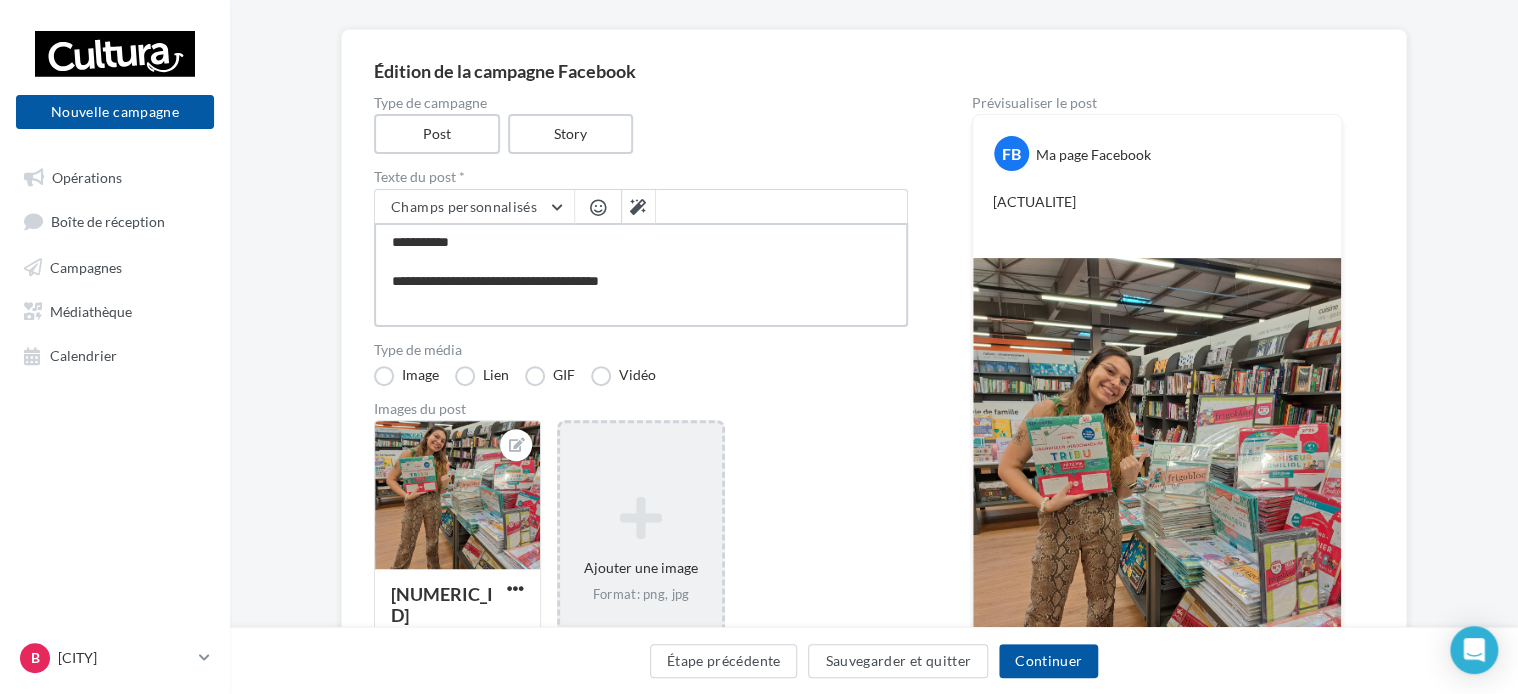 type on "**********" 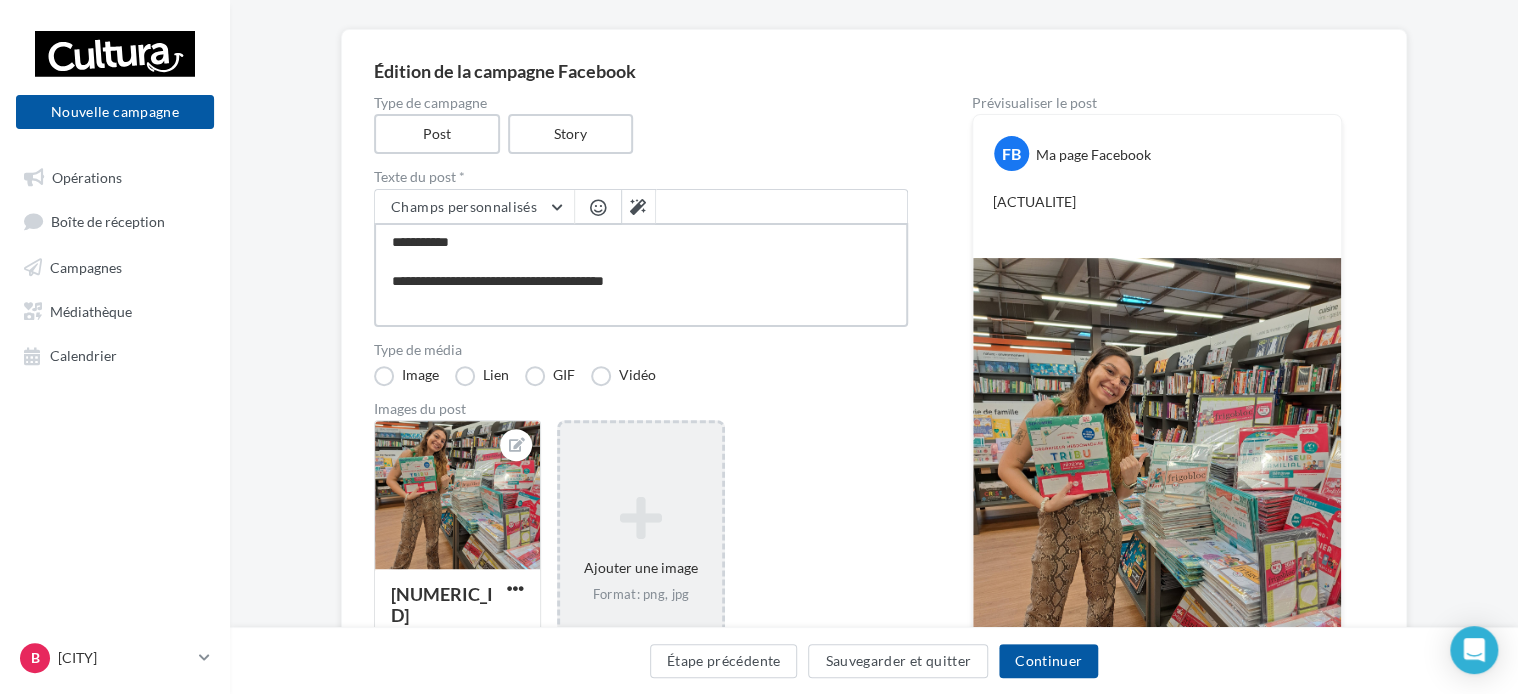 type on "**********" 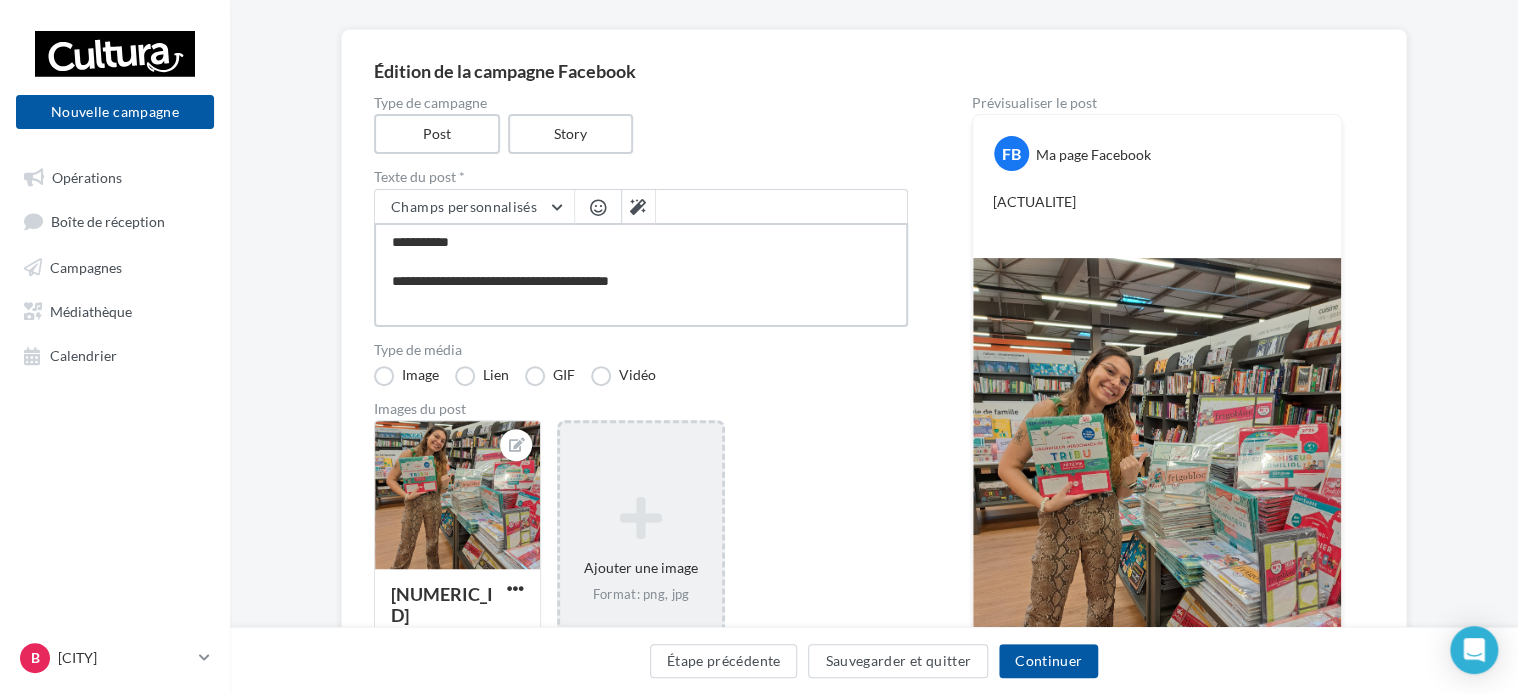 type on "**********" 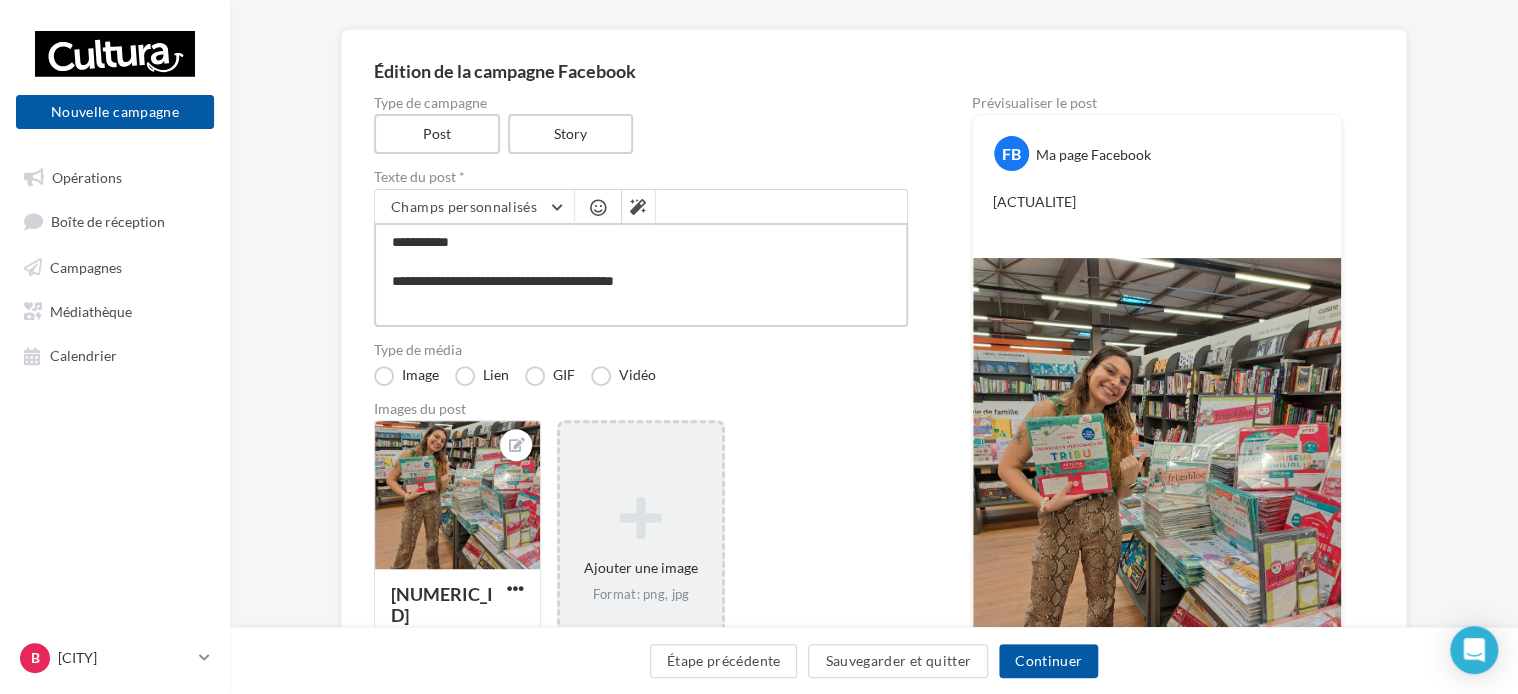 type on "**********" 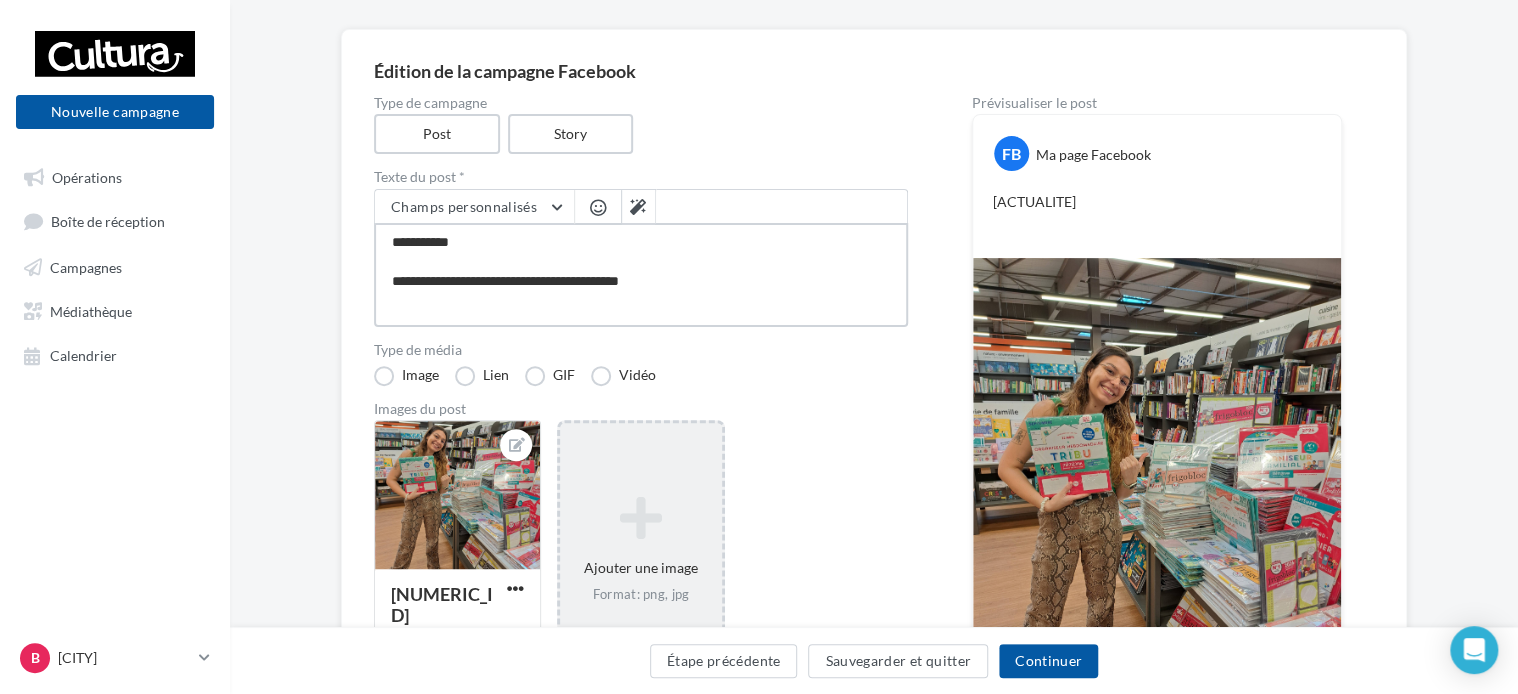 type on "**********" 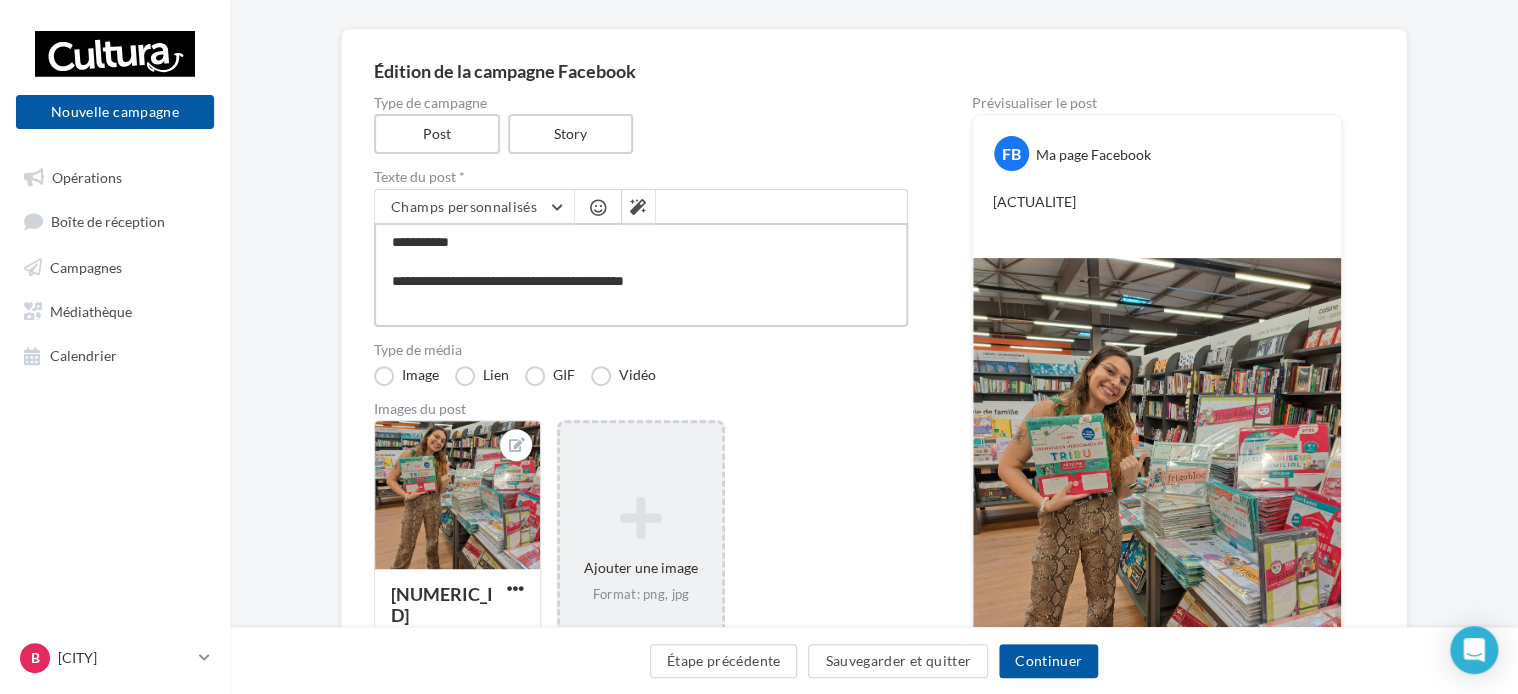 type on "**********" 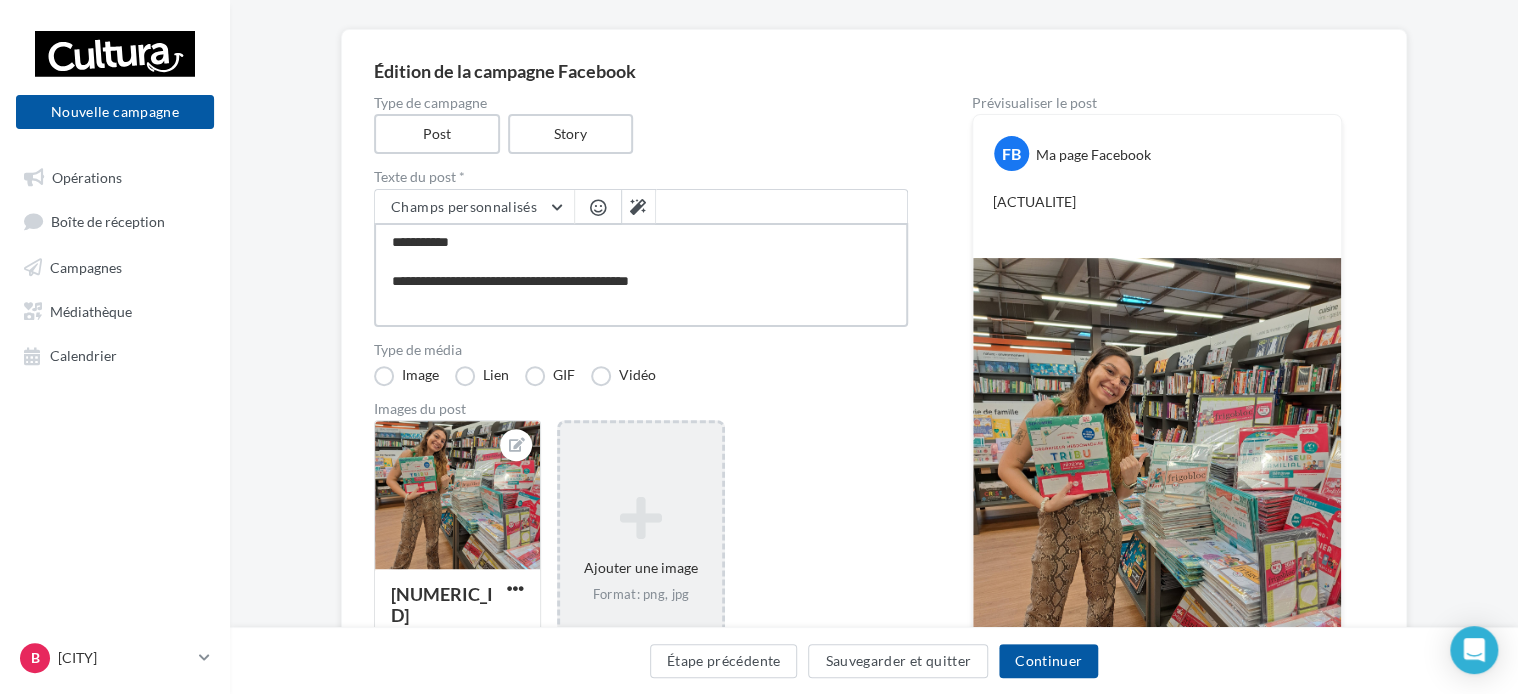 type on "**********" 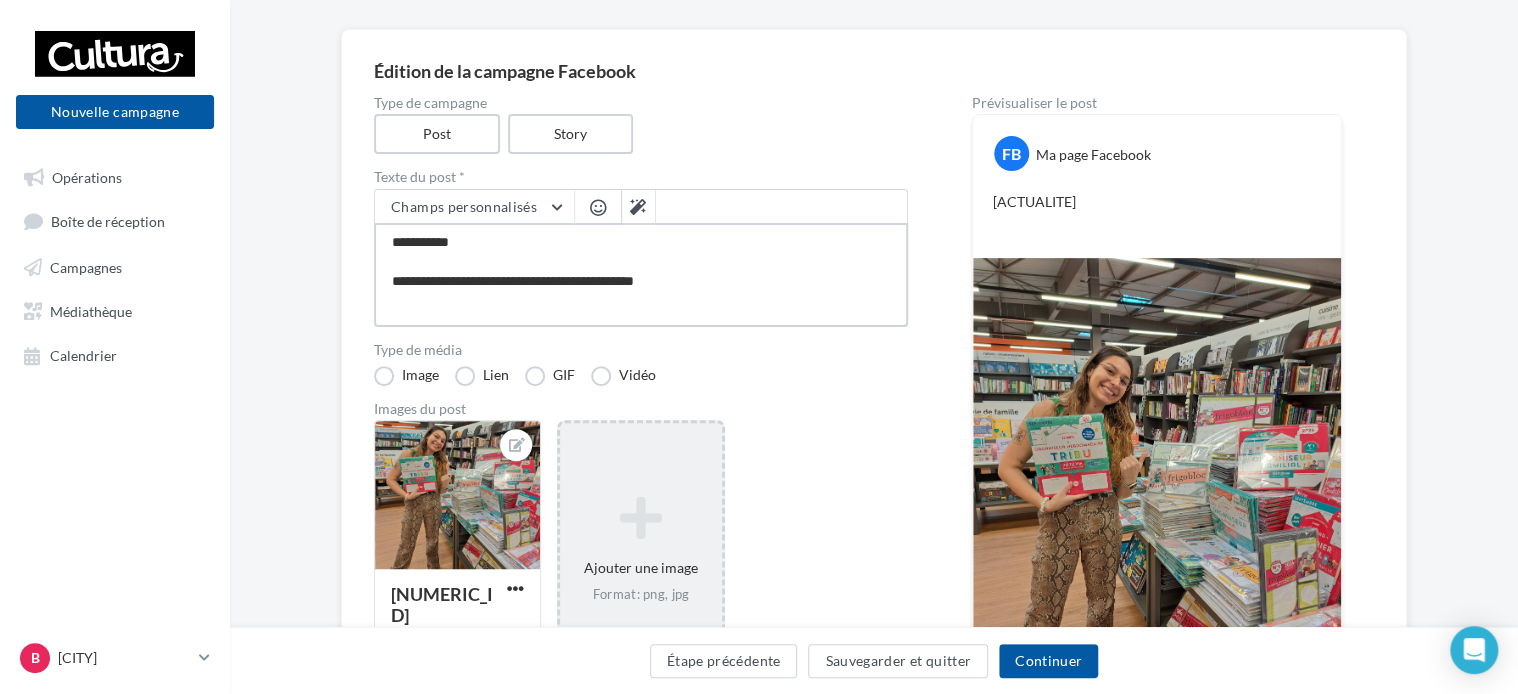 type on "**********" 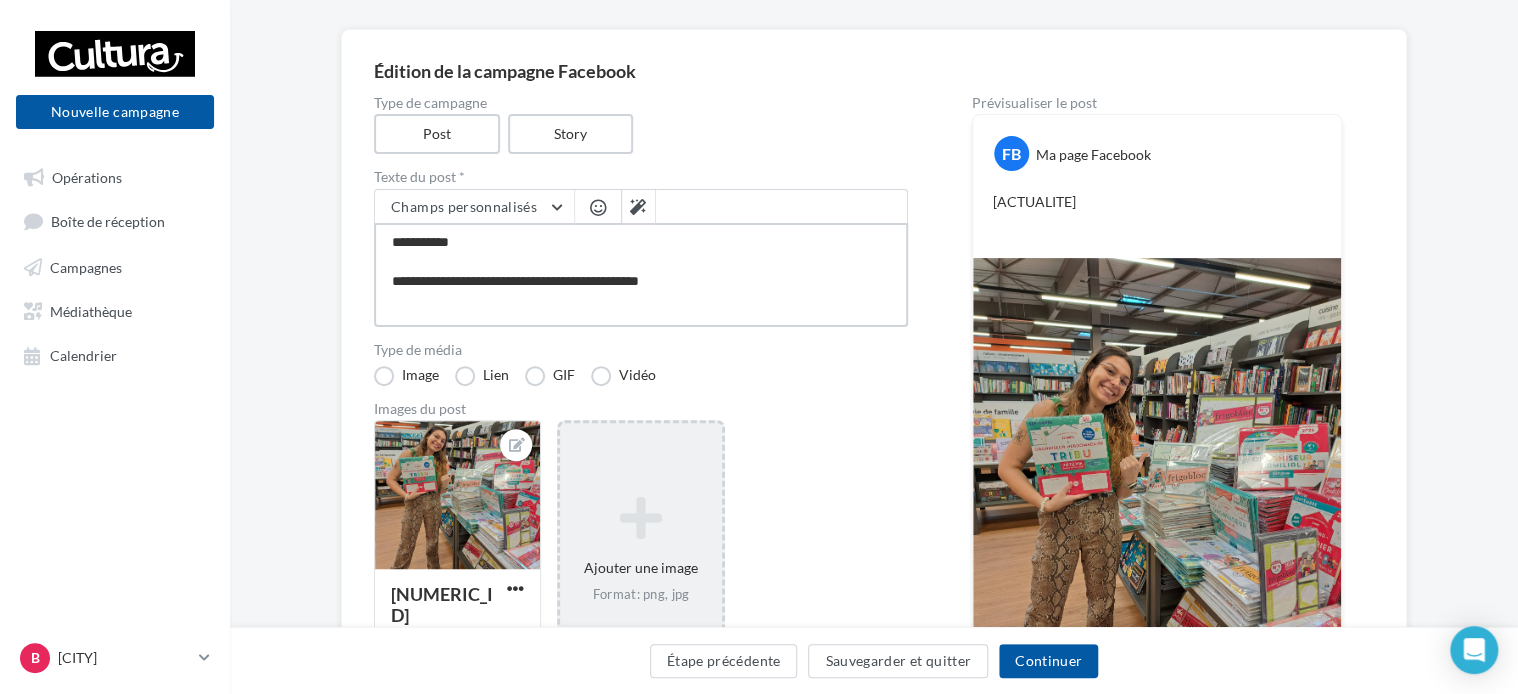 type on "**********" 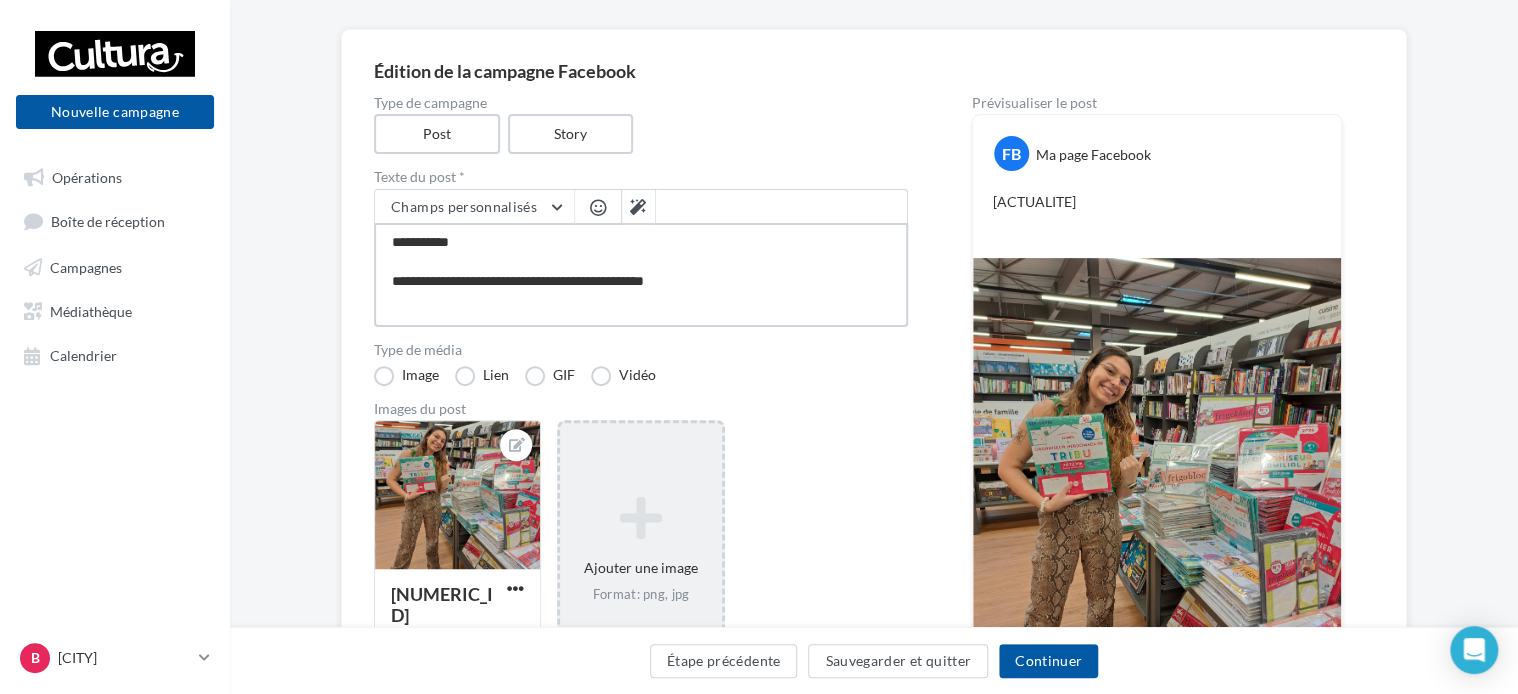 type on "**********" 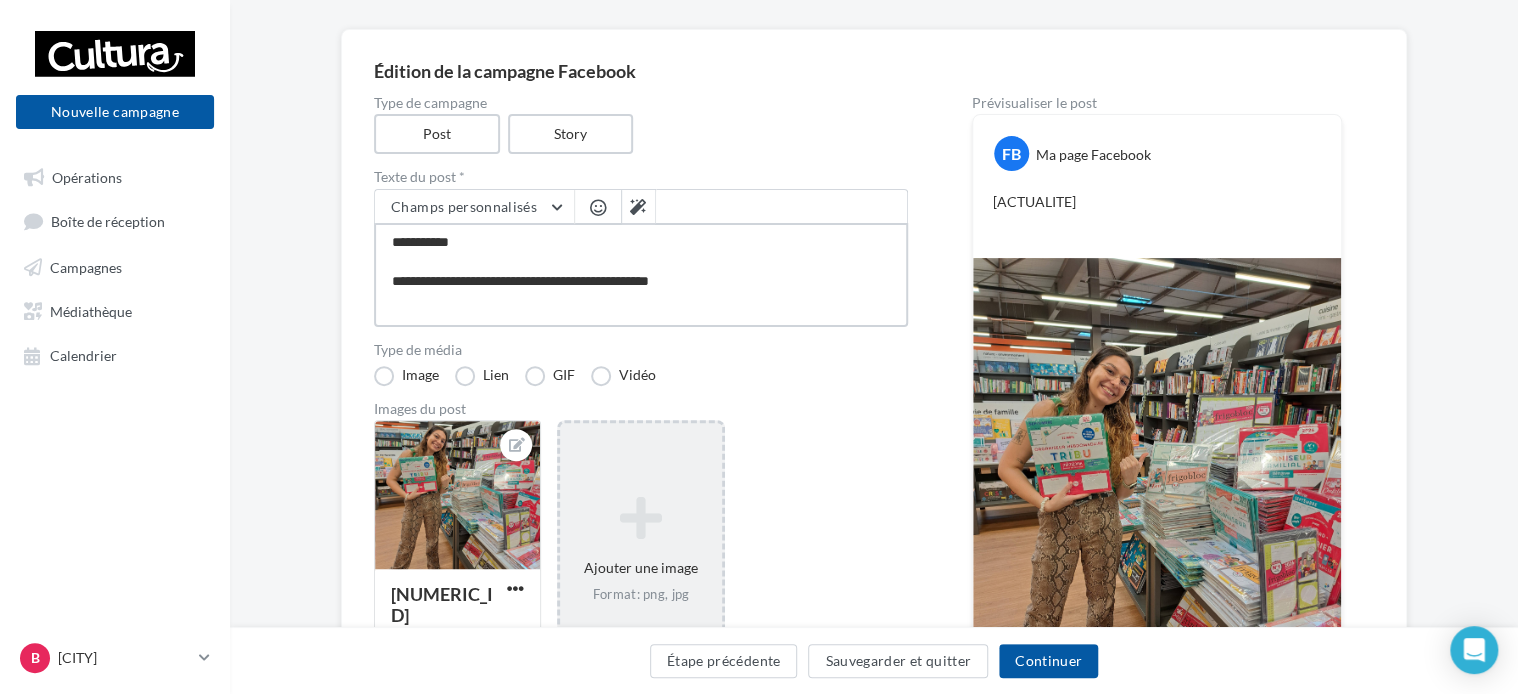 type on "**********" 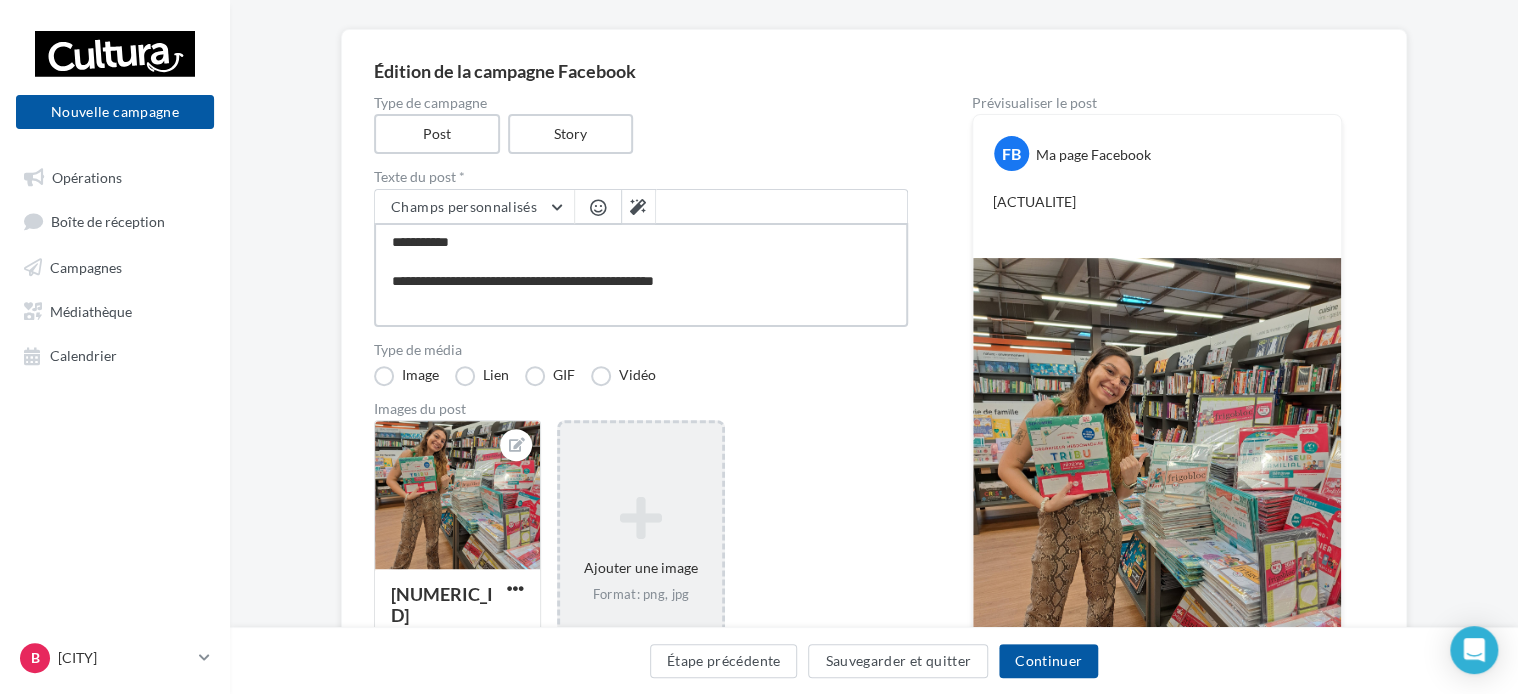 type on "**********" 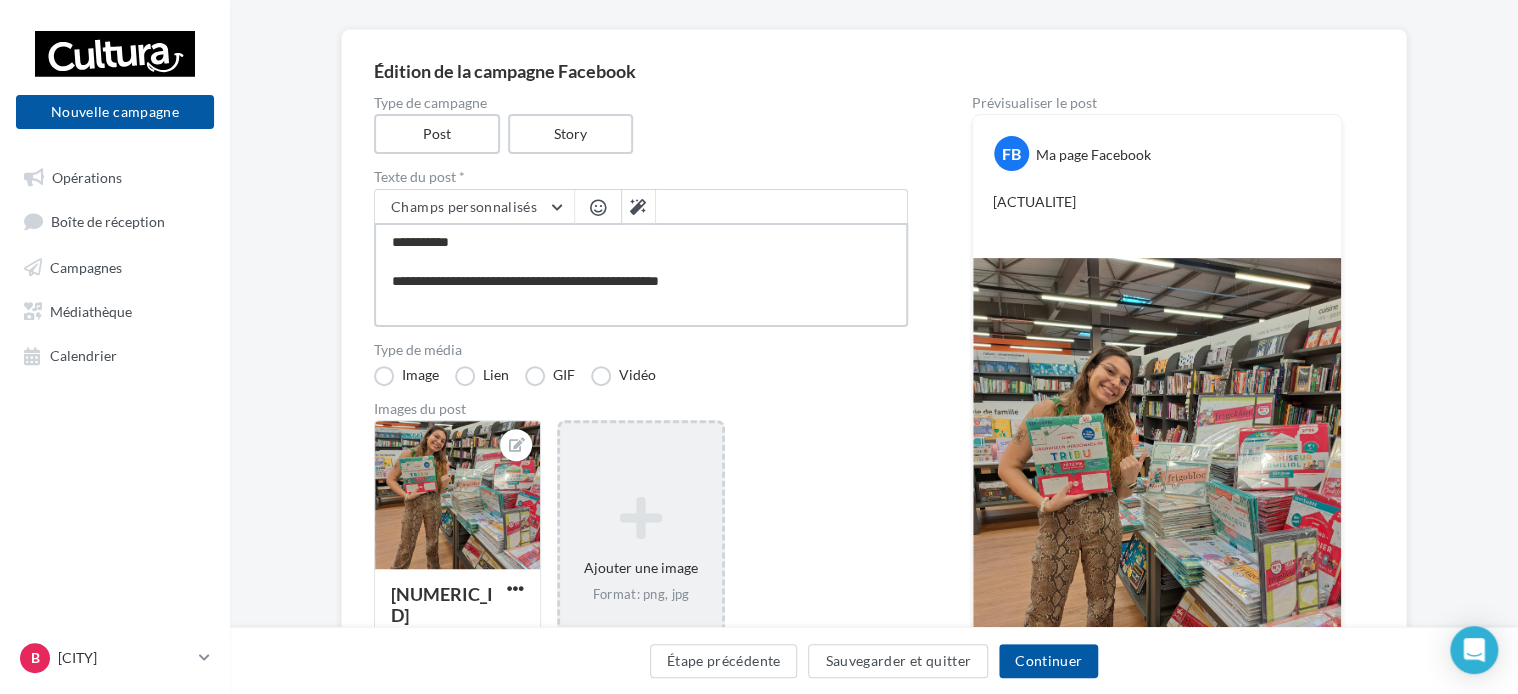 type on "**********" 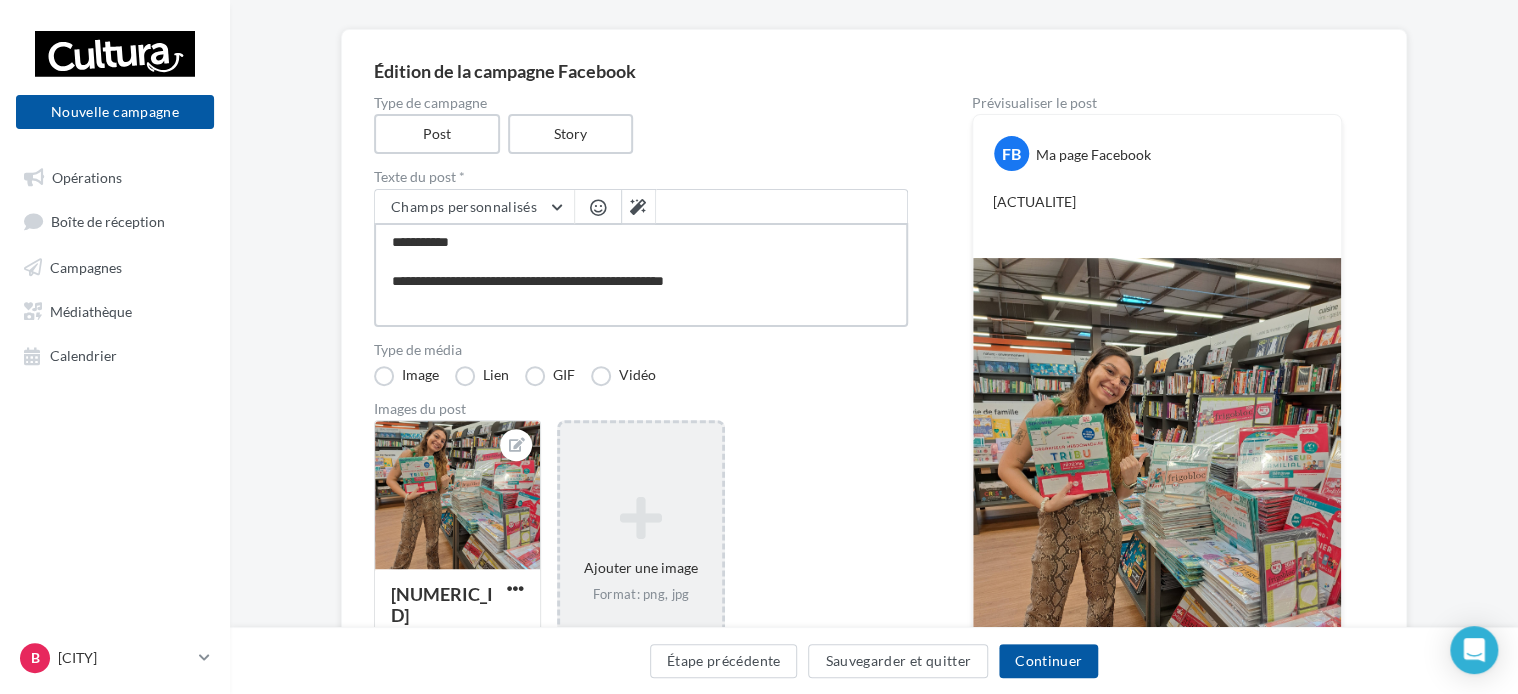 type on "**********" 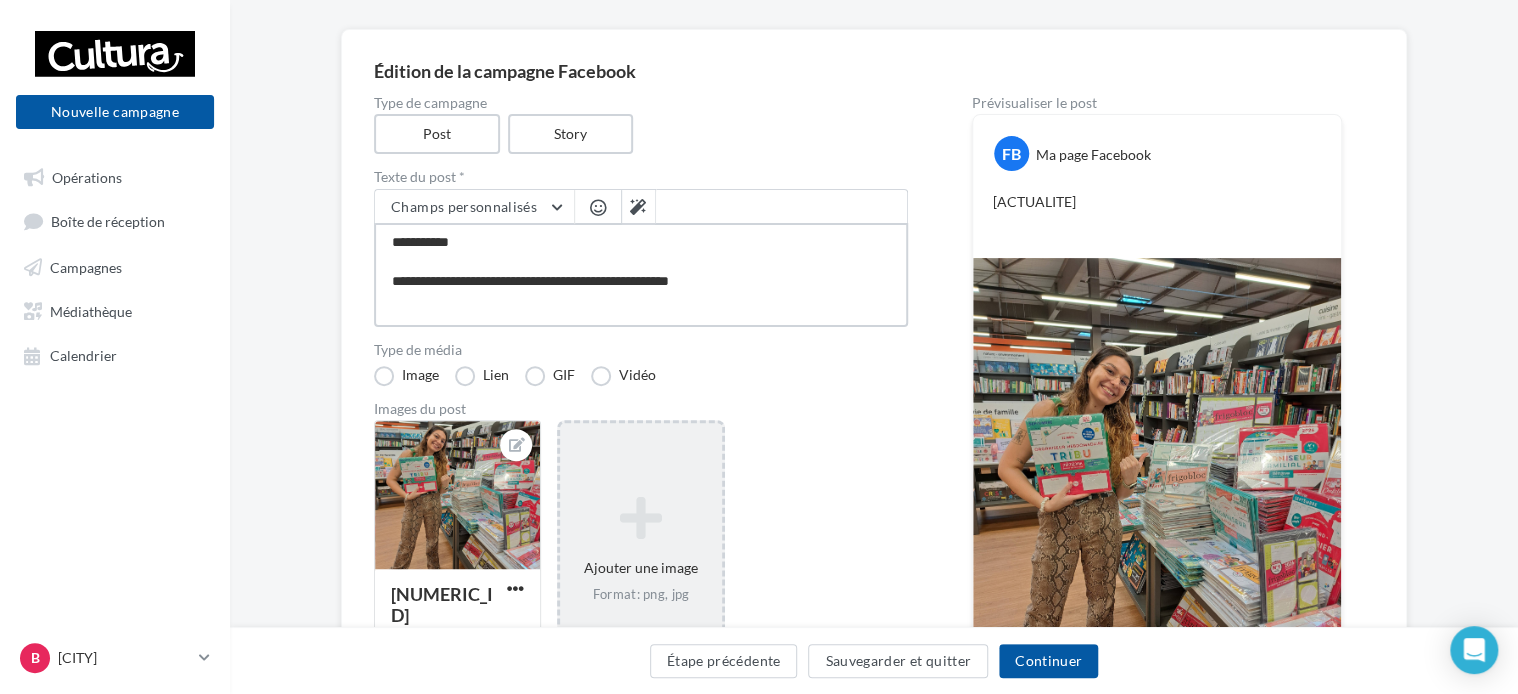 type on "**********" 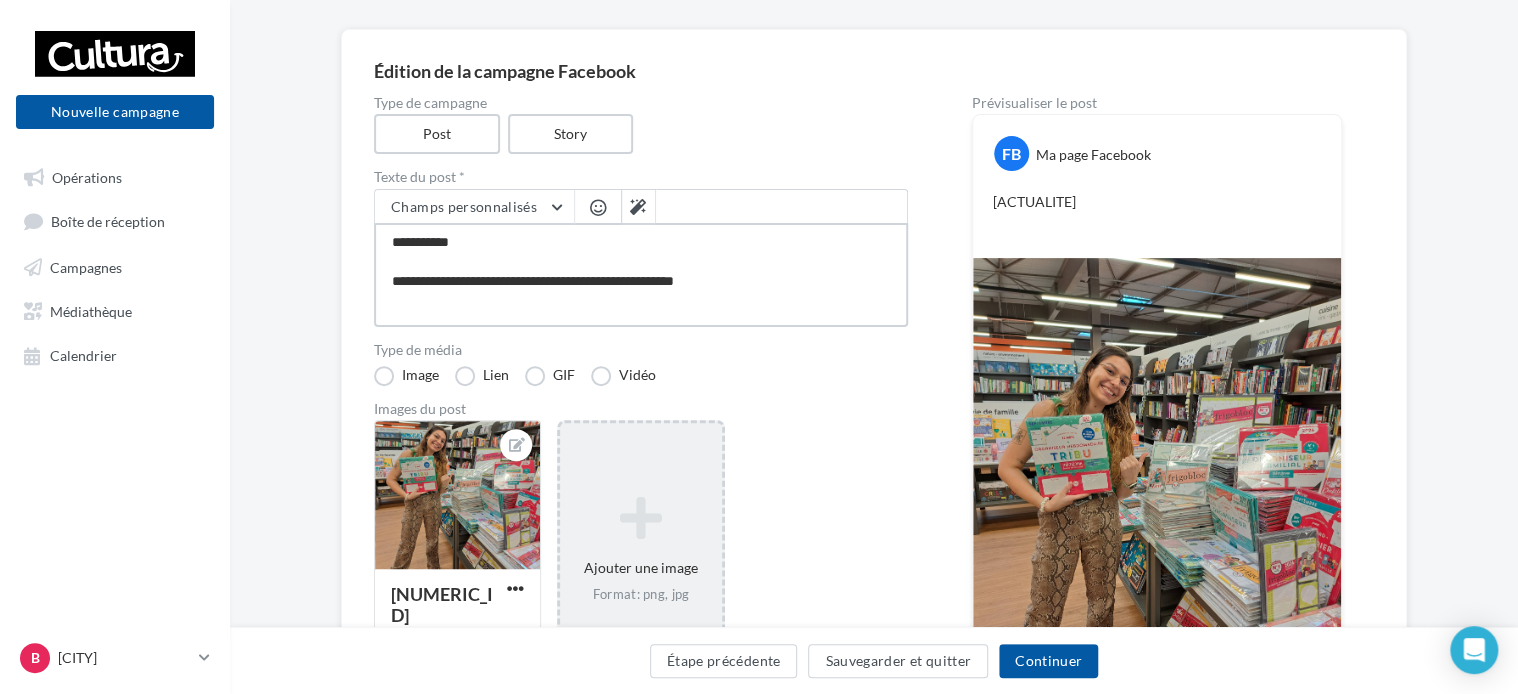 type on "**********" 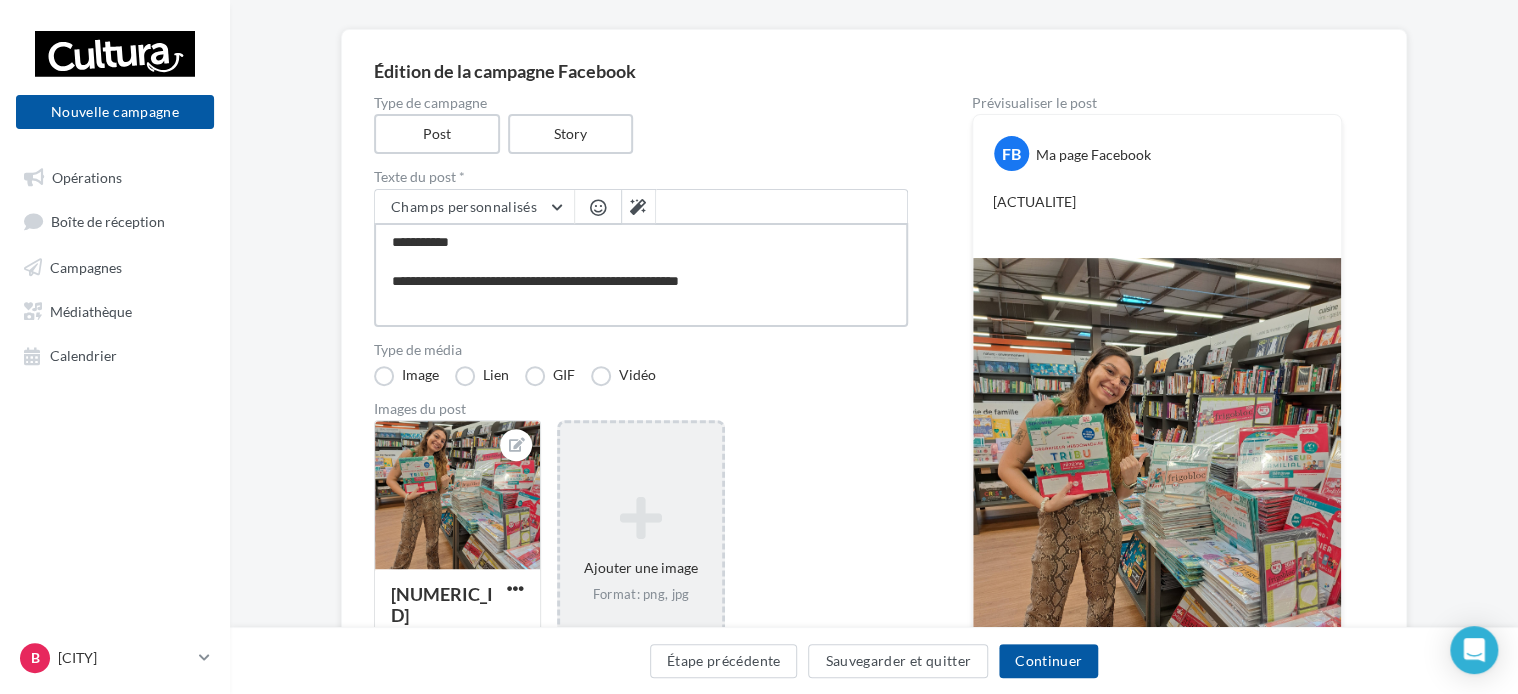 type on "**********" 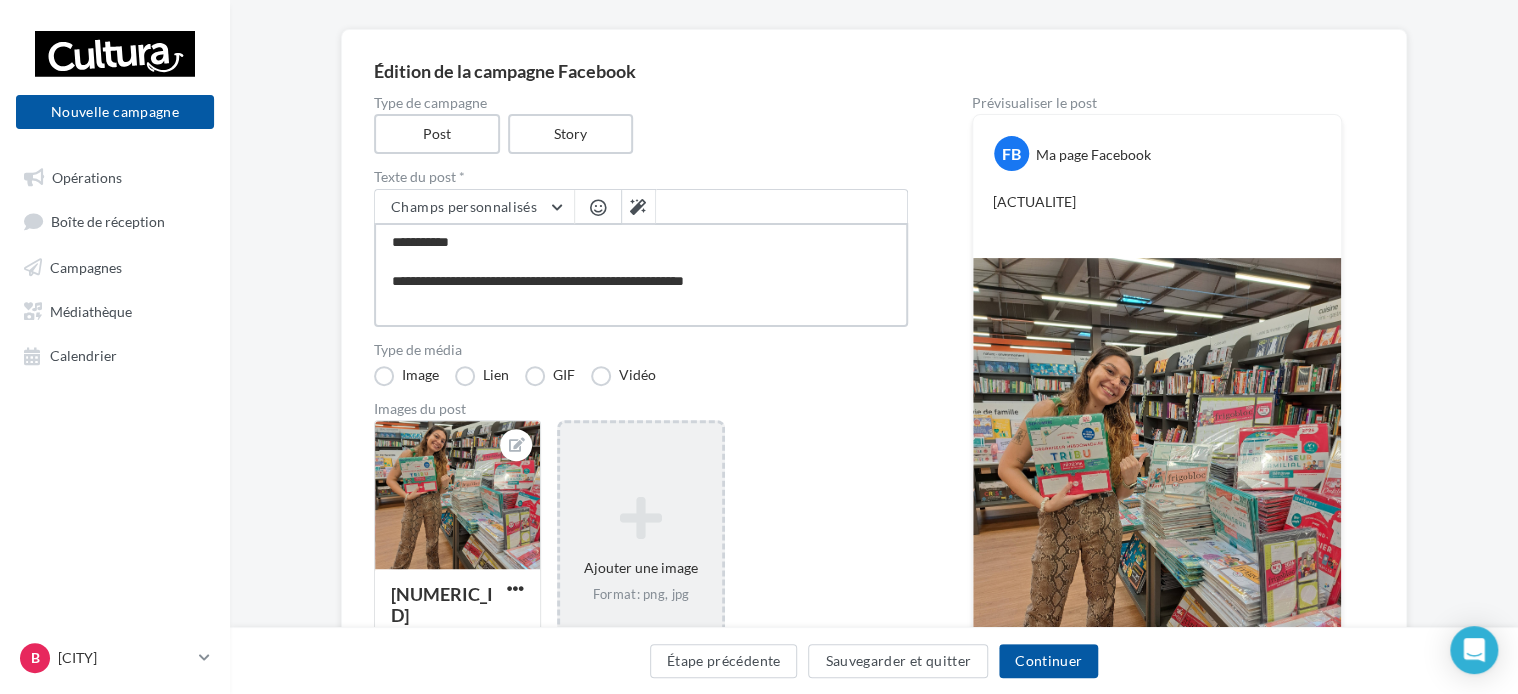 type on "**********" 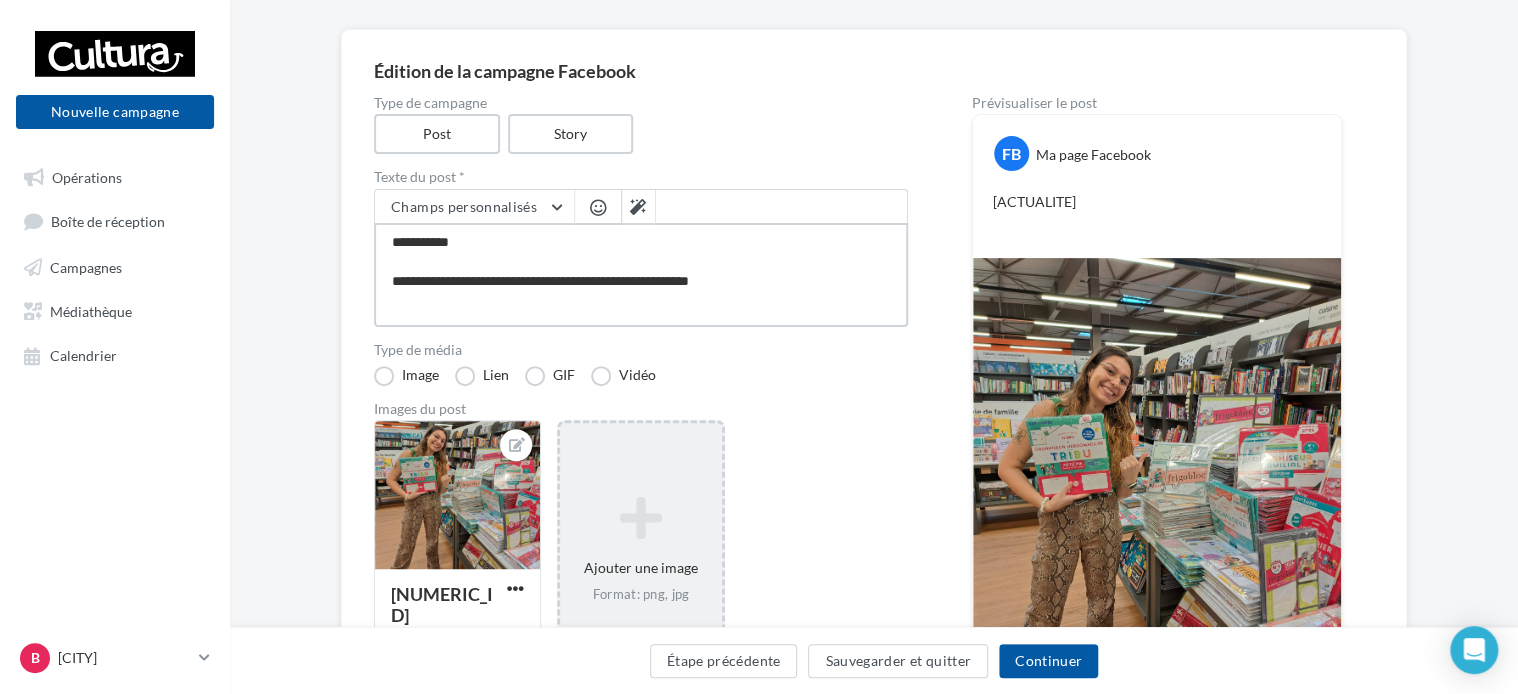 type on "**********" 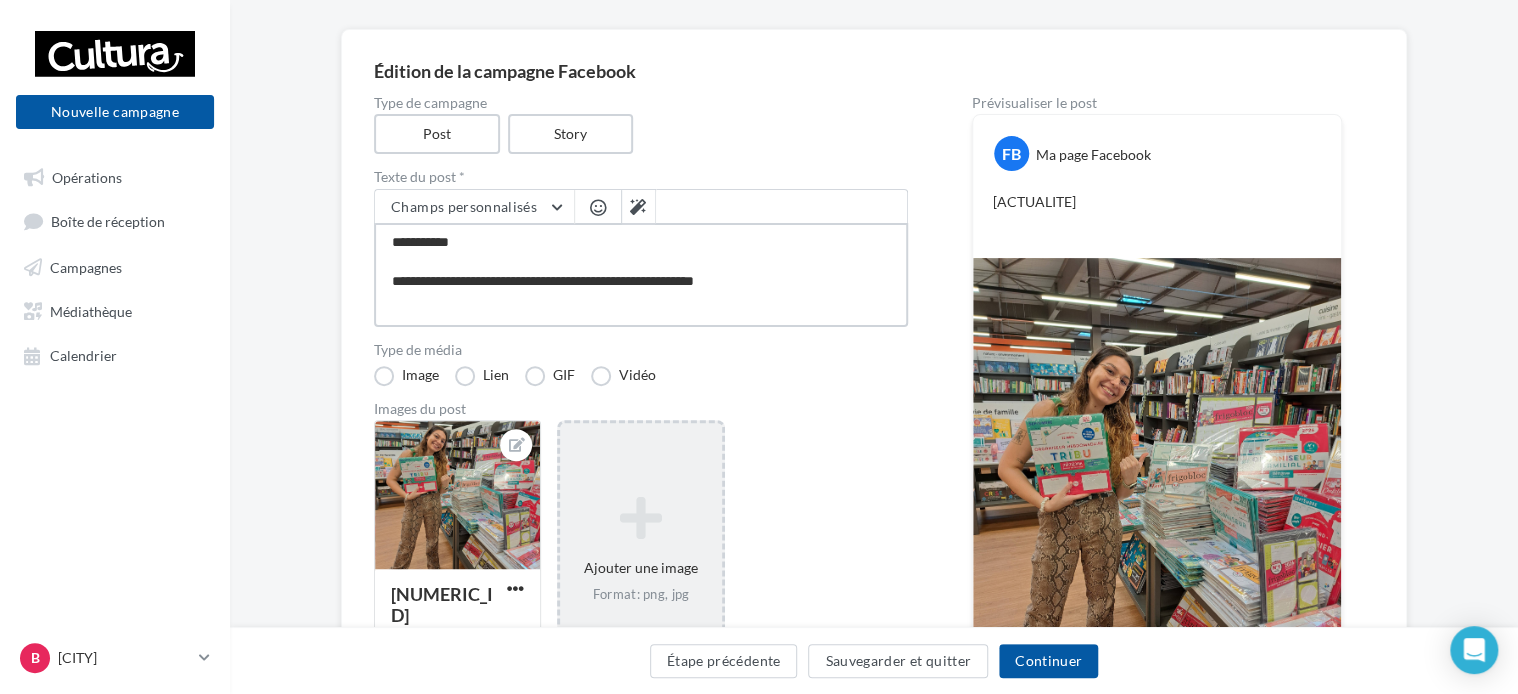 type on "**********" 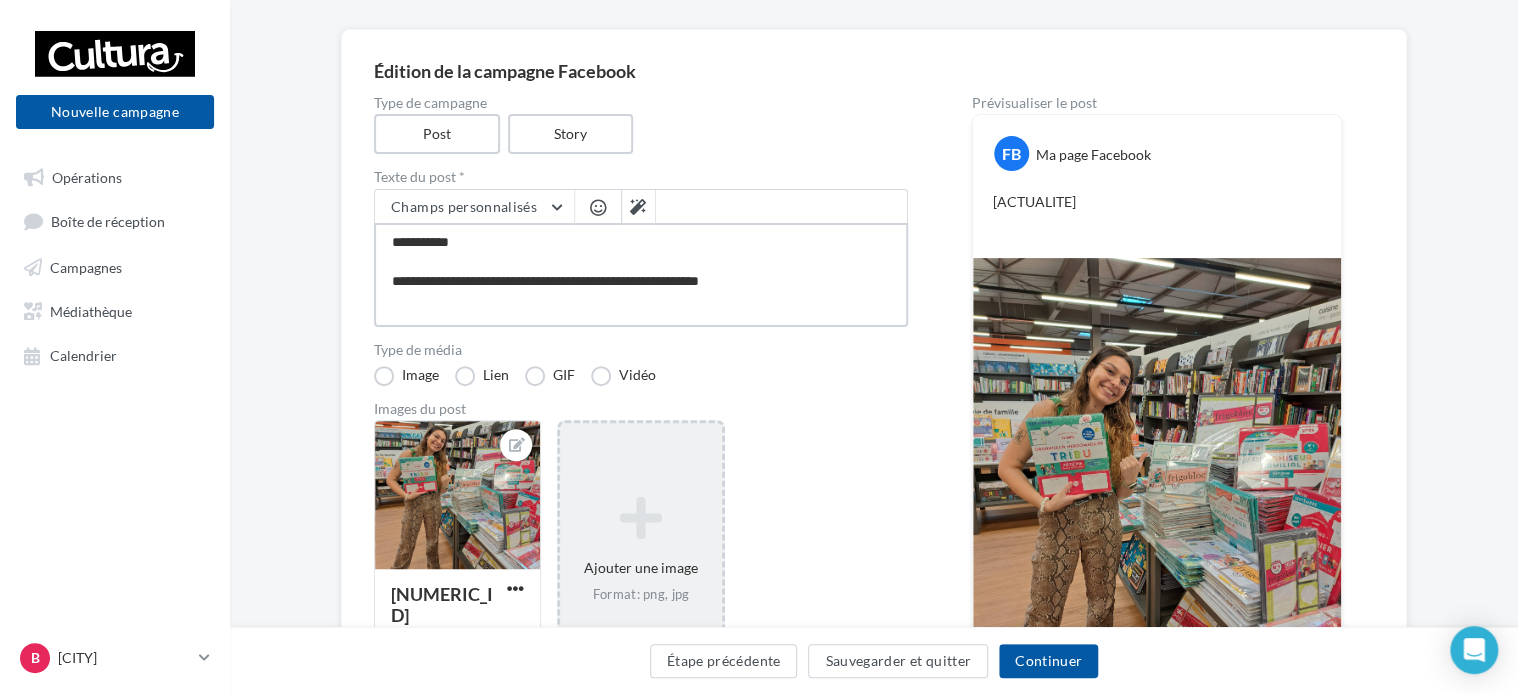 type on "**********" 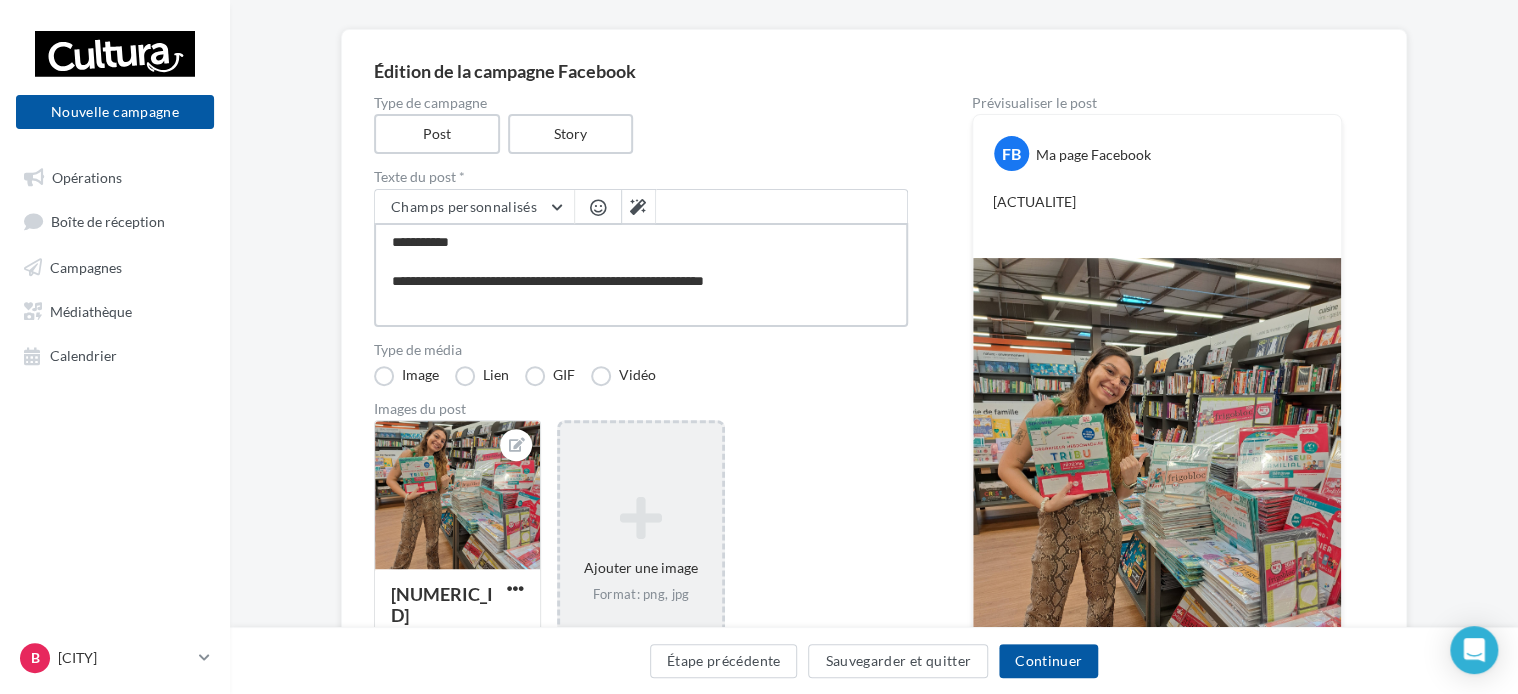 type on "**********" 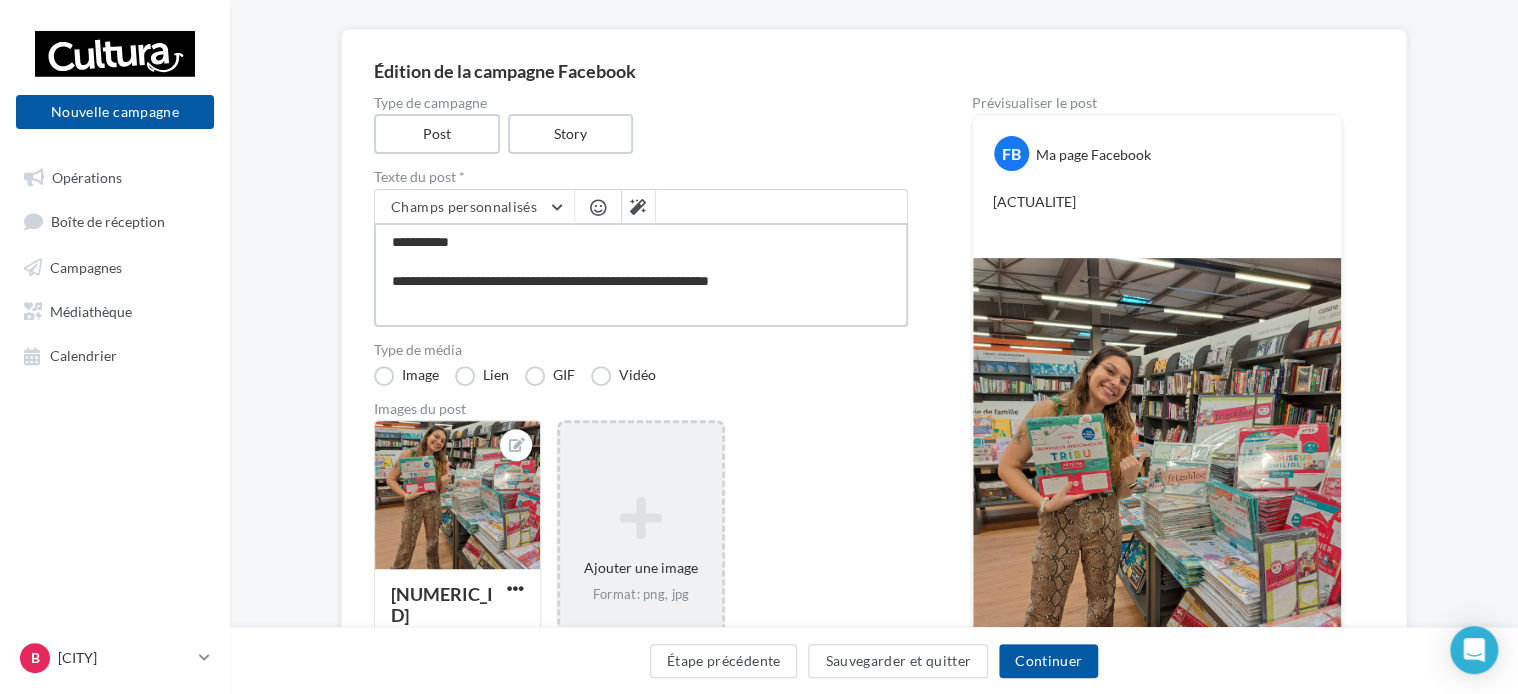 type on "**********" 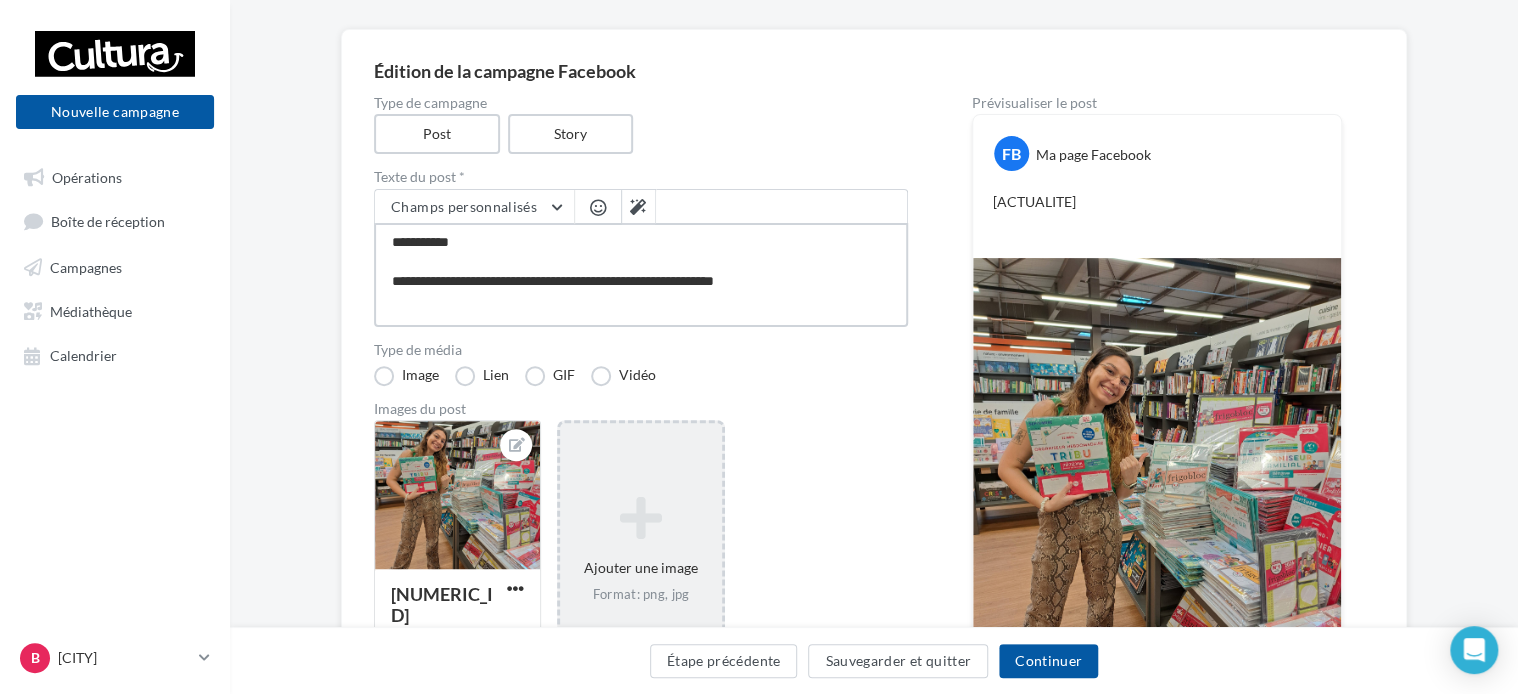 type on "**********" 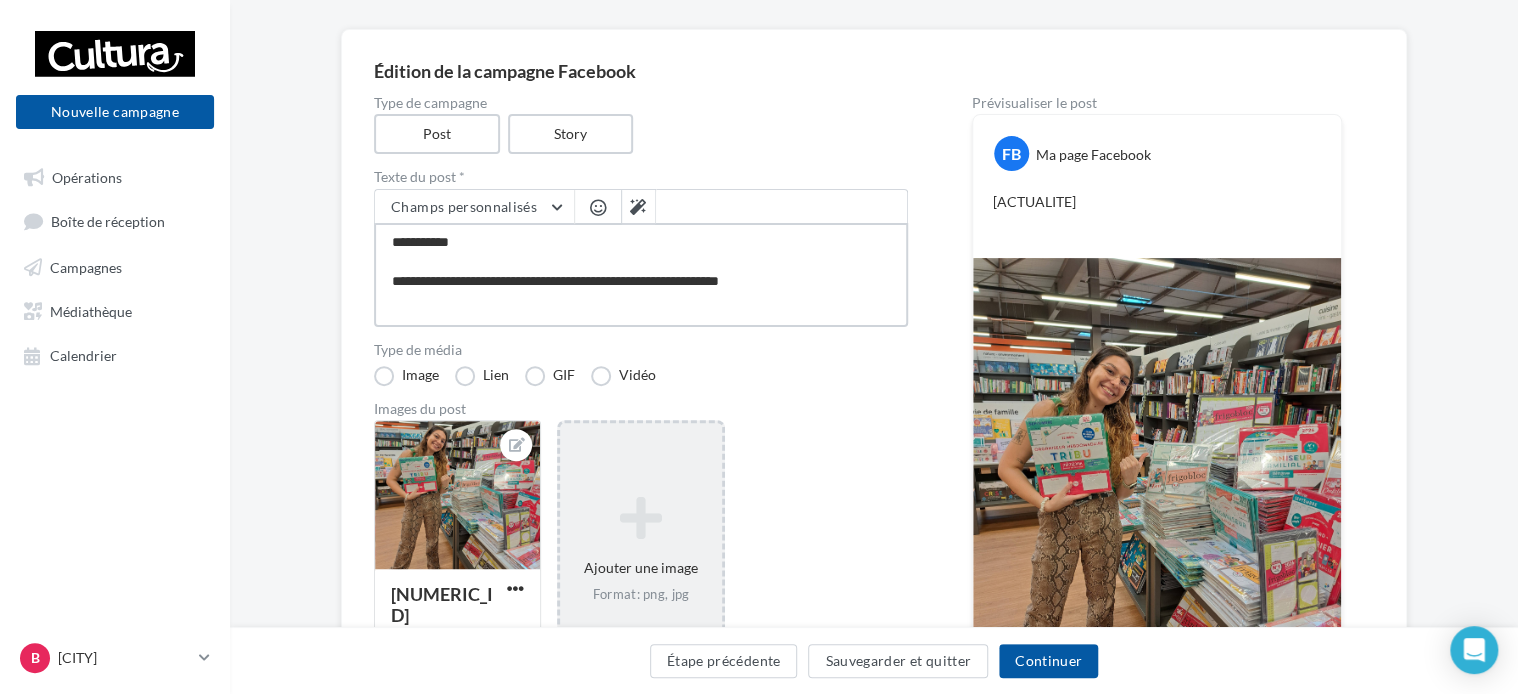 type on "**********" 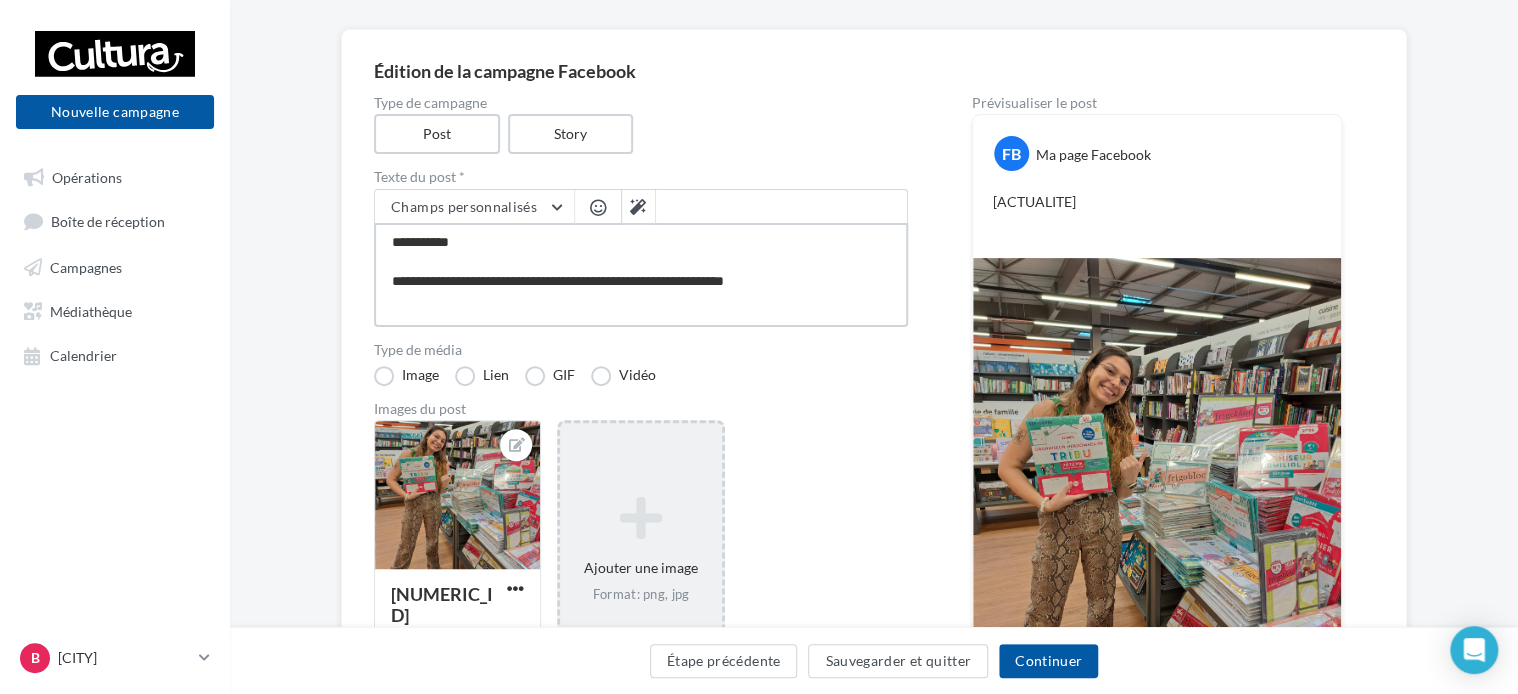 type on "**********" 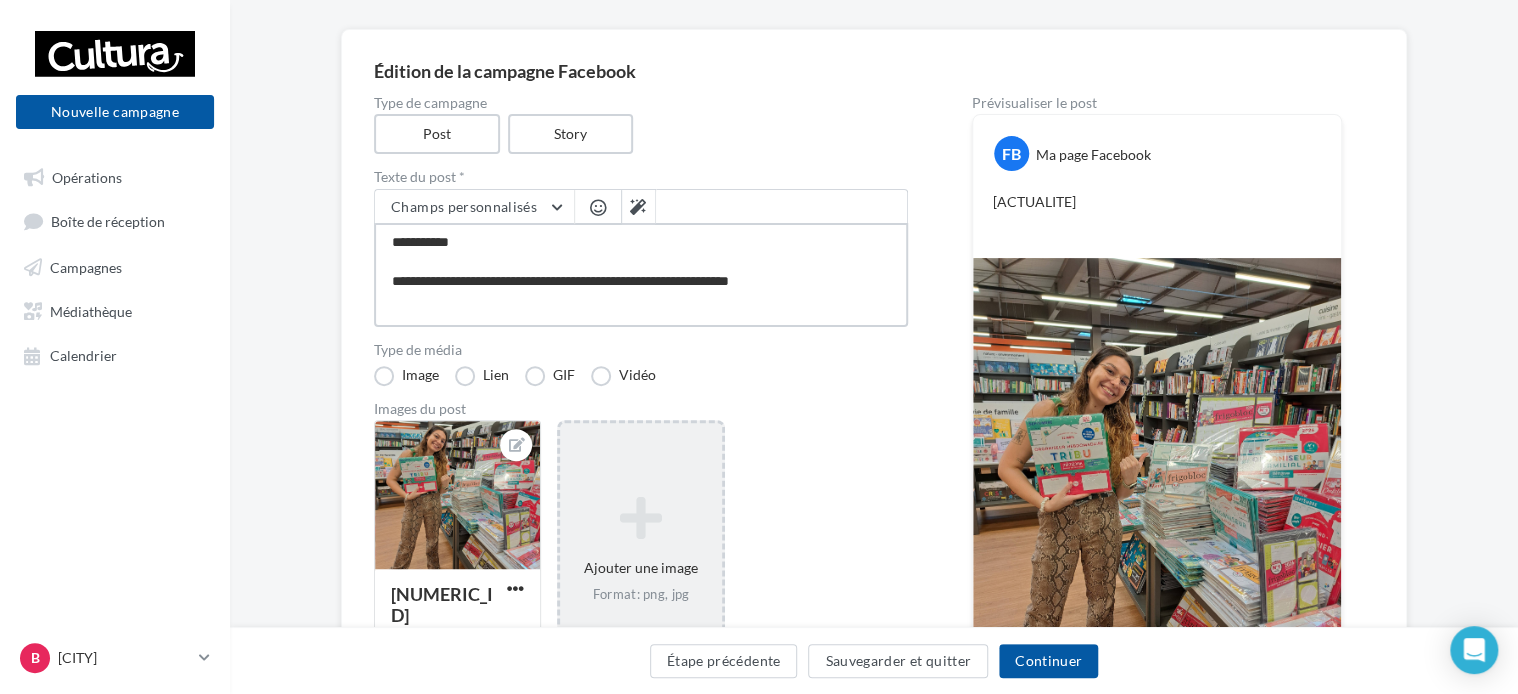 type on "**********" 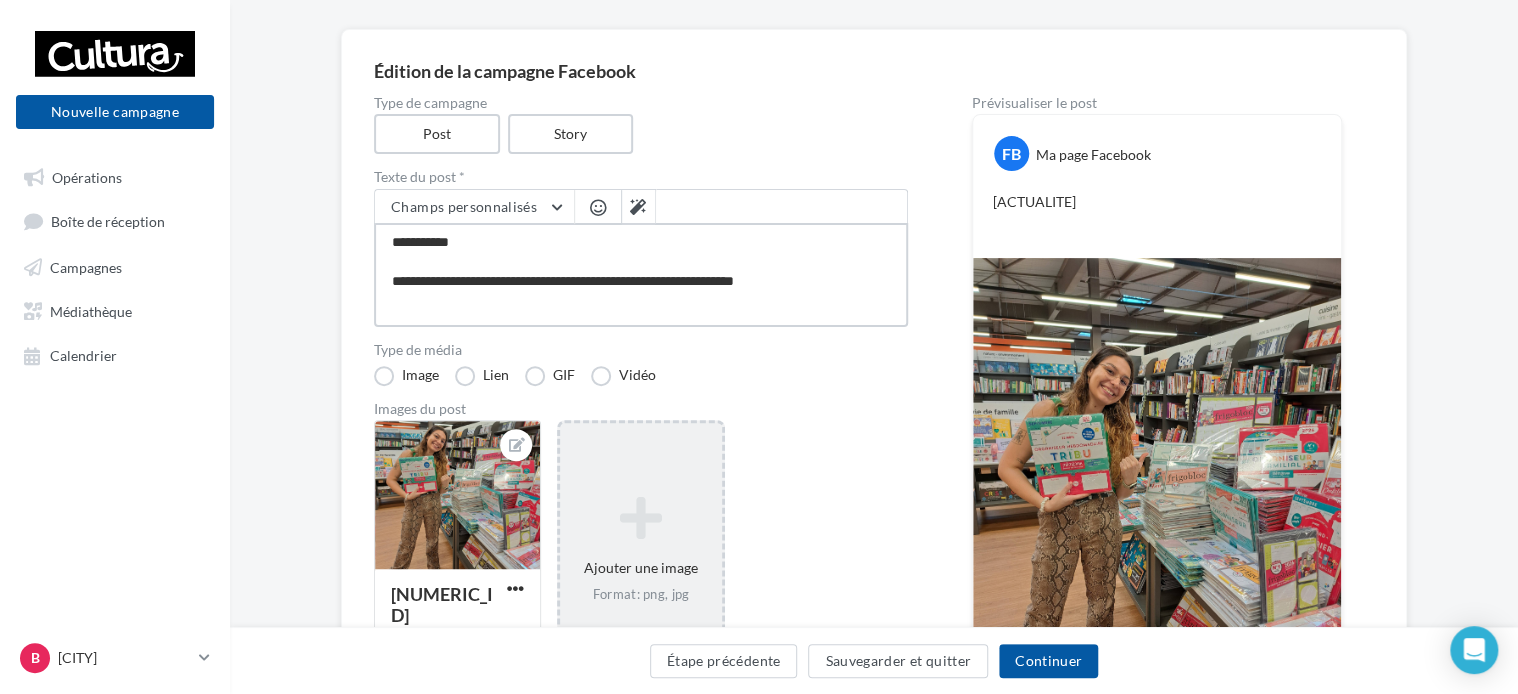 type on "**********" 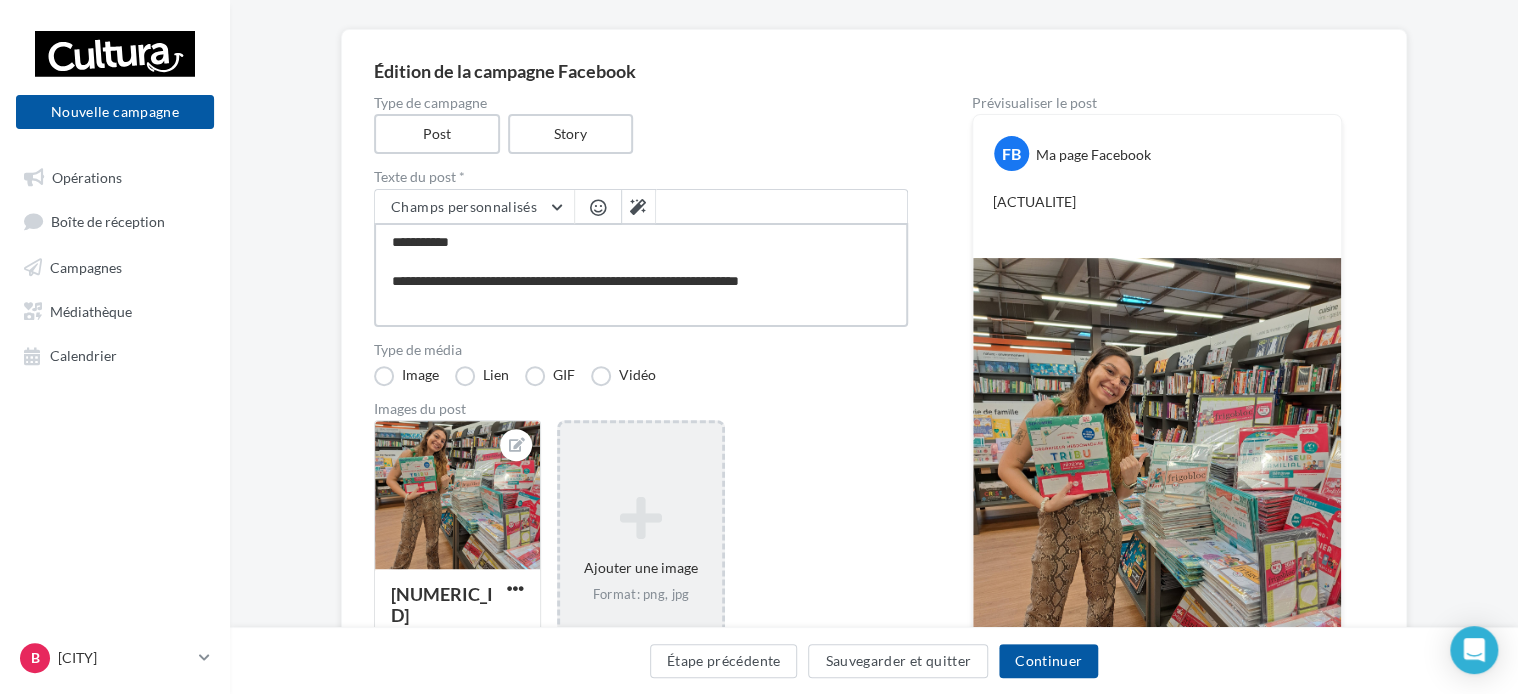 type on "**********" 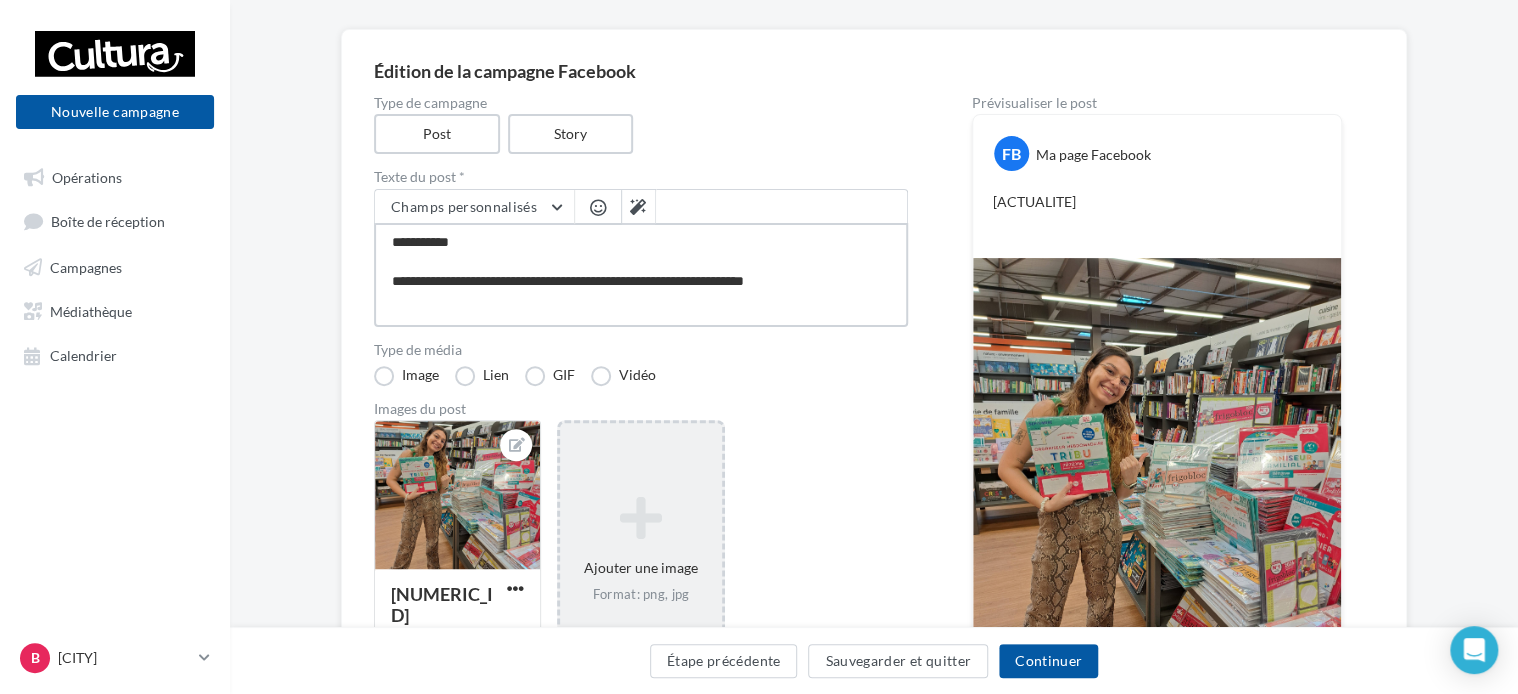 type on "**********" 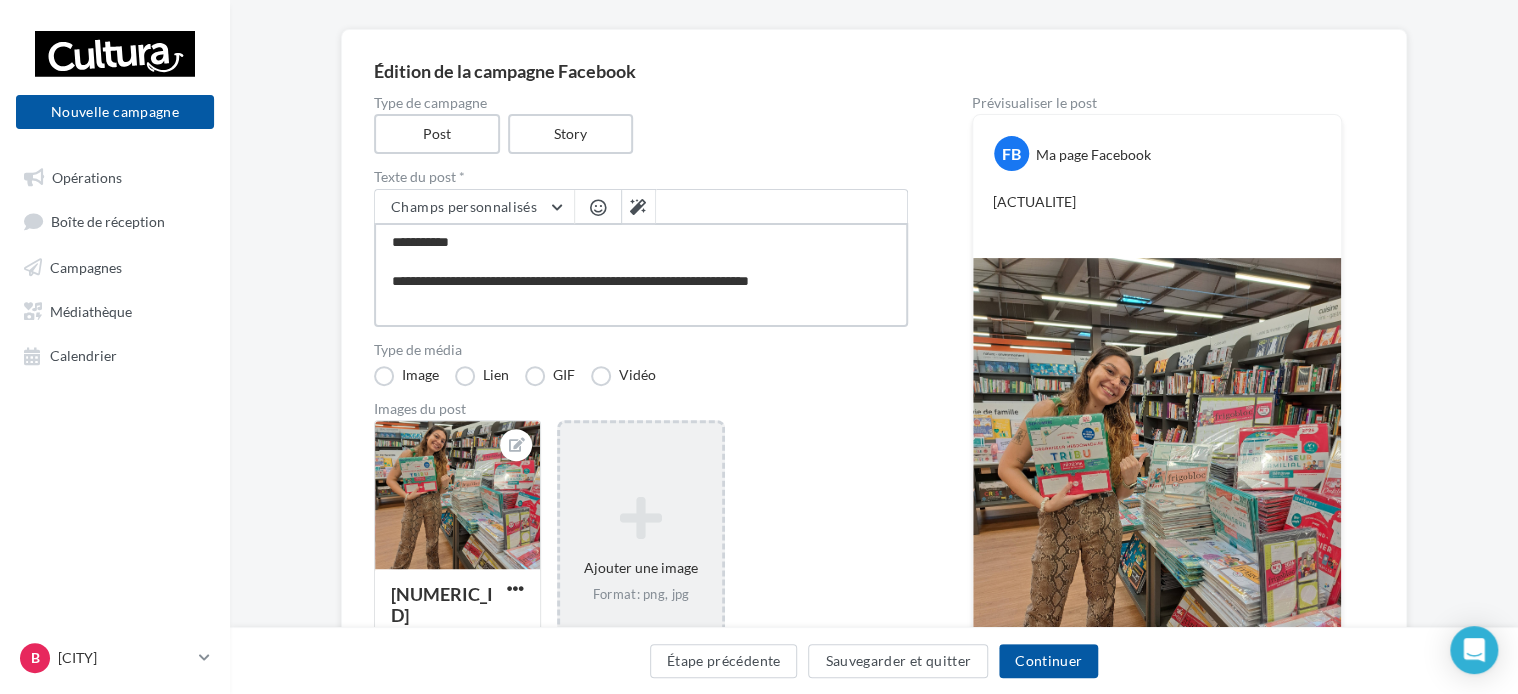 type on "**********" 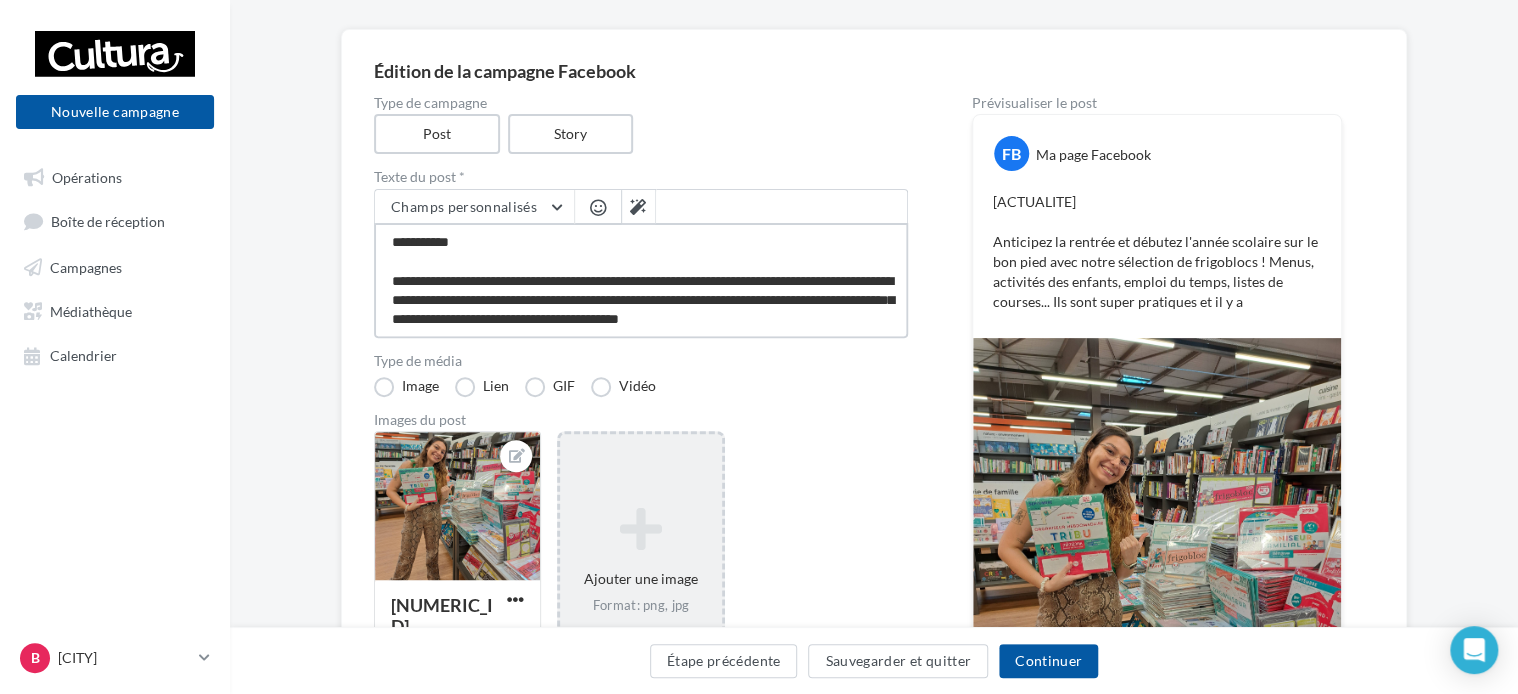 scroll, scrollTop: 10, scrollLeft: 0, axis: vertical 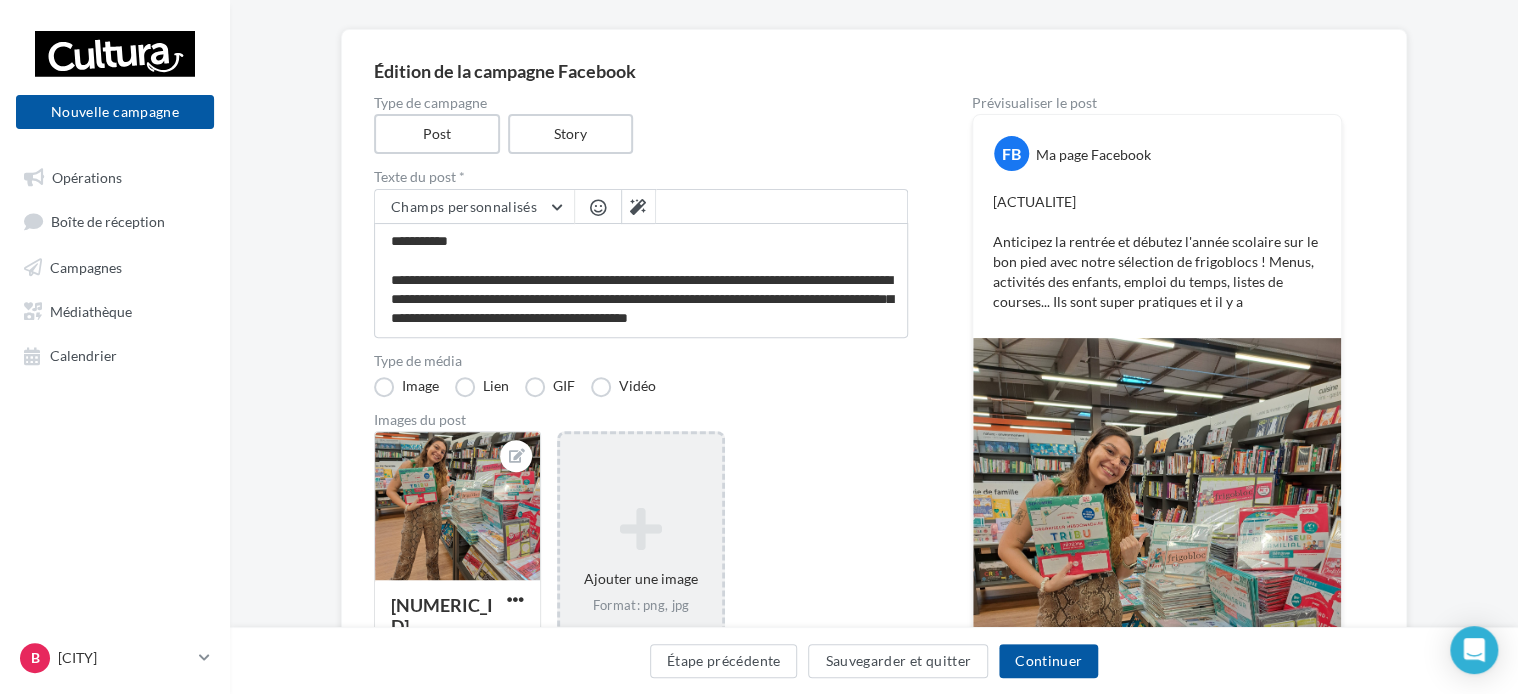click at bounding box center (598, 207) 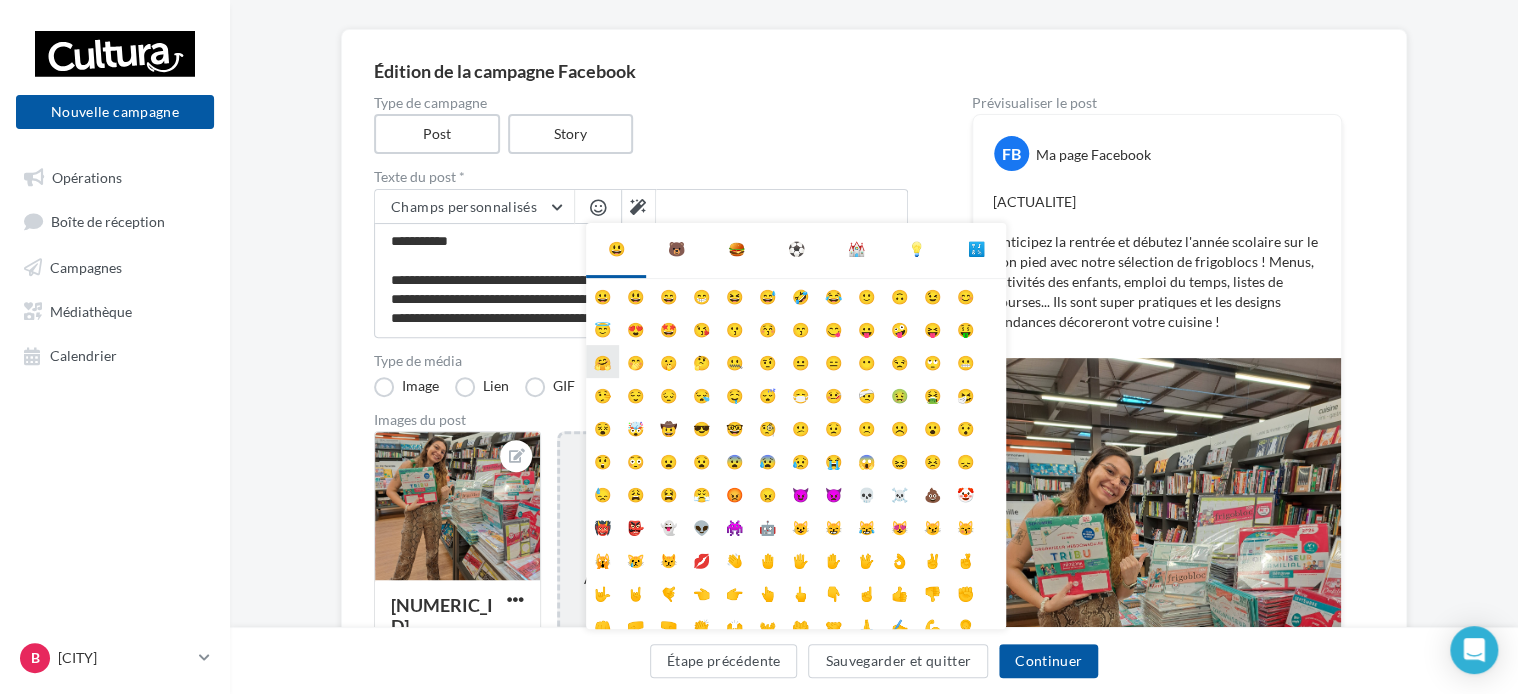 click on "🤗" at bounding box center (602, 361) 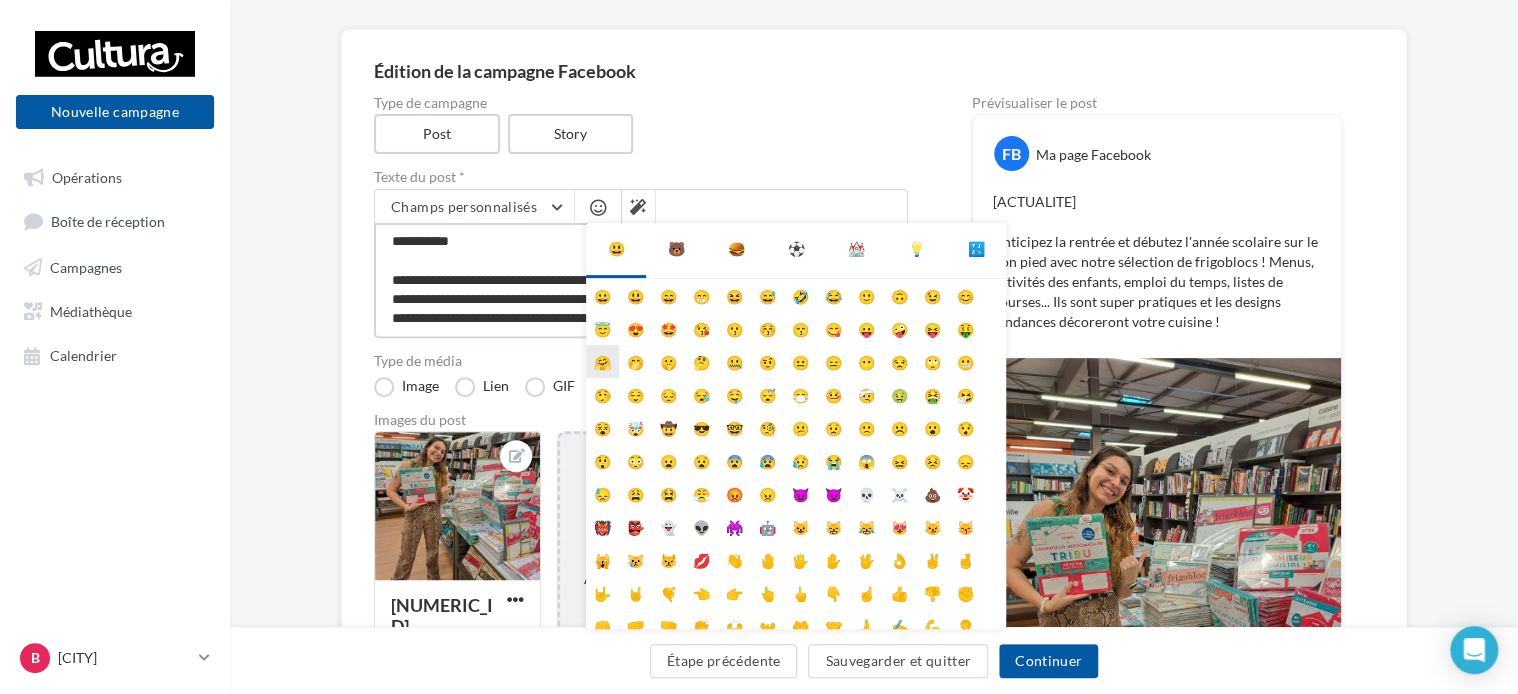 scroll, scrollTop: 10, scrollLeft: 0, axis: vertical 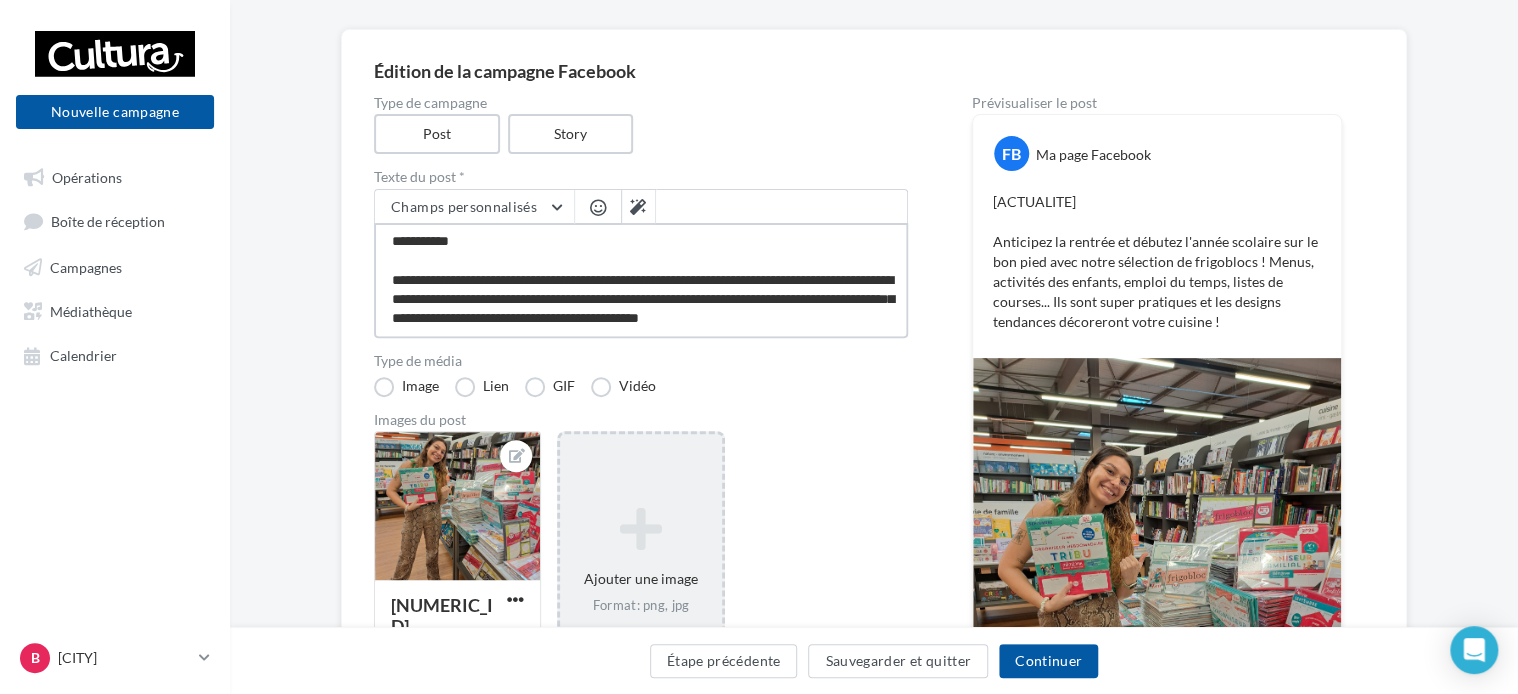 click on "**********" at bounding box center (641, 280) 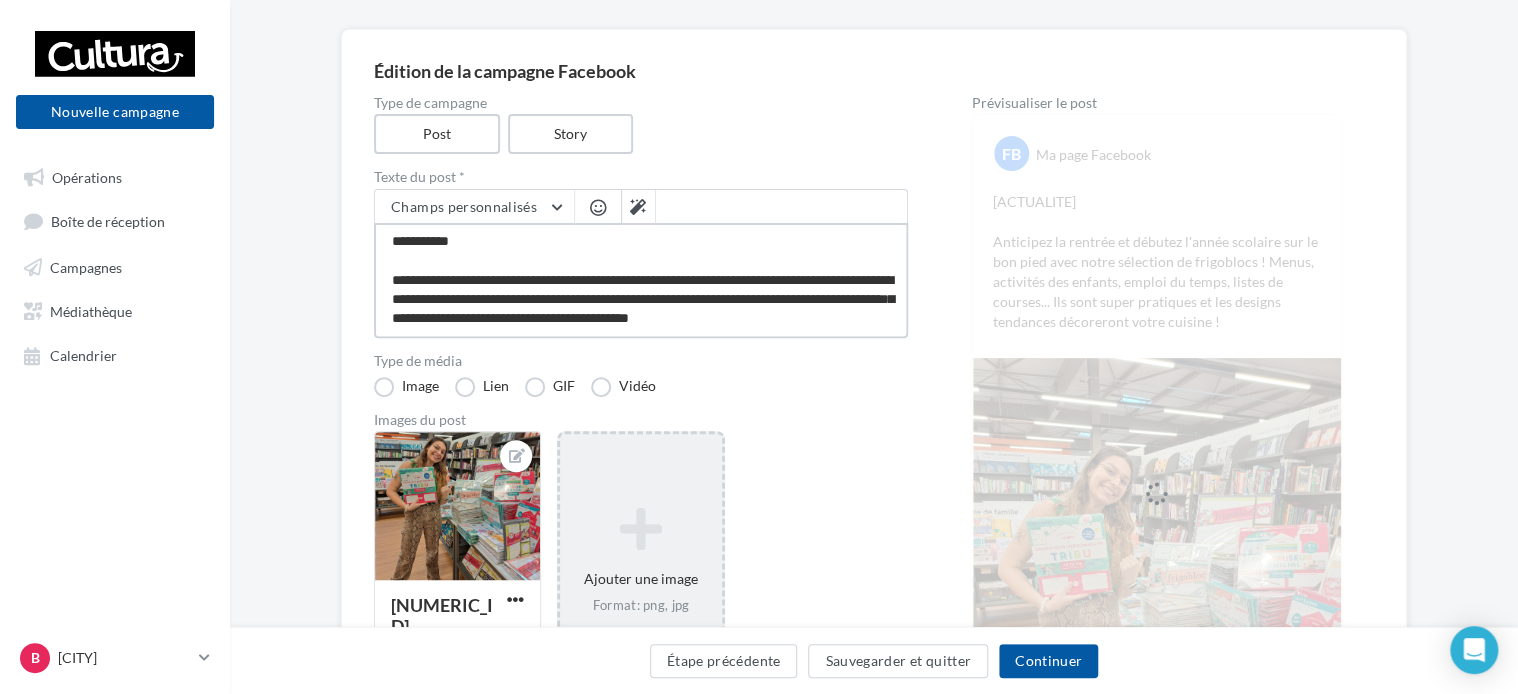 scroll, scrollTop: 19, scrollLeft: 0, axis: vertical 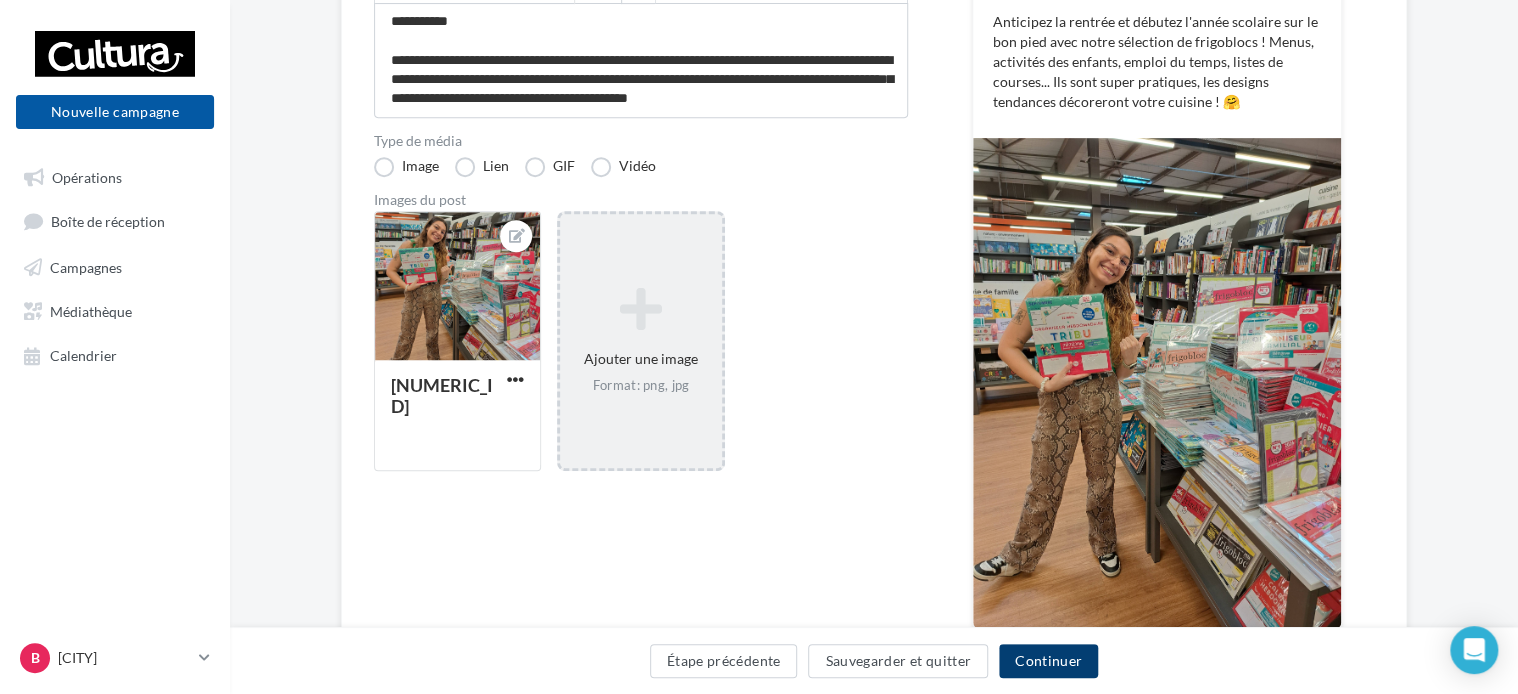 click on "Continuer" at bounding box center (1048, 661) 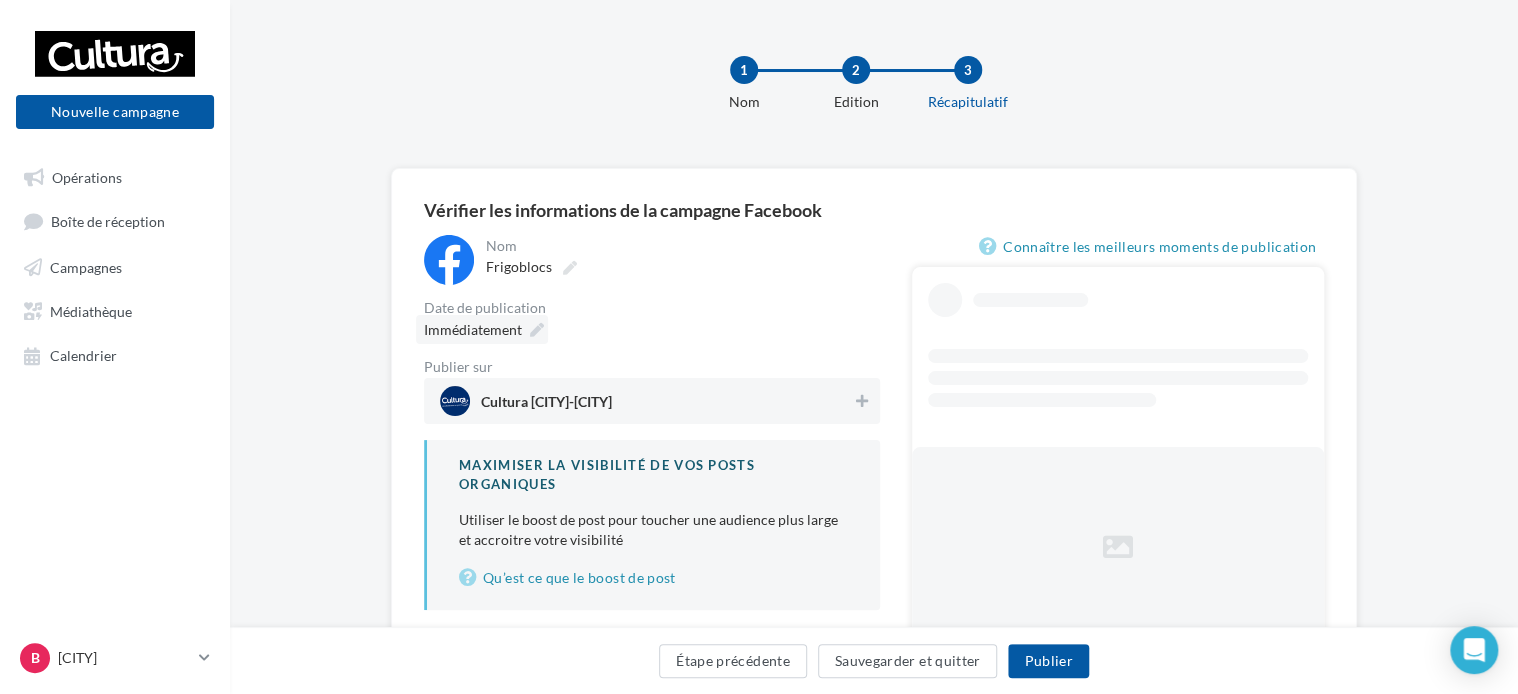 click on "Immédiatement" at bounding box center [482, 329] 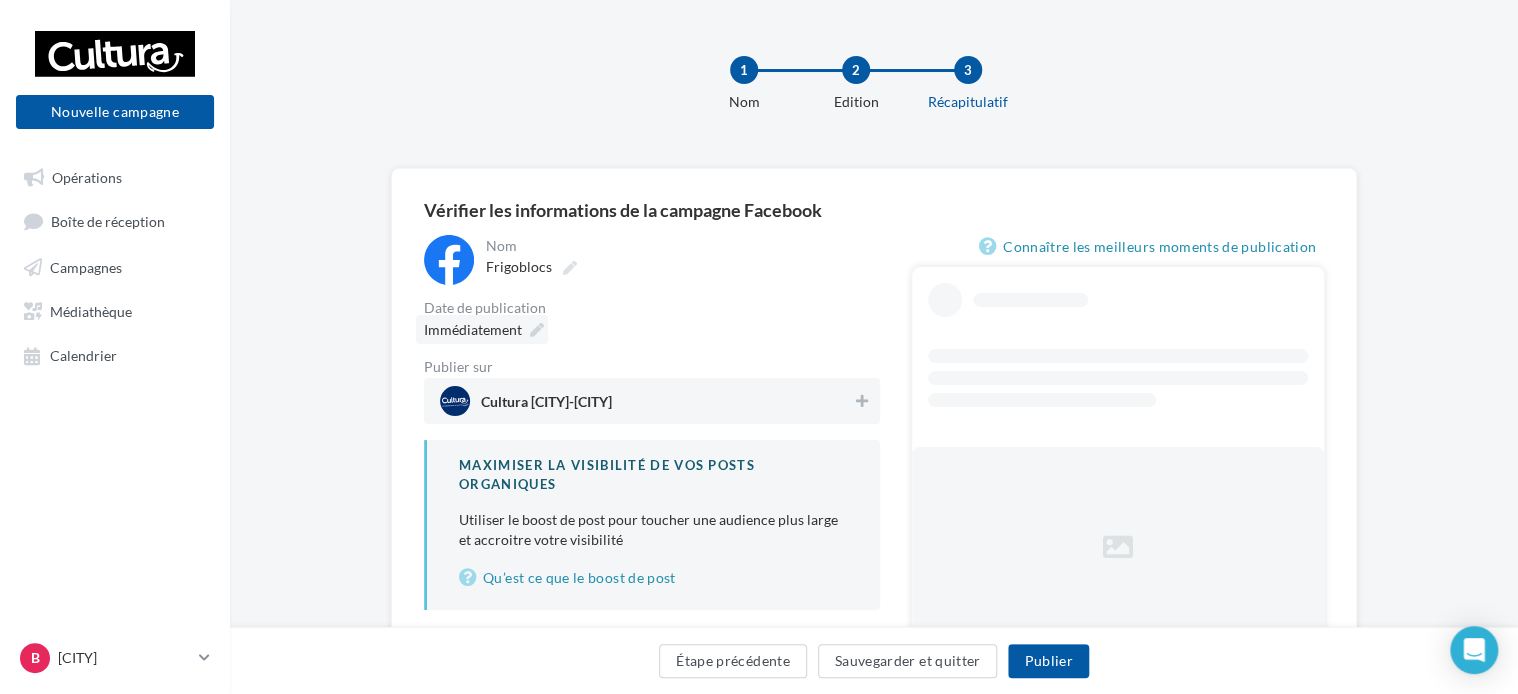 click at bounding box center [537, 330] 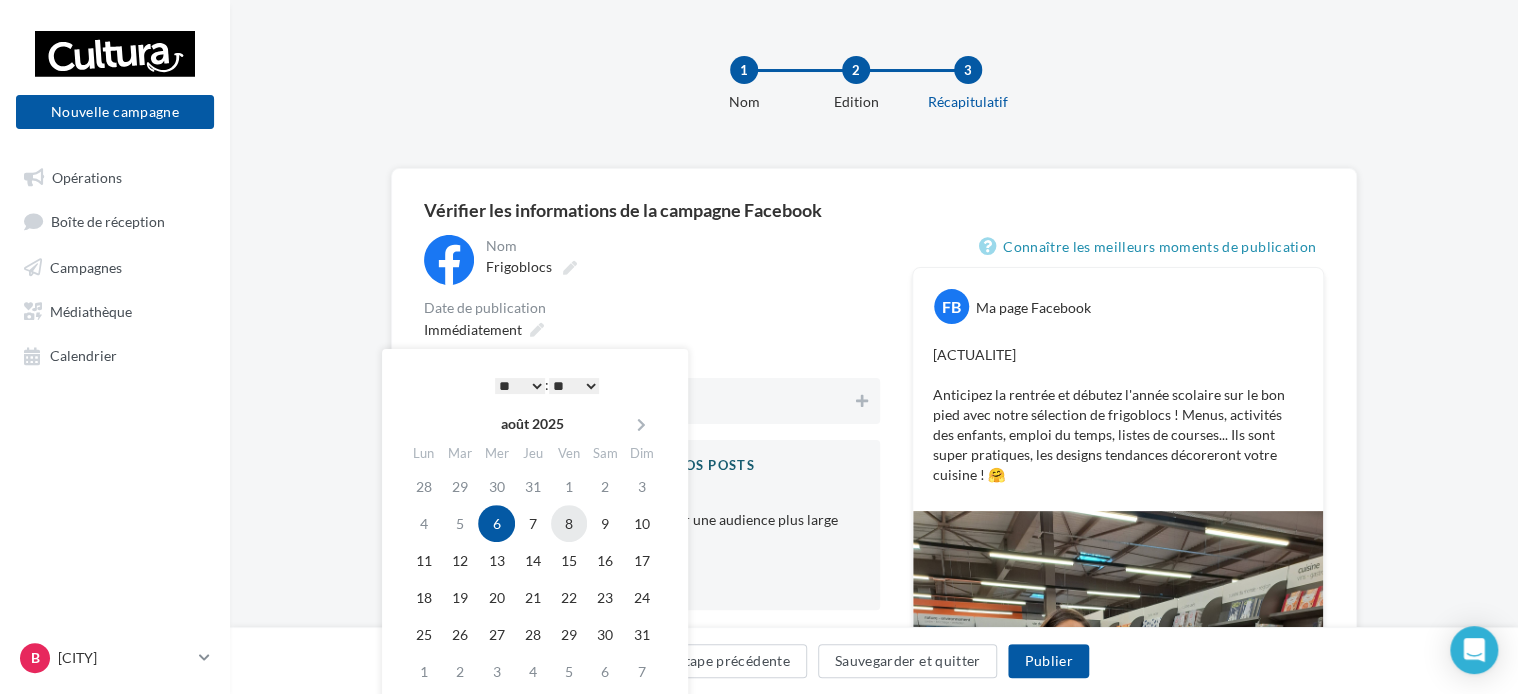 click on "8" at bounding box center (569, 523) 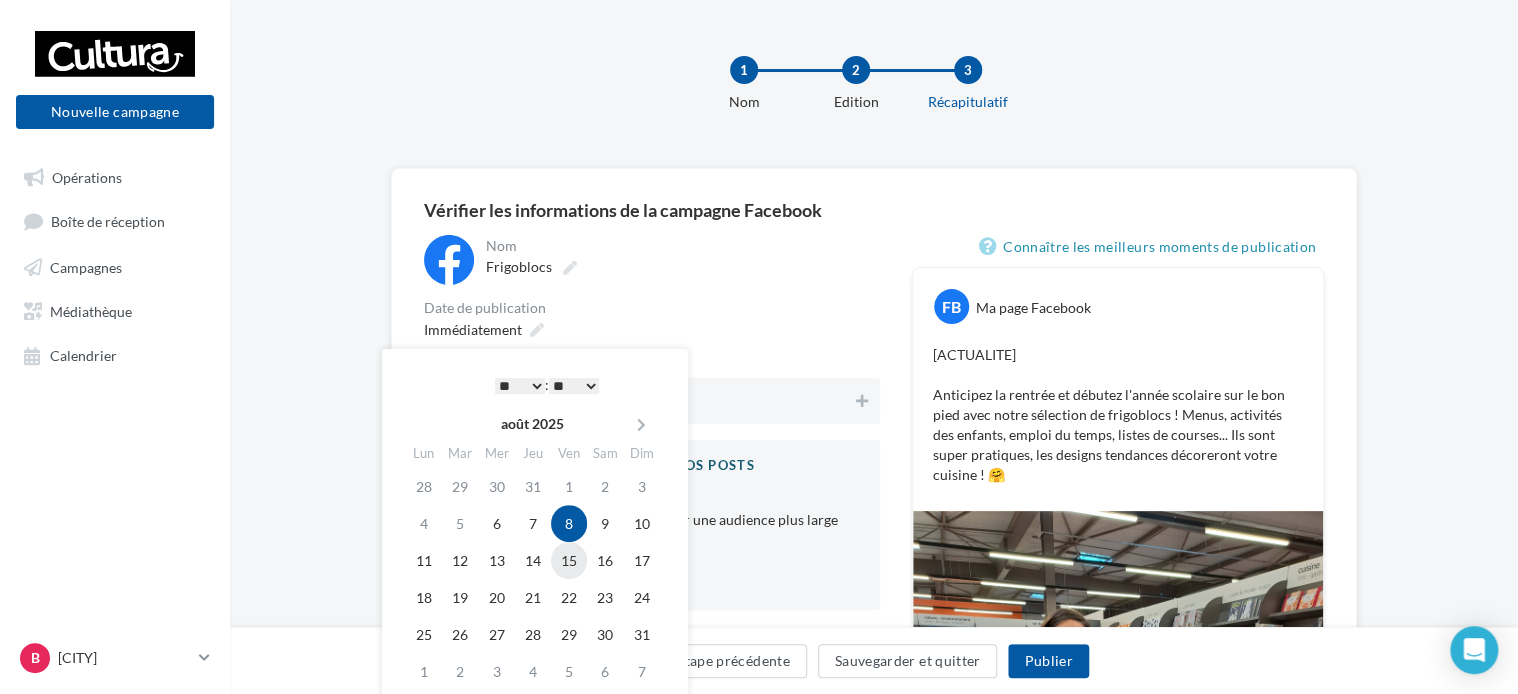 click on "15" at bounding box center [569, 560] 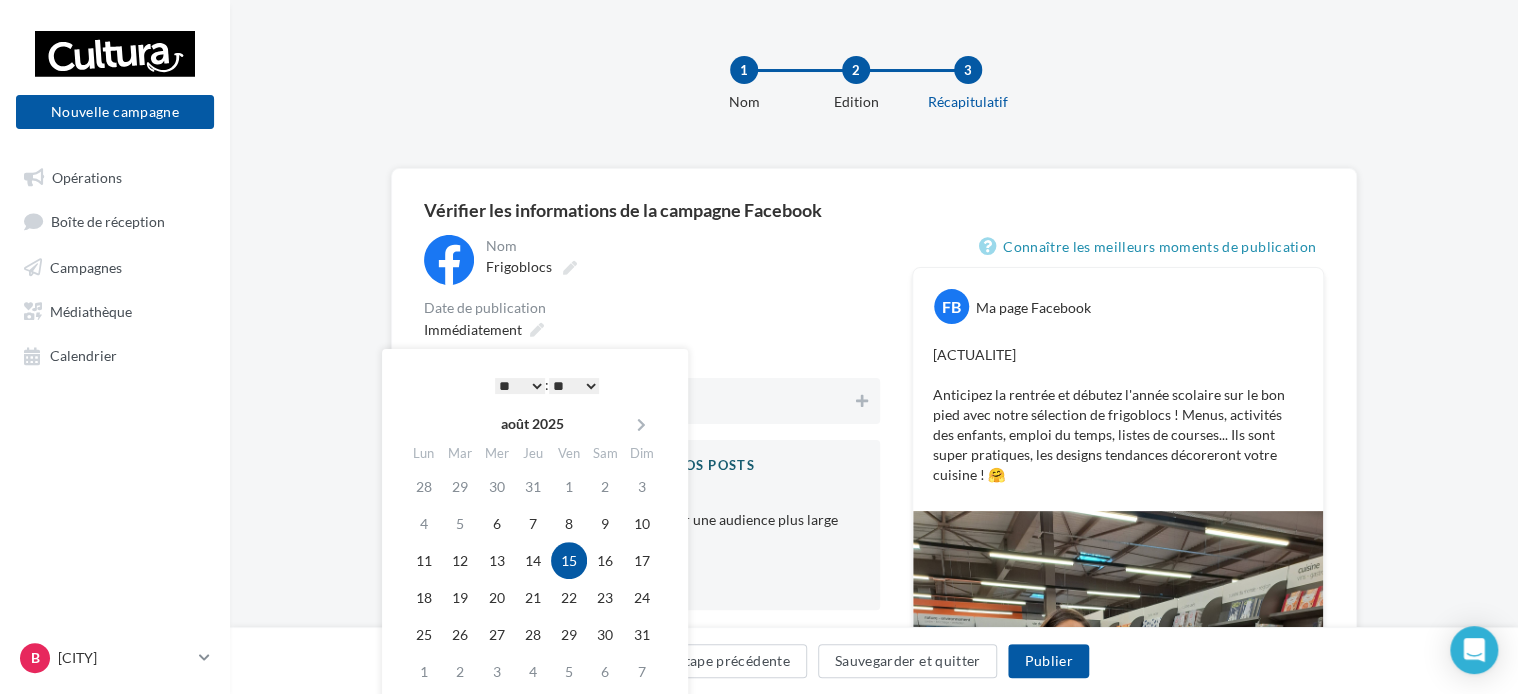 click on "* * * * * * * * * * ** ** ** ** ** ** ** ** ** ** ** ** ** **" at bounding box center (520, 386) 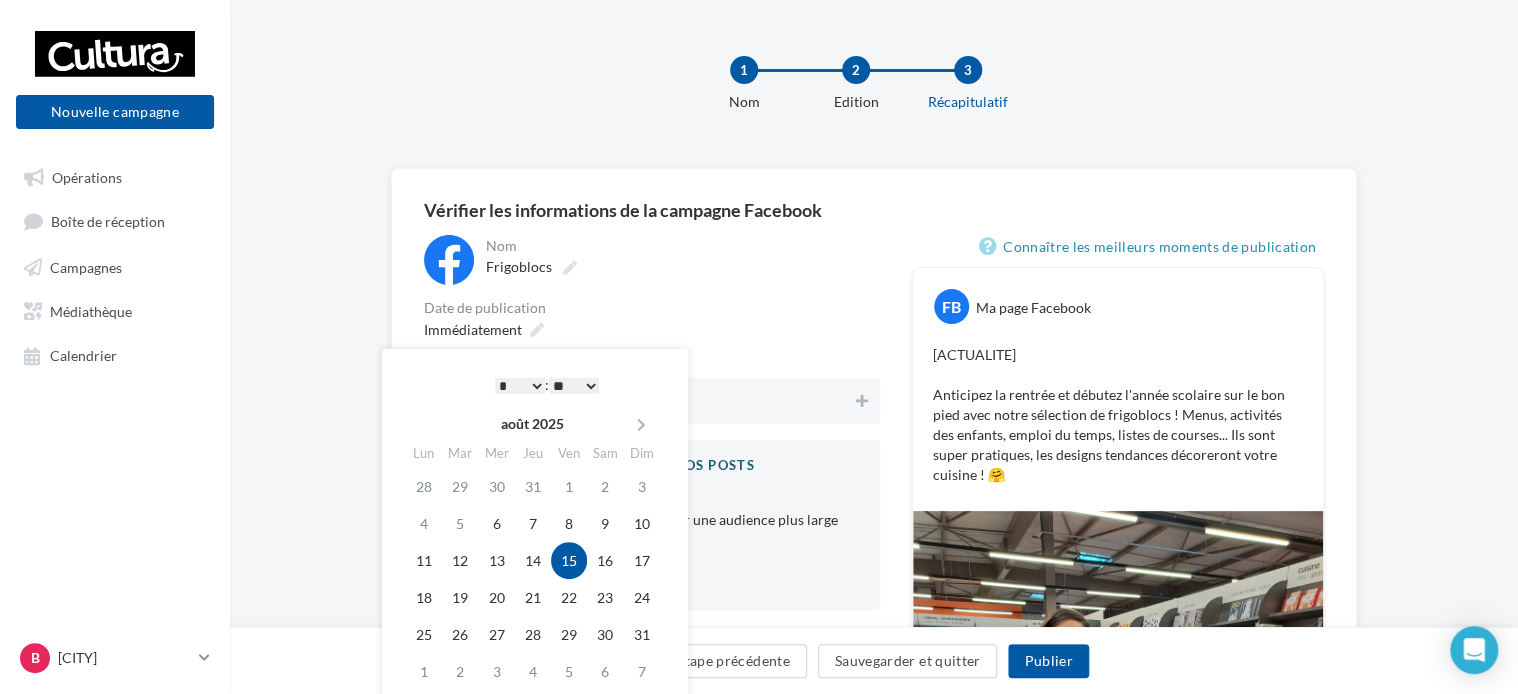 click on "** ** ** ** ** **" at bounding box center (574, 386) 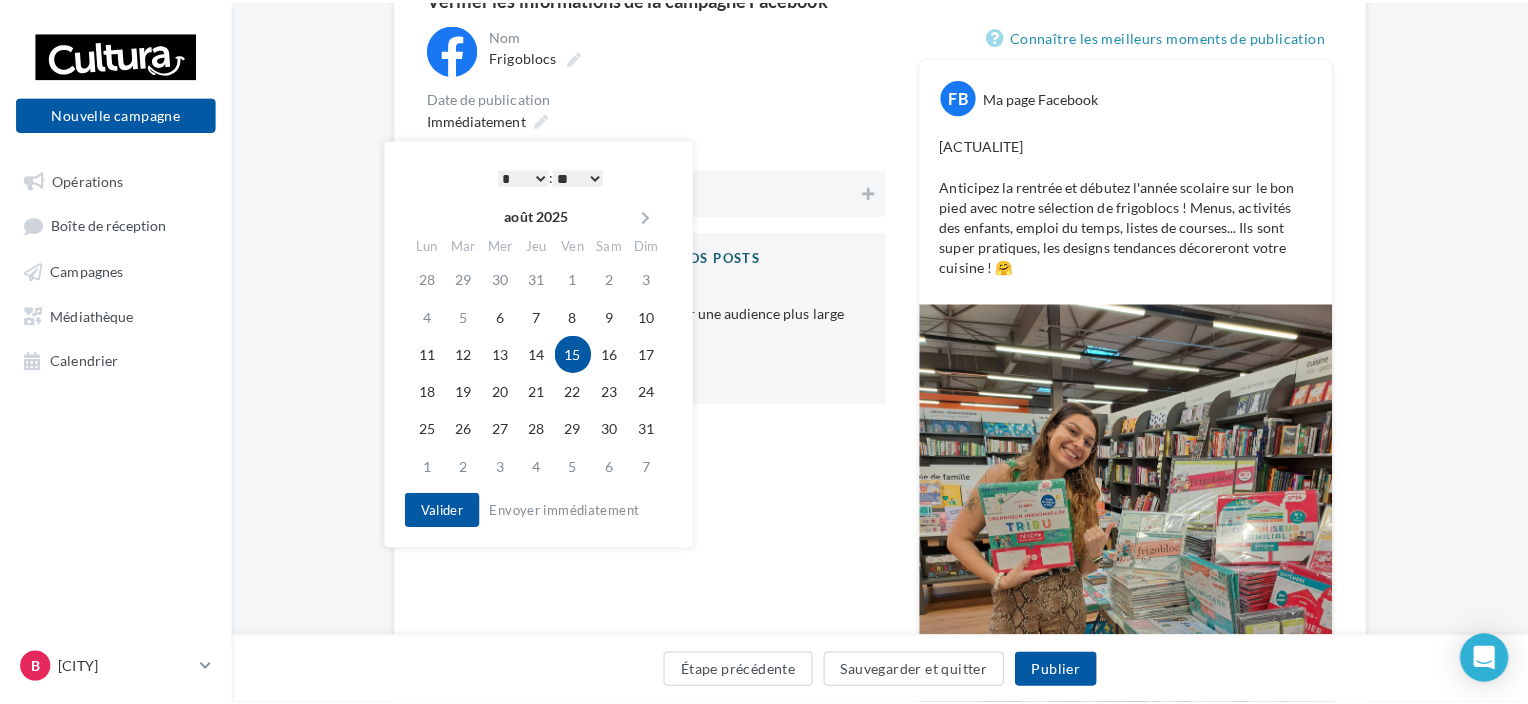 scroll, scrollTop: 214, scrollLeft: 0, axis: vertical 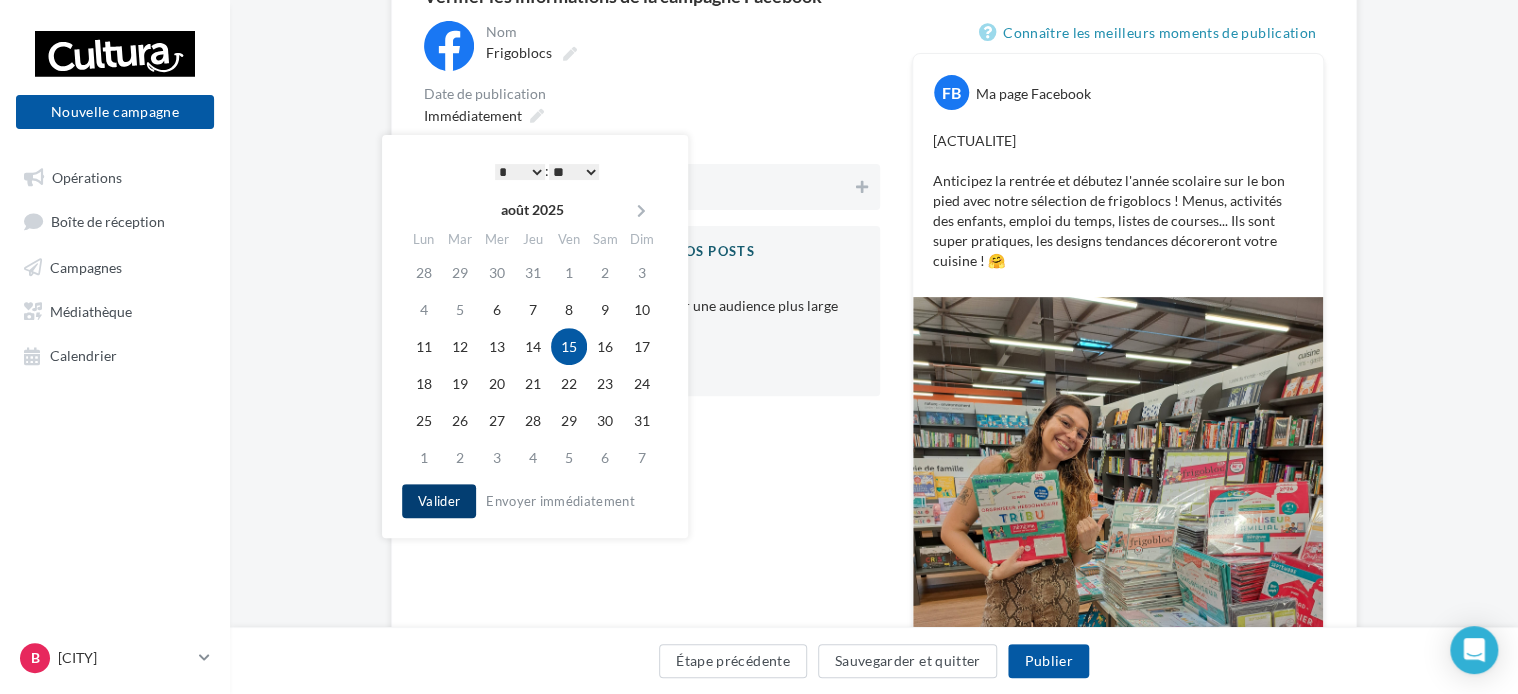 click on "Valider" at bounding box center (439, 501) 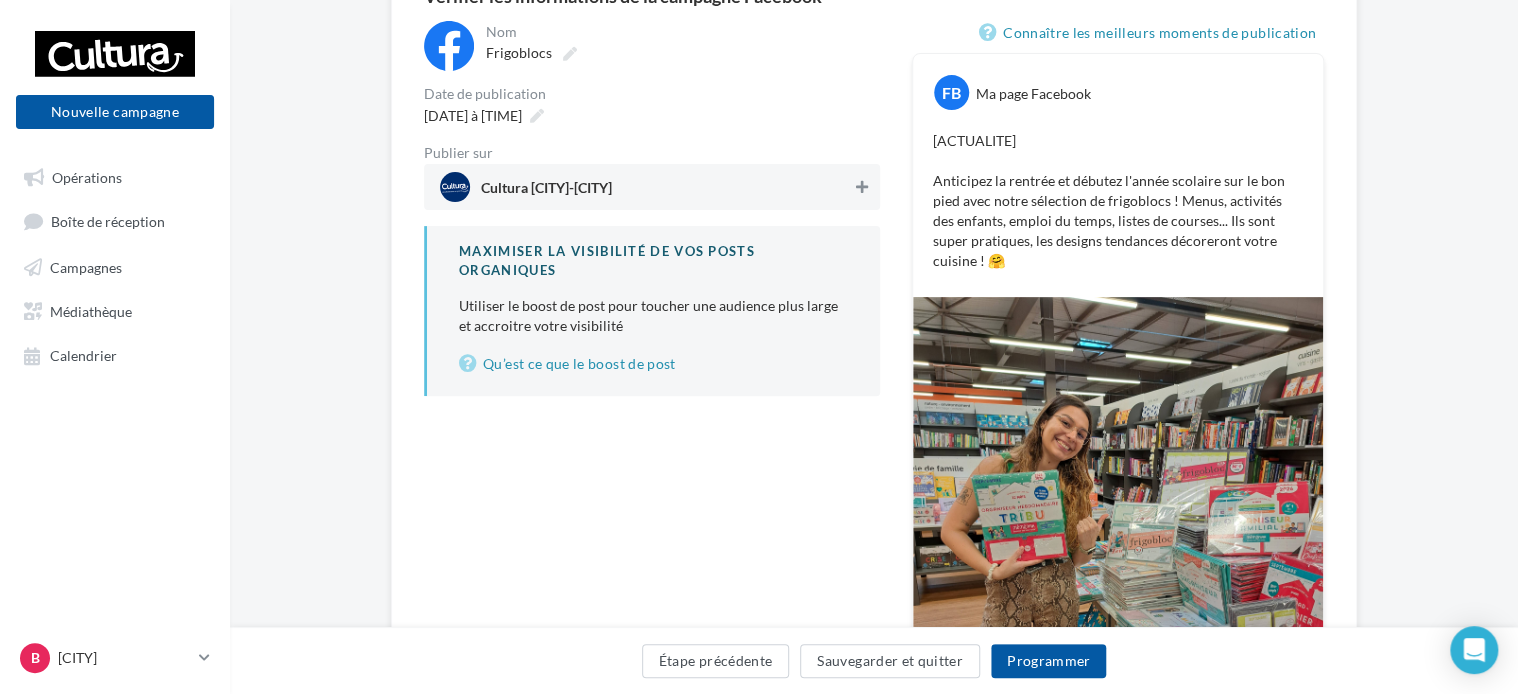 click at bounding box center [862, 187] 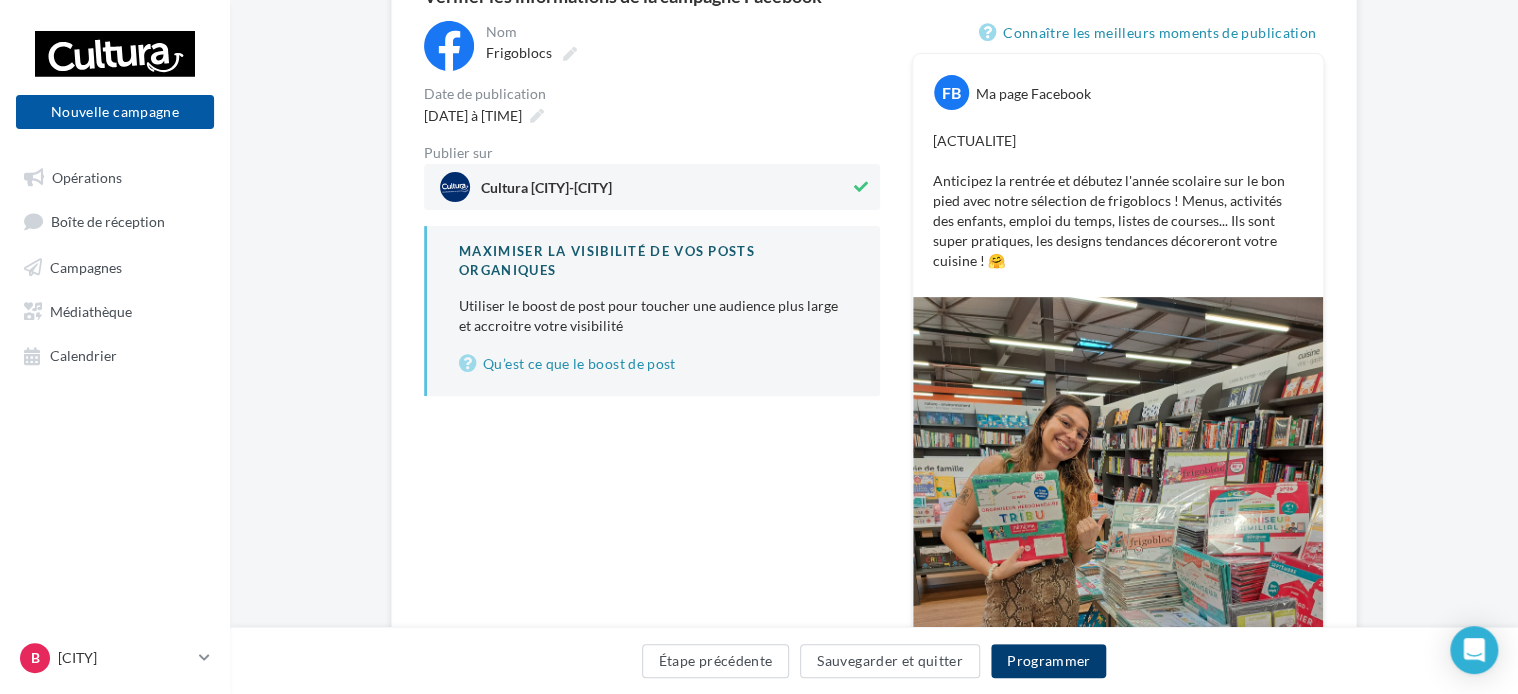 click on "Programmer" at bounding box center [1049, 661] 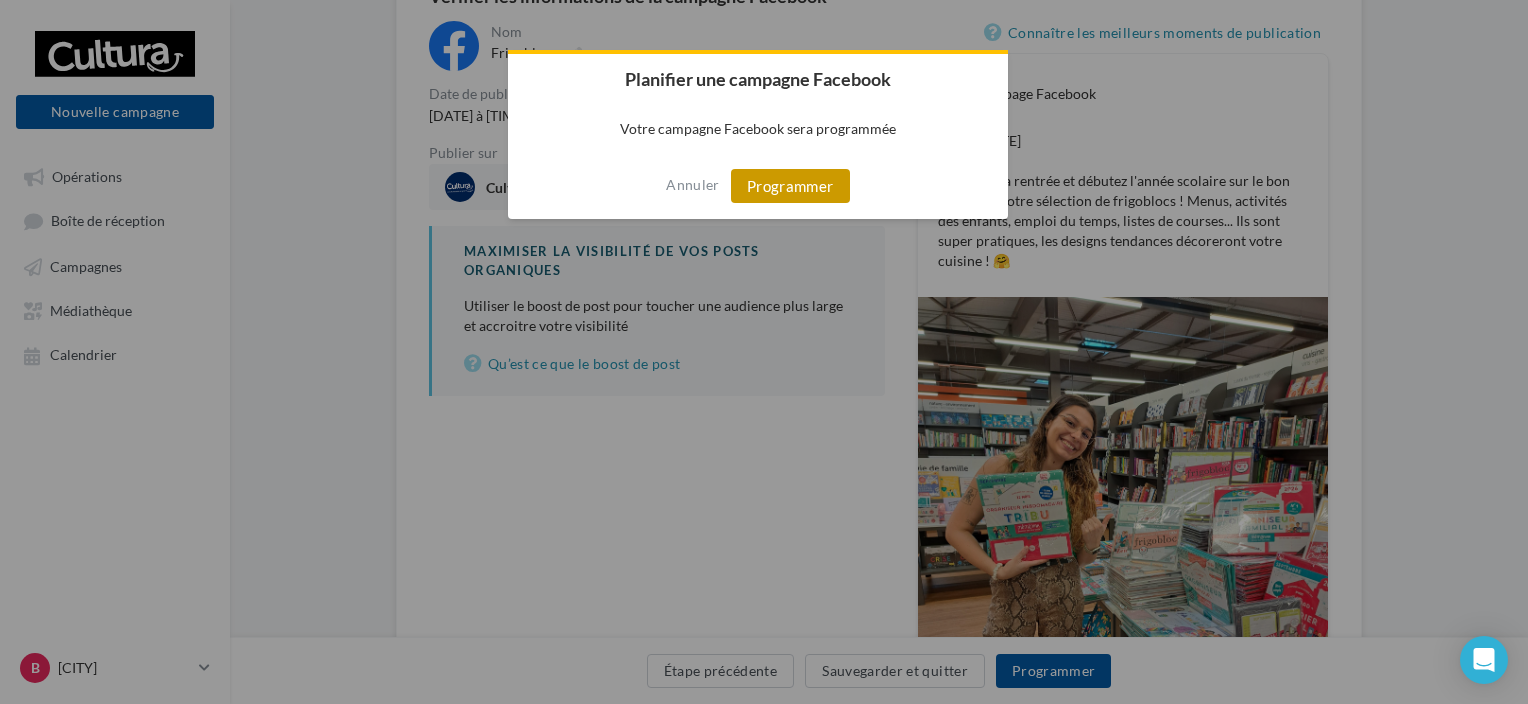 click on "Programmer" at bounding box center [790, 186] 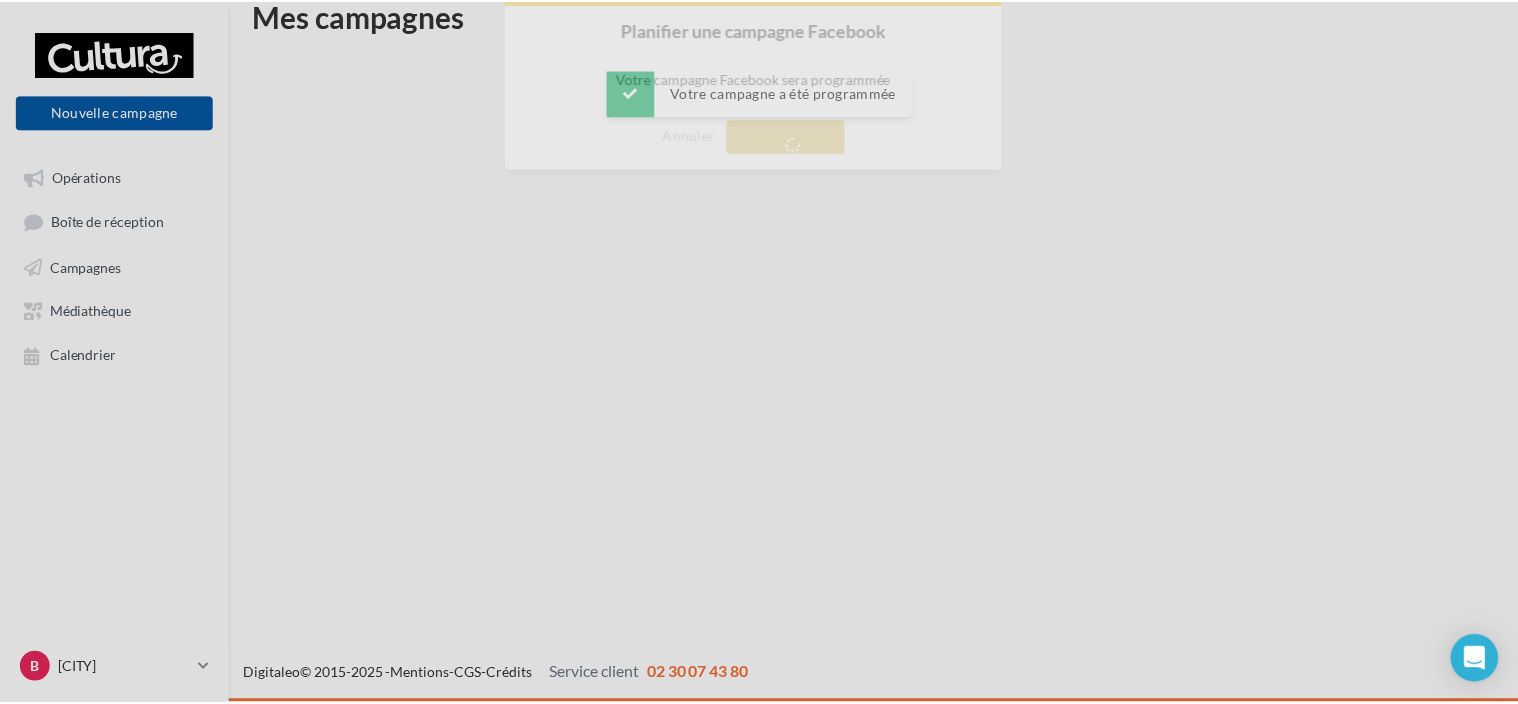 scroll, scrollTop: 32, scrollLeft: 0, axis: vertical 